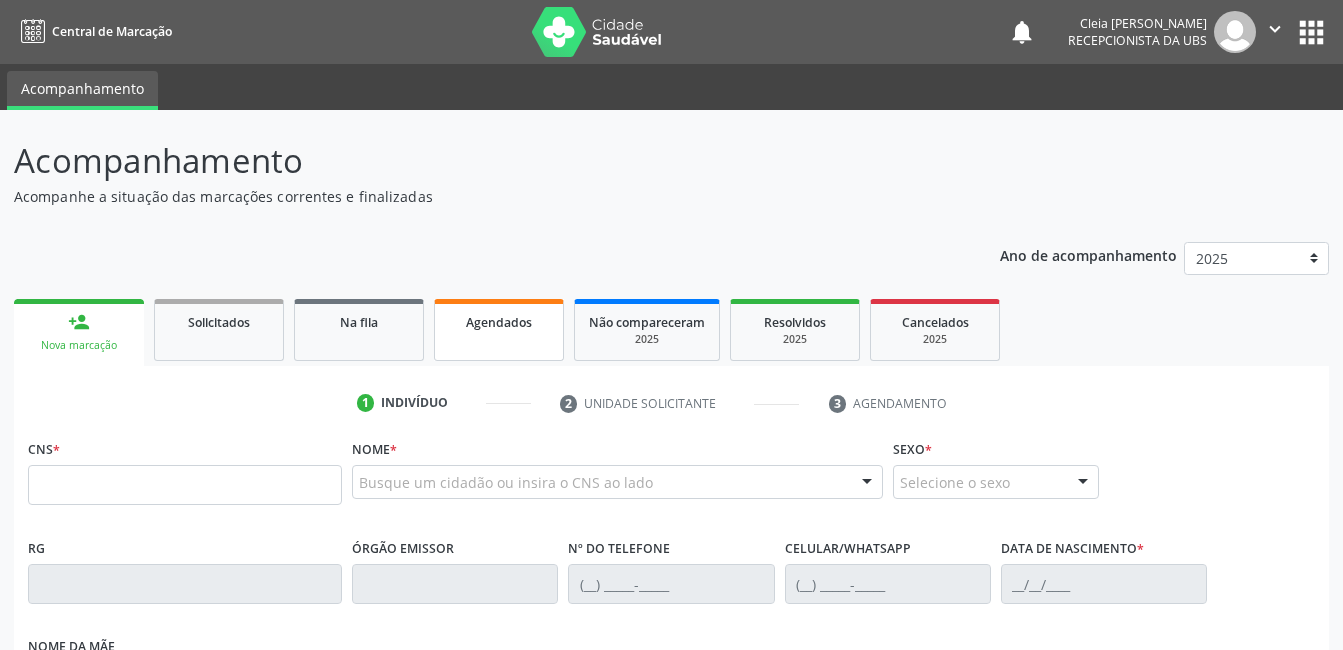 scroll, scrollTop: 0, scrollLeft: 0, axis: both 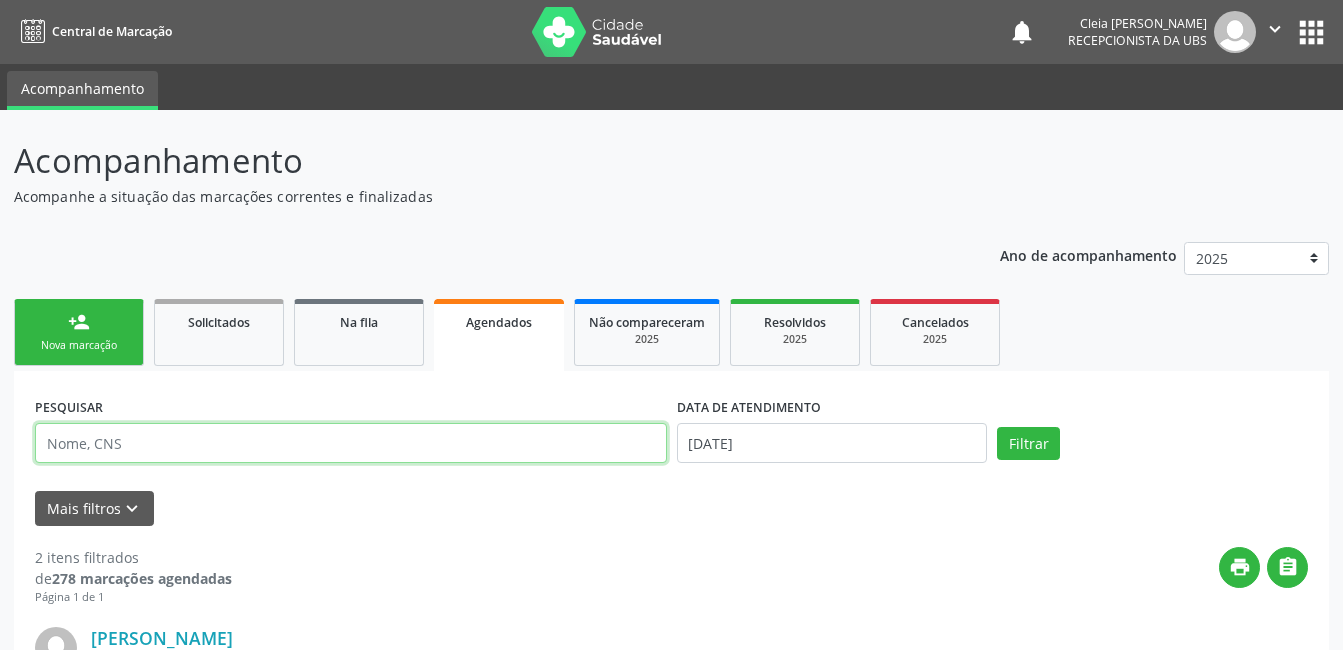 click at bounding box center [351, 443] 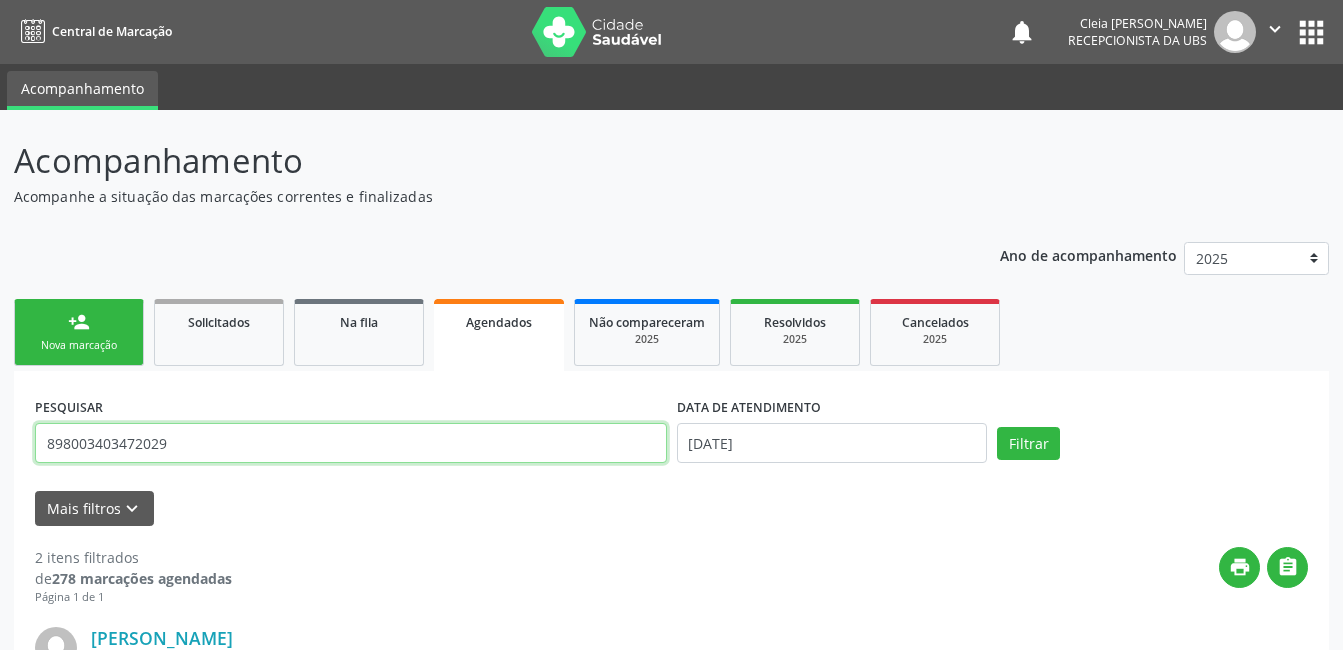 type on "898003403472029" 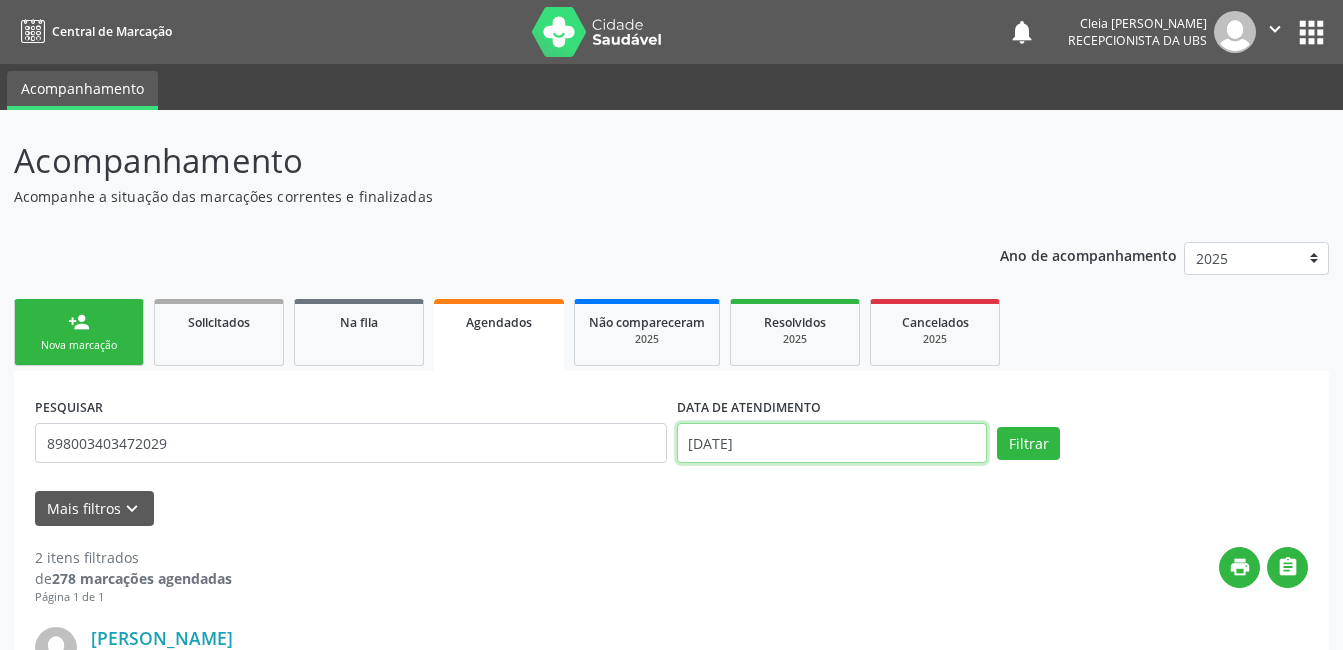click on "[DATE]" at bounding box center (832, 443) 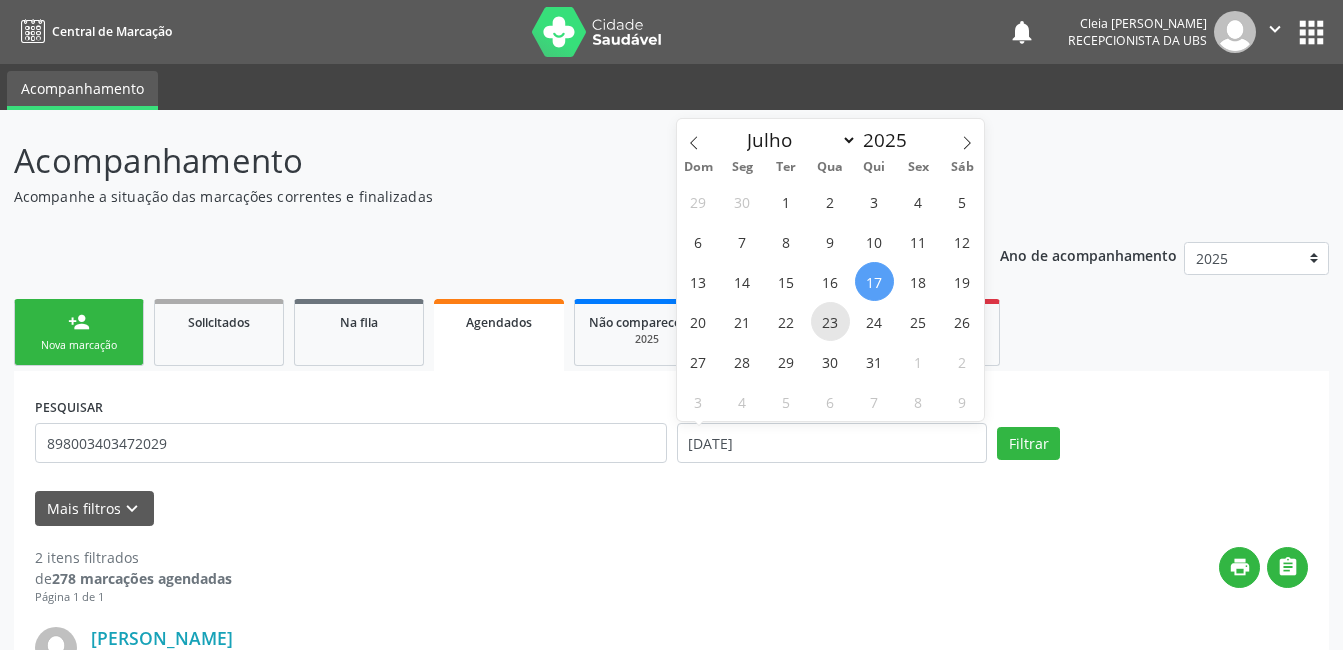click on "23" at bounding box center [830, 321] 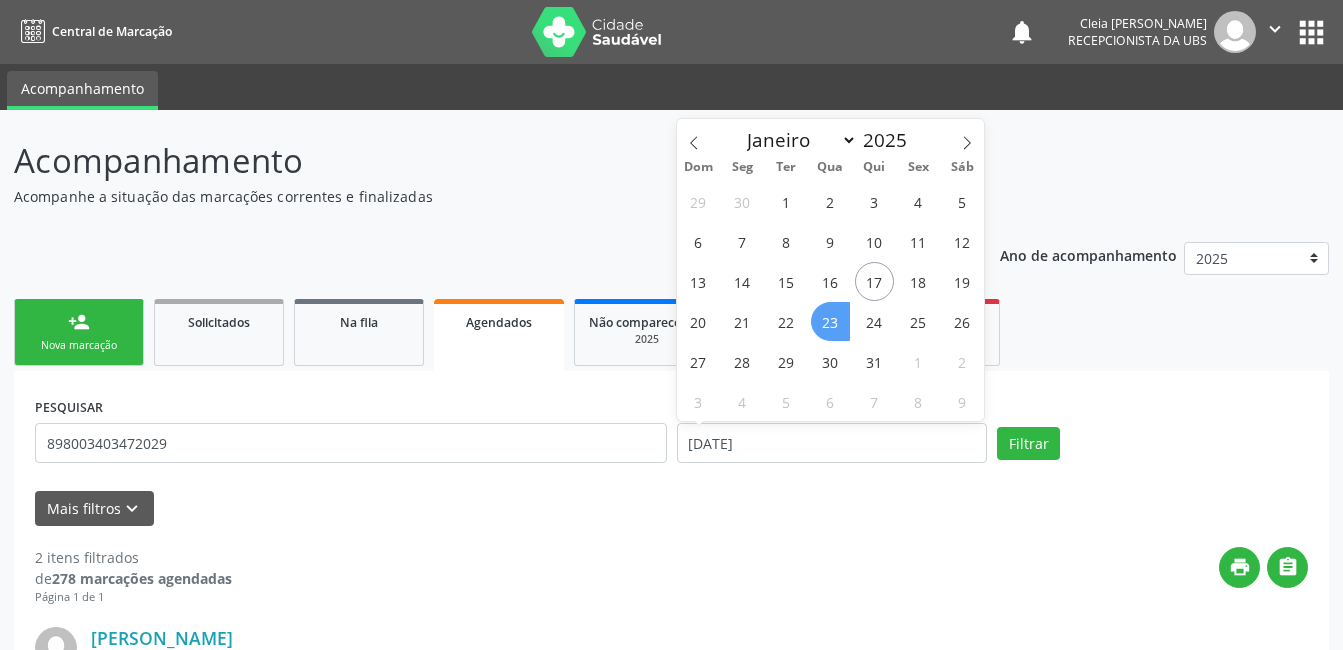 click on "23" at bounding box center [830, 321] 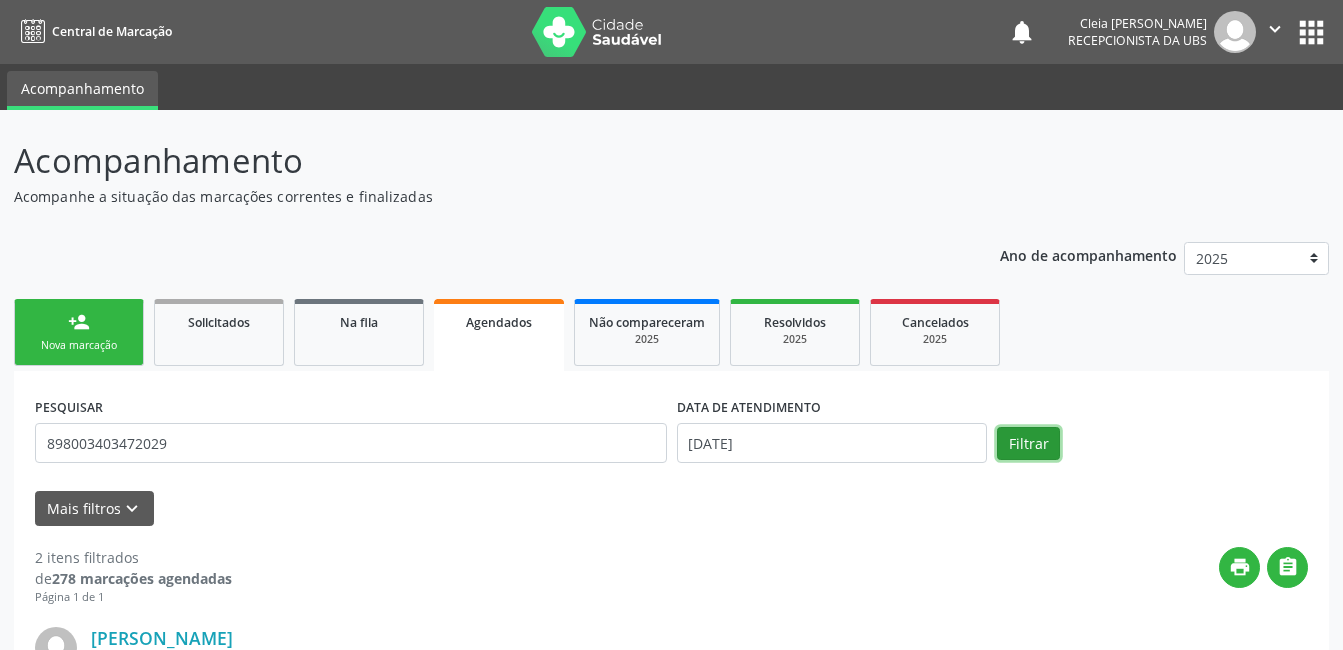 click on "Filtrar" at bounding box center (1028, 444) 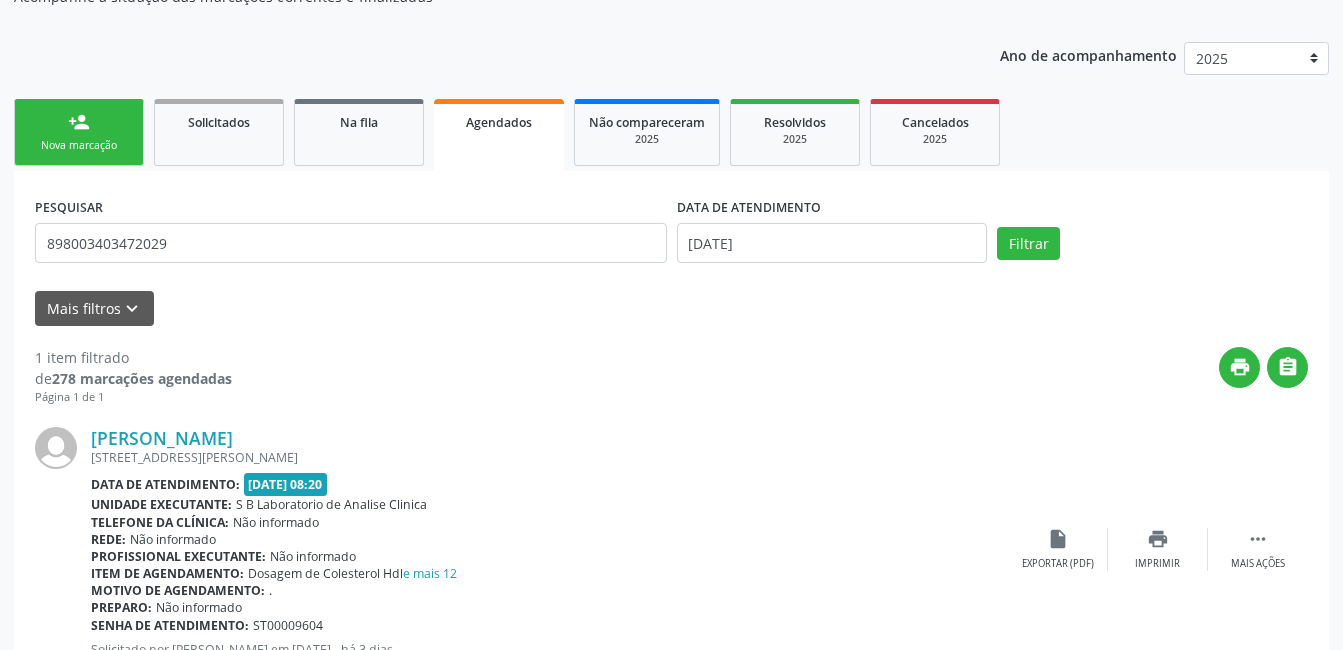 scroll, scrollTop: 278, scrollLeft: 0, axis: vertical 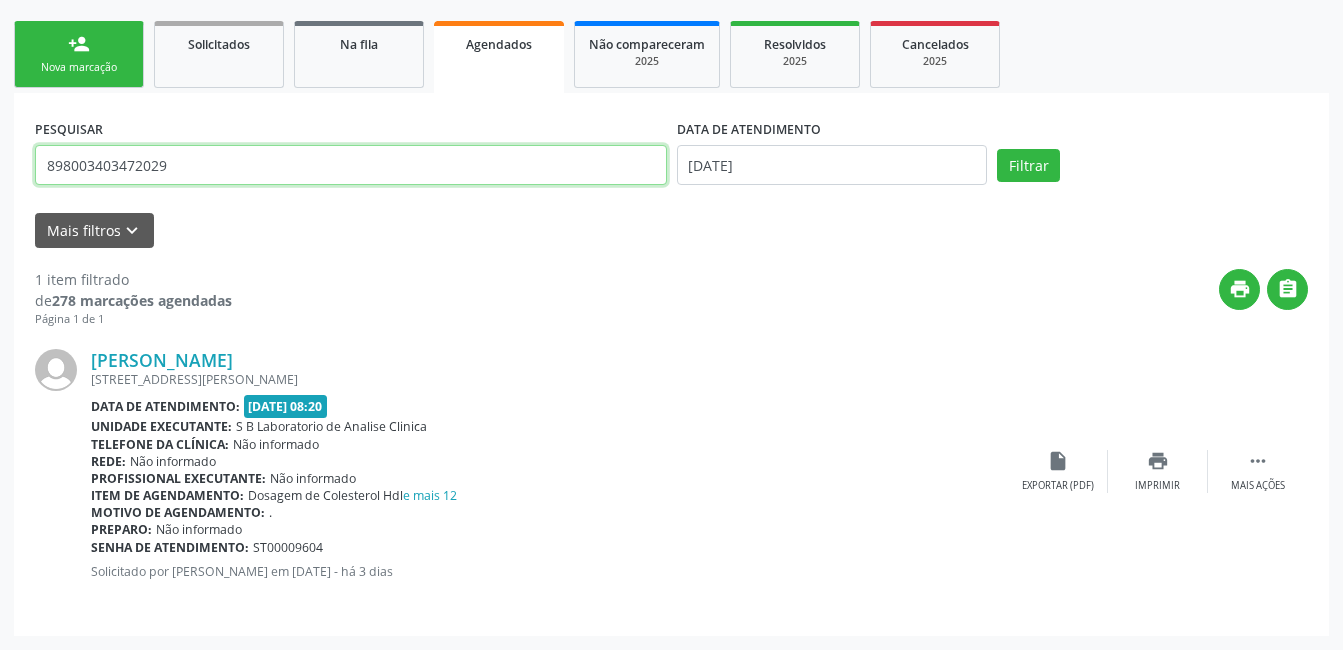 drag, startPoint x: 246, startPoint y: 155, endPoint x: 24, endPoint y: 198, distance: 226.12607 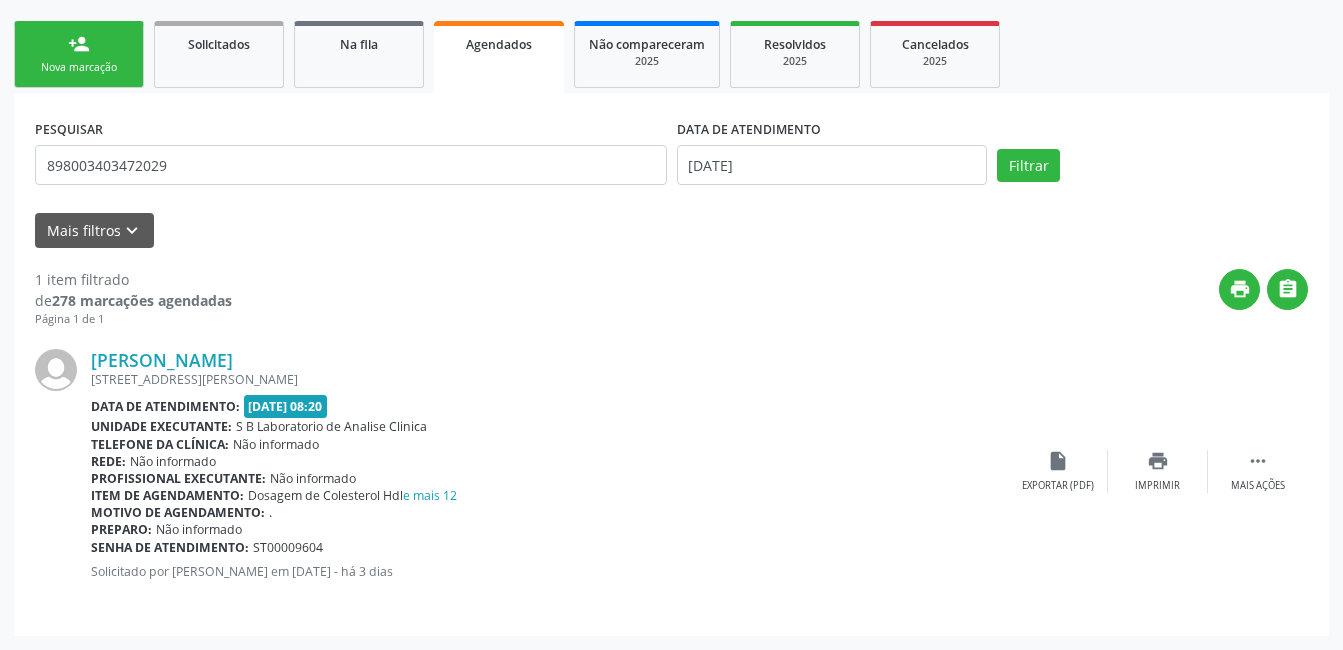 drag, startPoint x: 82, startPoint y: 359, endPoint x: 376, endPoint y: 346, distance: 294.28726 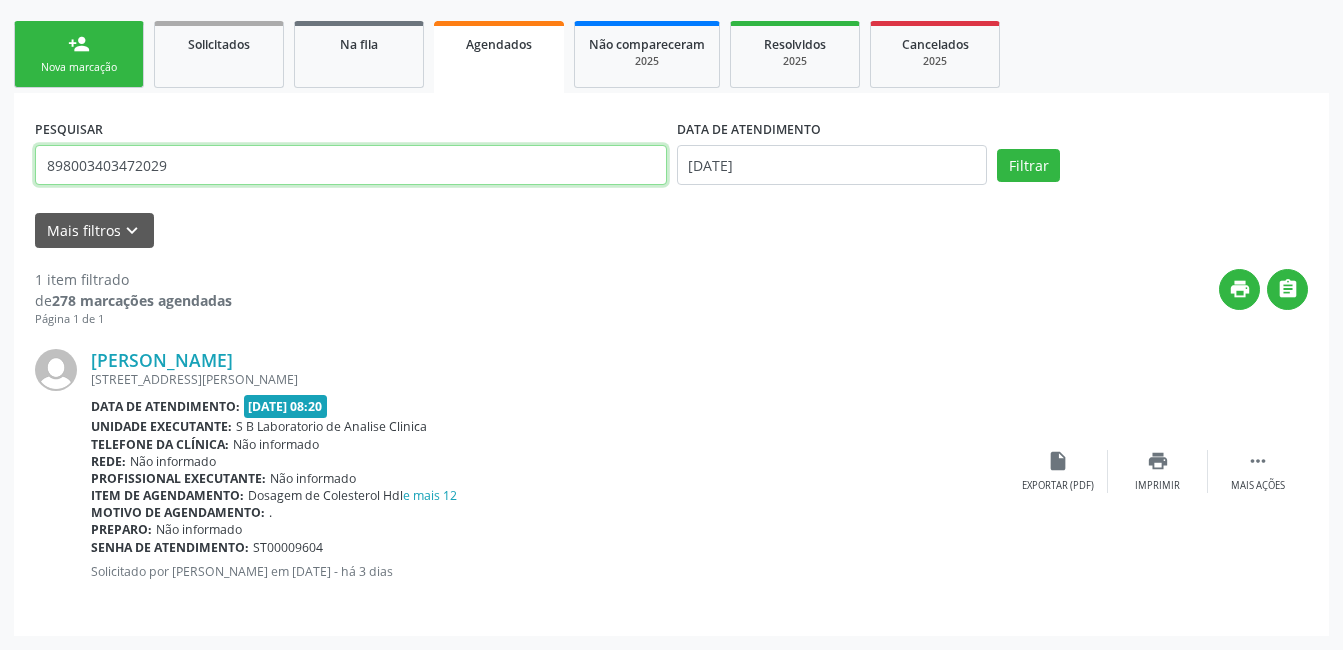 drag, startPoint x: 175, startPoint y: 173, endPoint x: 62, endPoint y: 182, distance: 113.35784 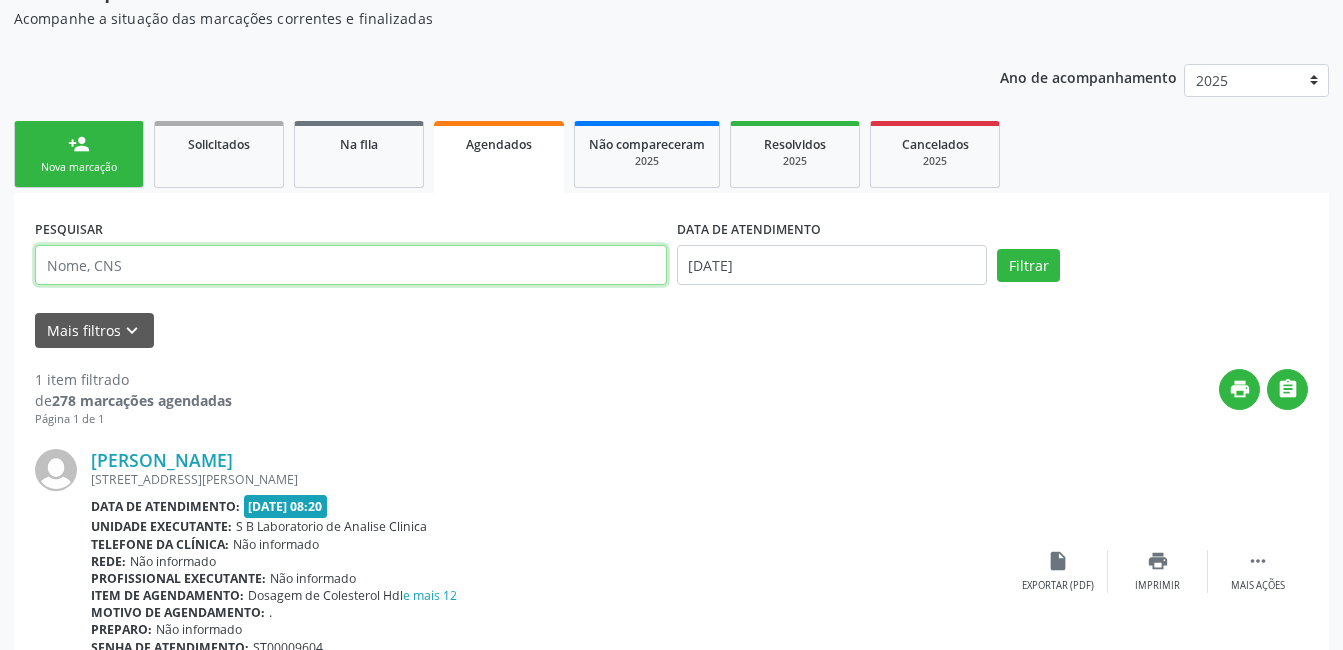 type 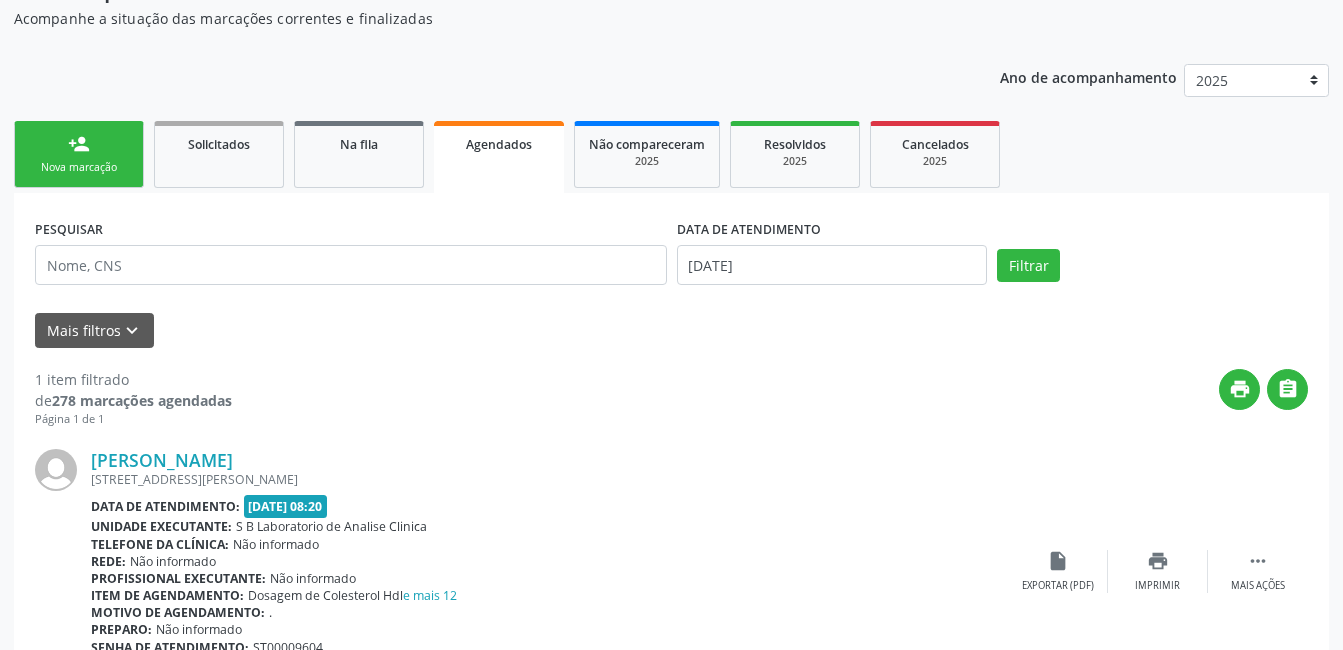 click on "person_add
Nova marcação" at bounding box center (79, 154) 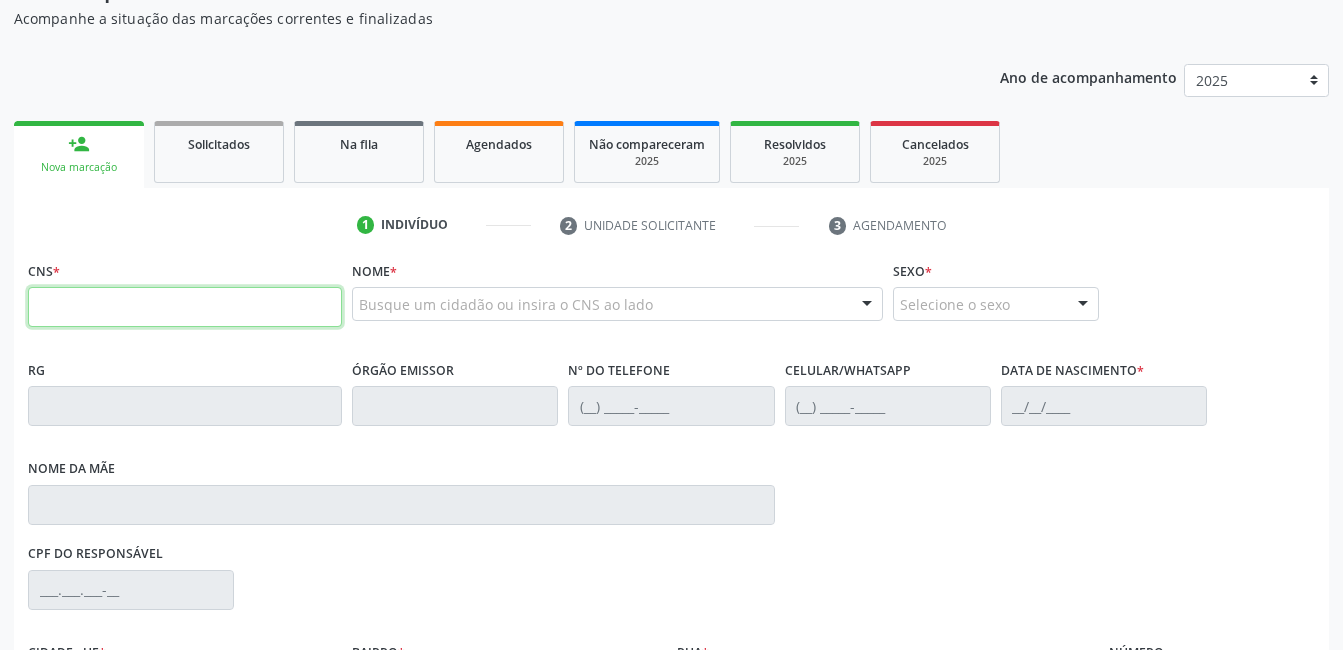 click at bounding box center [185, 307] 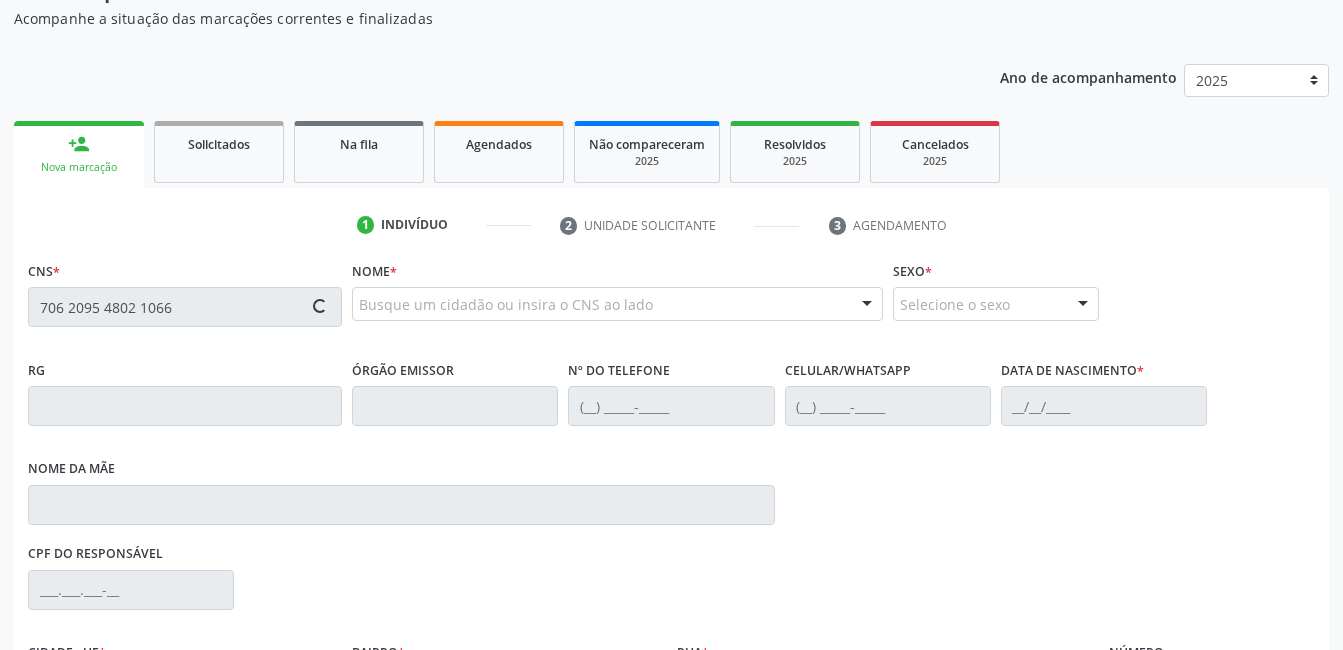 type on "706 2095 4802 1066" 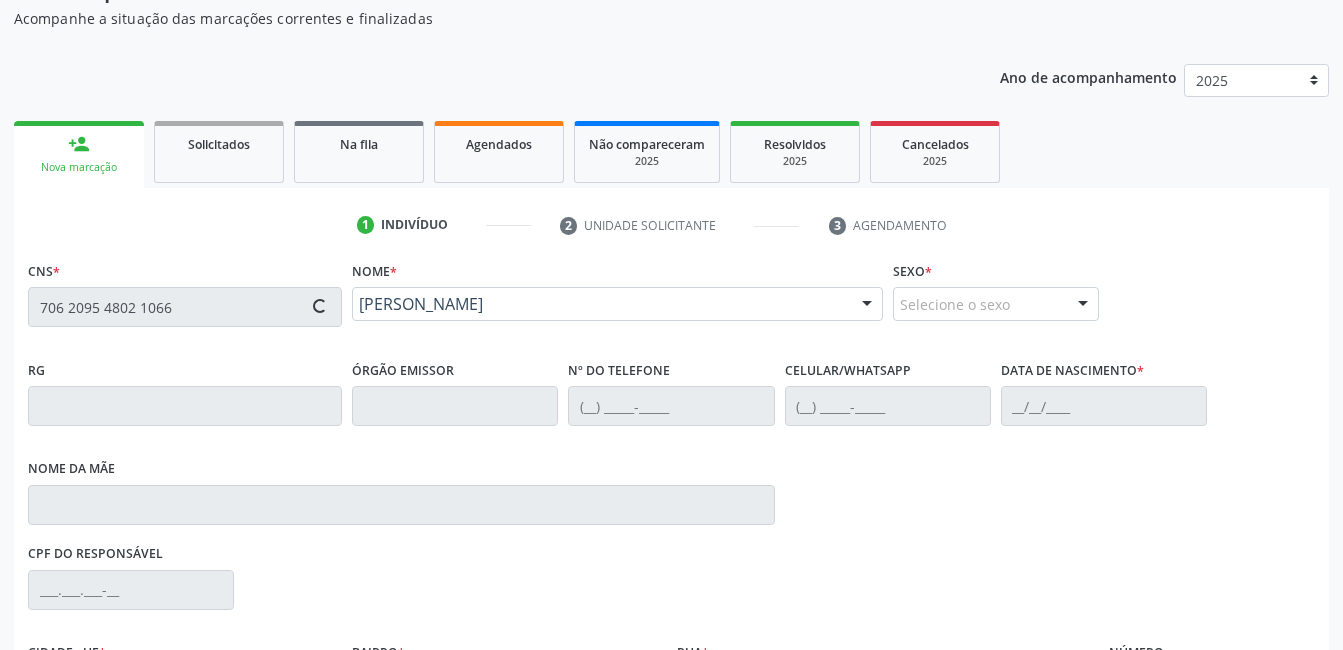 type on "[PHONE_NUMBER]" 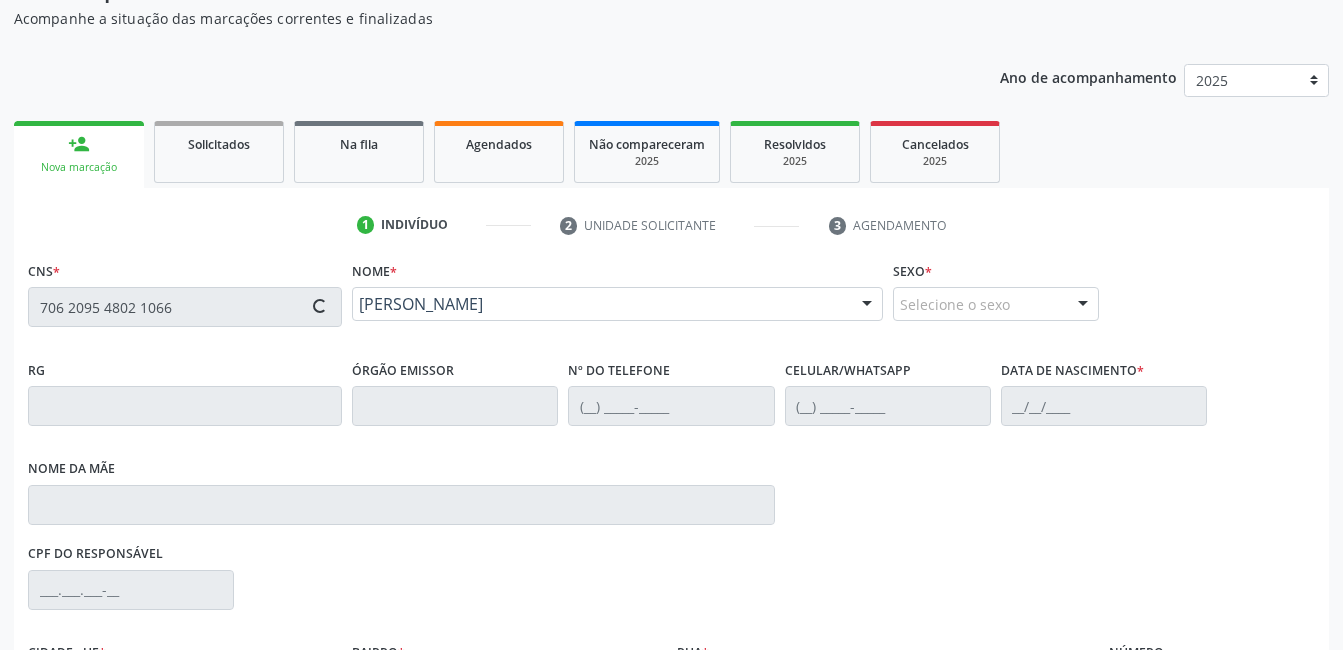 type on "083.204.114-91" 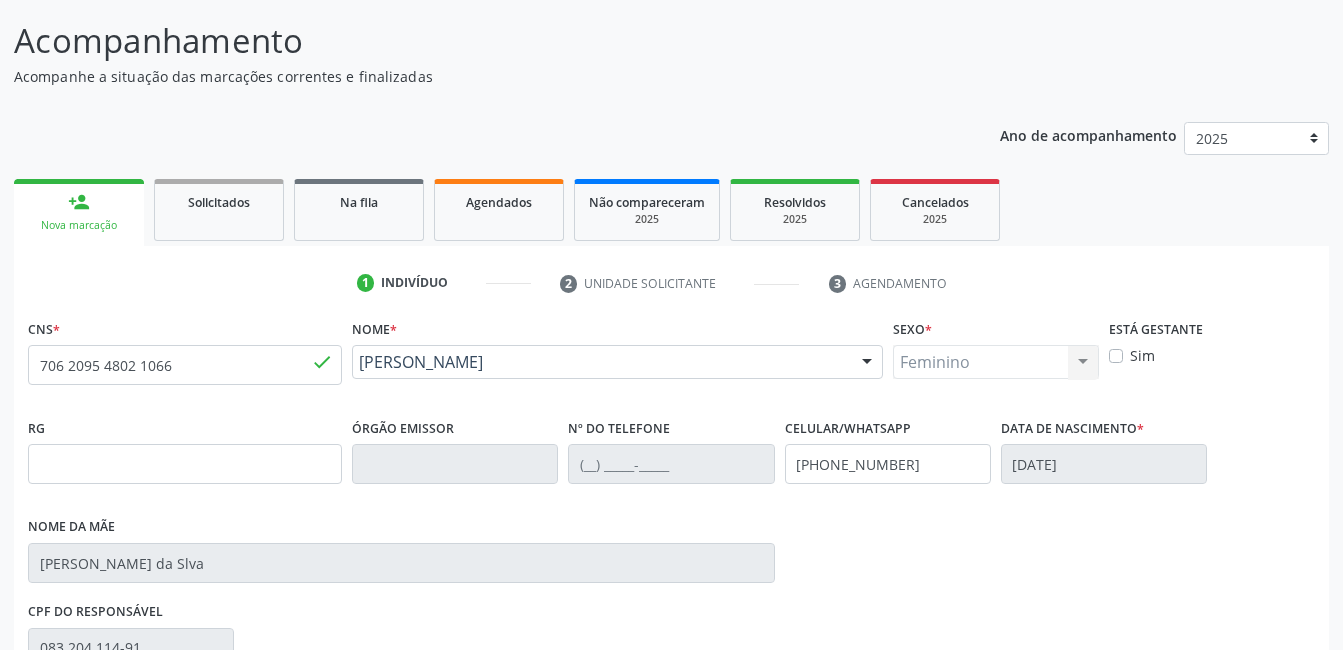 scroll, scrollTop: 220, scrollLeft: 0, axis: vertical 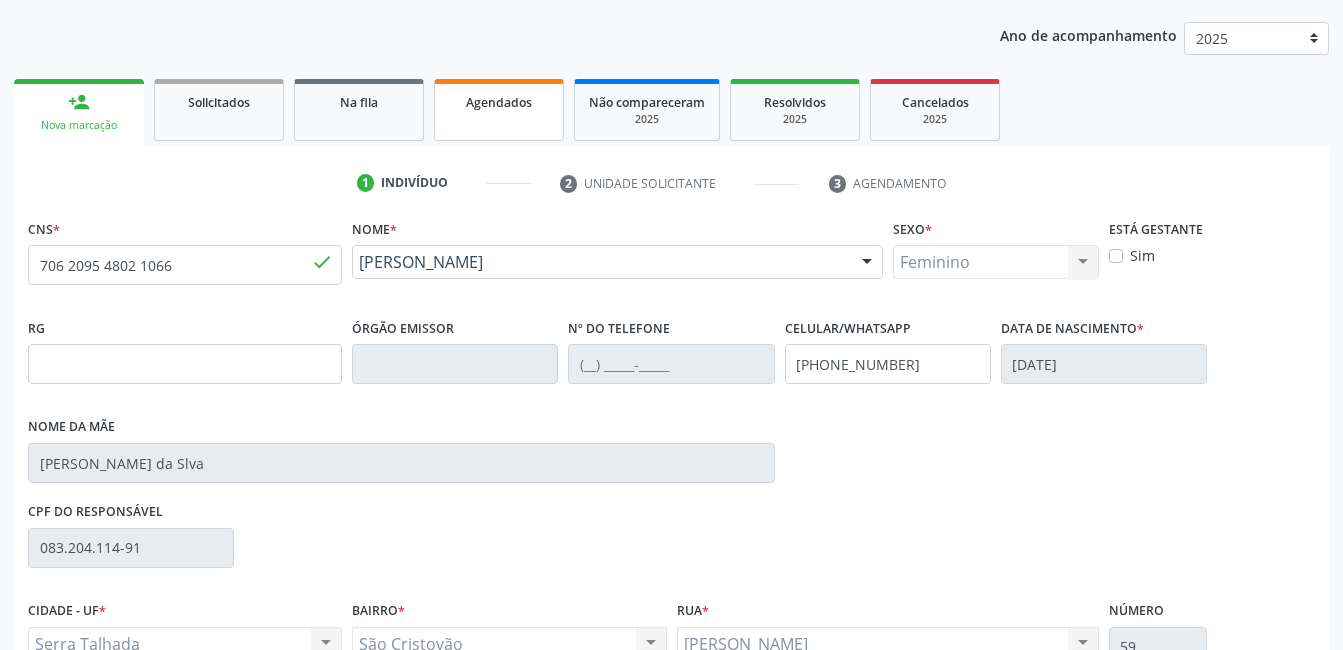 click on "Agendados" at bounding box center [499, 110] 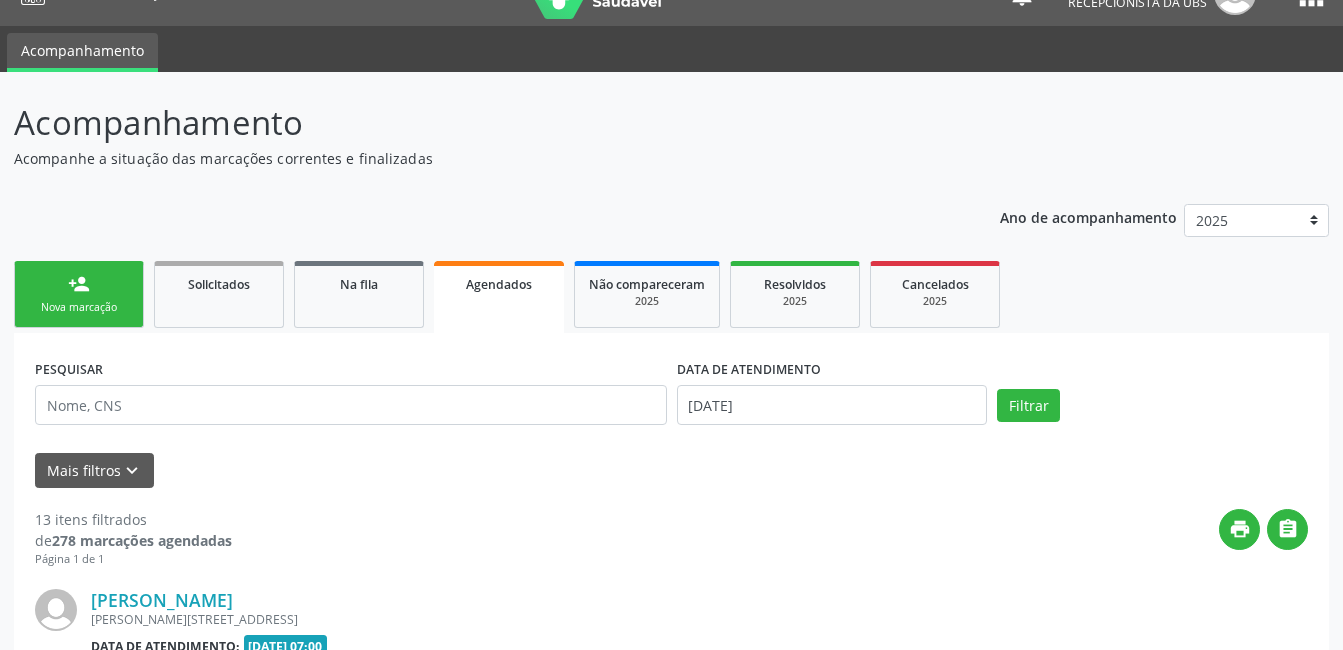 scroll, scrollTop: 220, scrollLeft: 0, axis: vertical 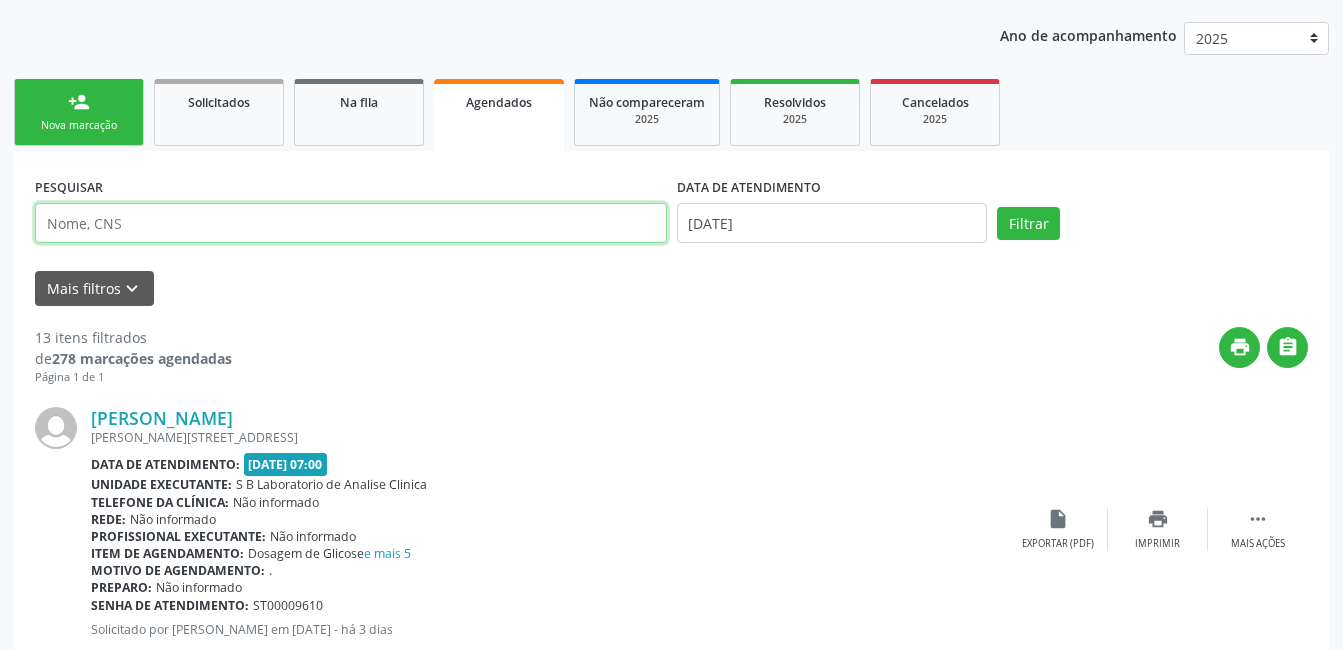 click at bounding box center (351, 223) 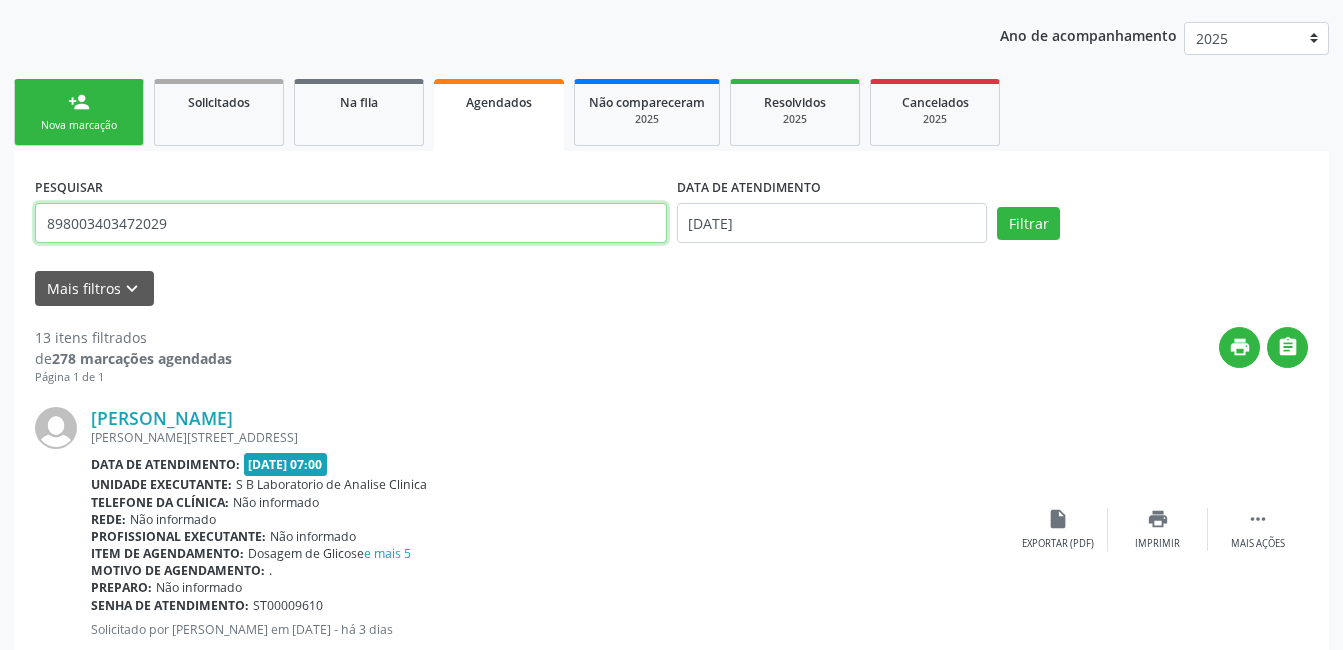type on "898003403472029" 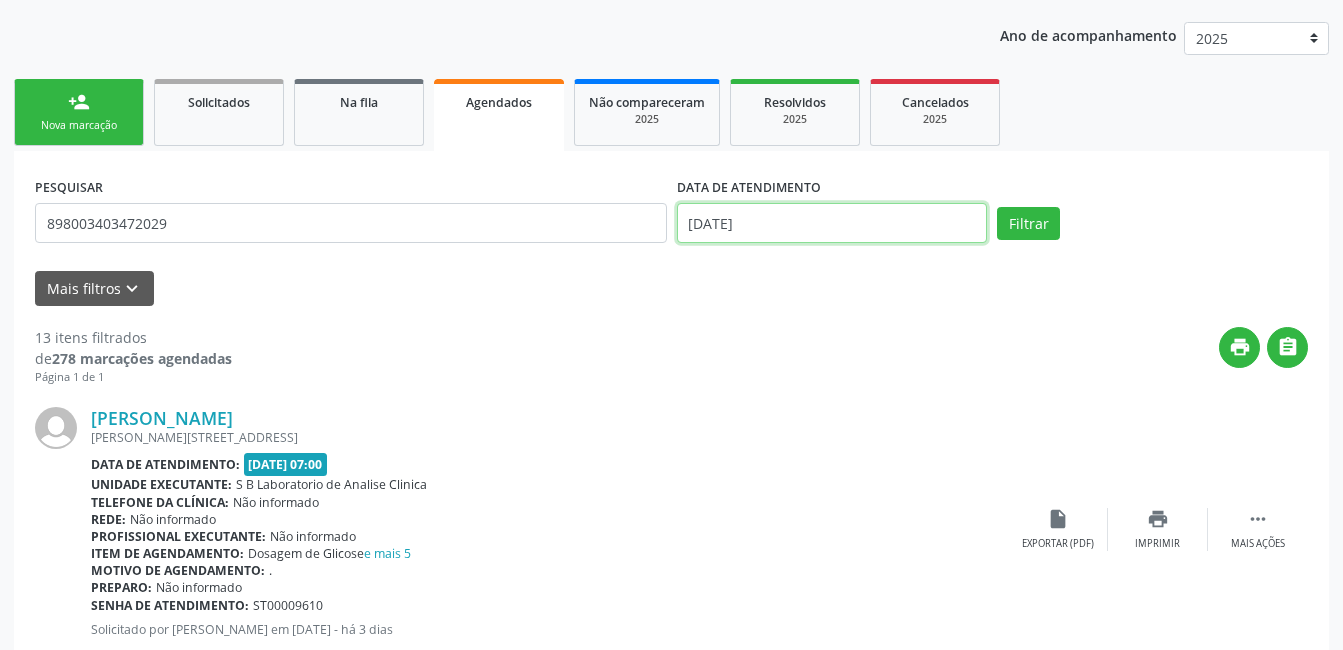 click on "[DATE]" at bounding box center (832, 223) 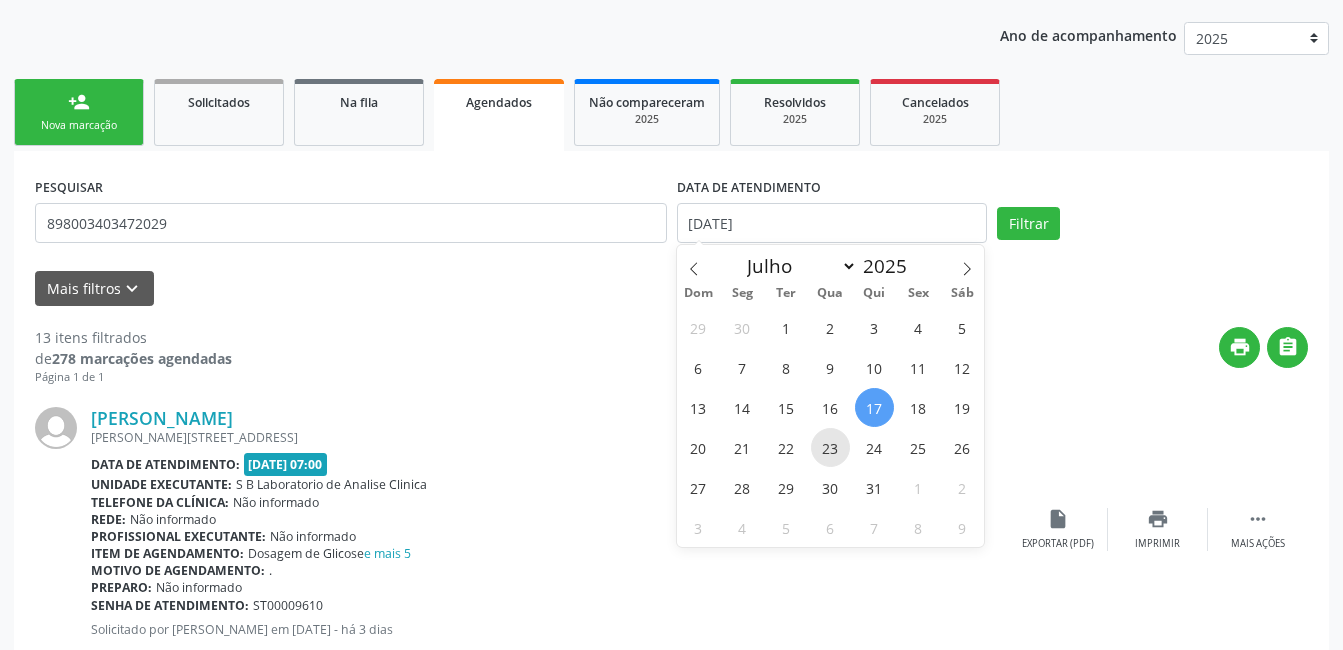 click on "23" at bounding box center [830, 447] 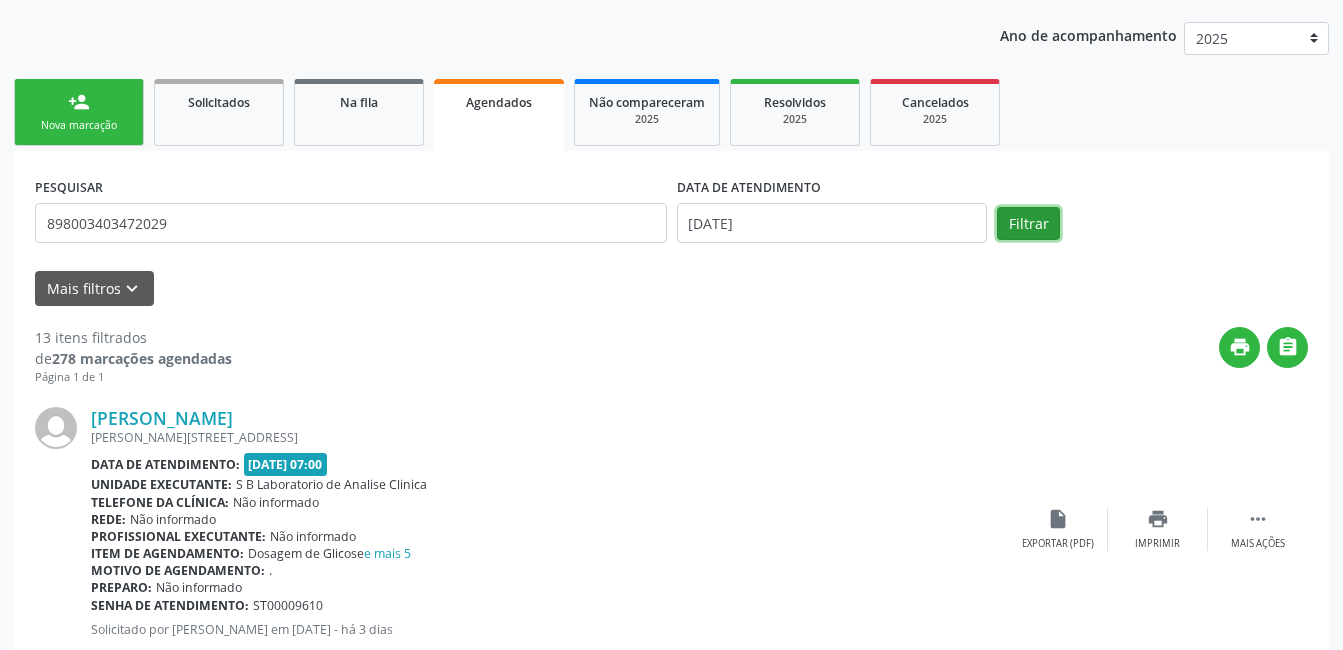 click on "Filtrar" at bounding box center [1028, 224] 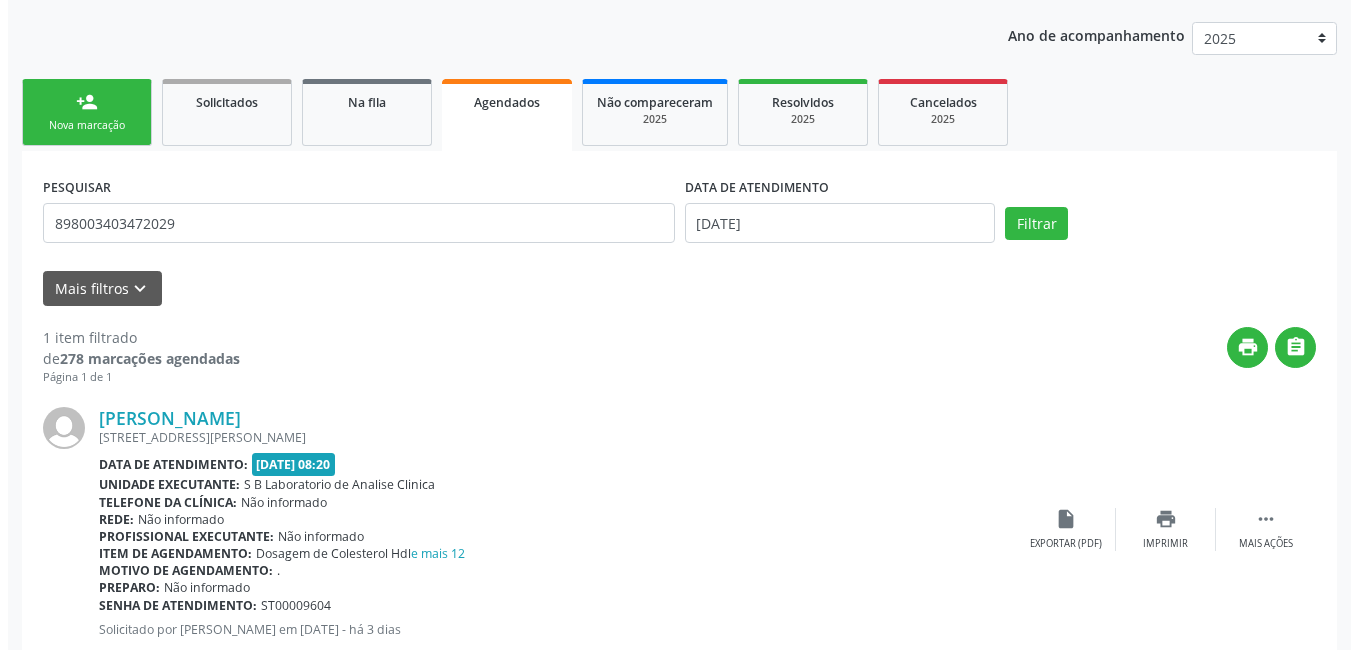 scroll, scrollTop: 278, scrollLeft: 0, axis: vertical 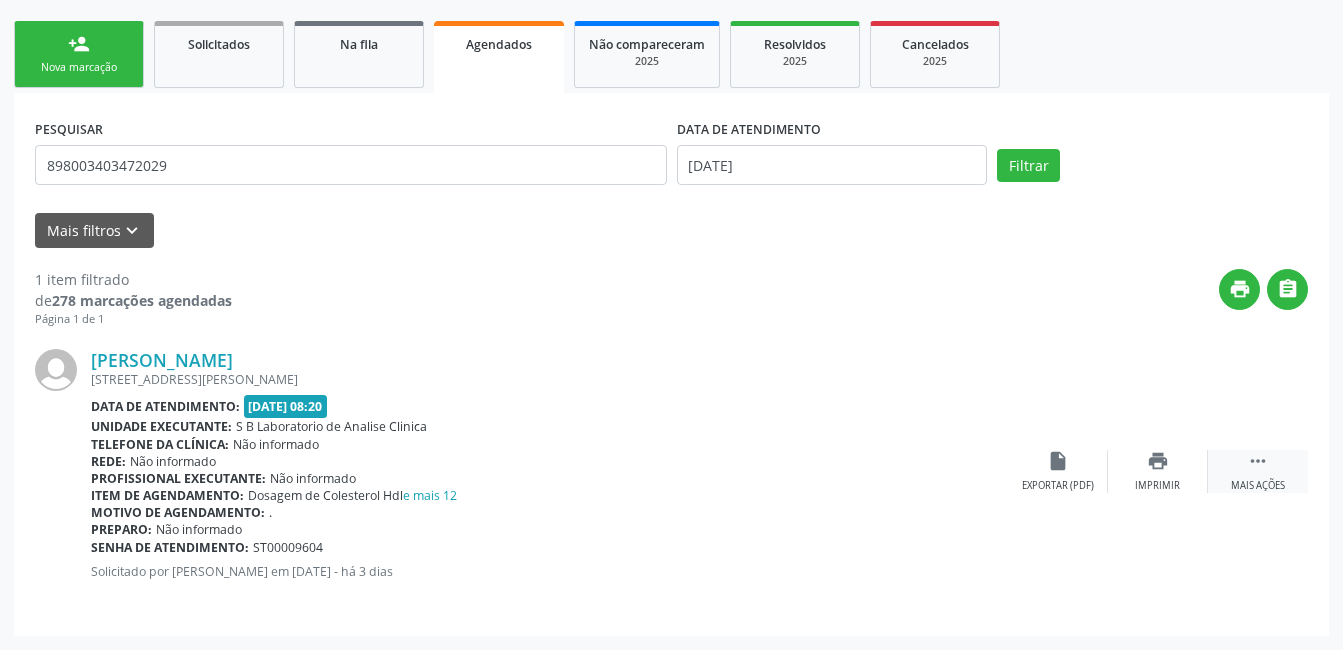 click on "
Mais ações" at bounding box center (1258, 471) 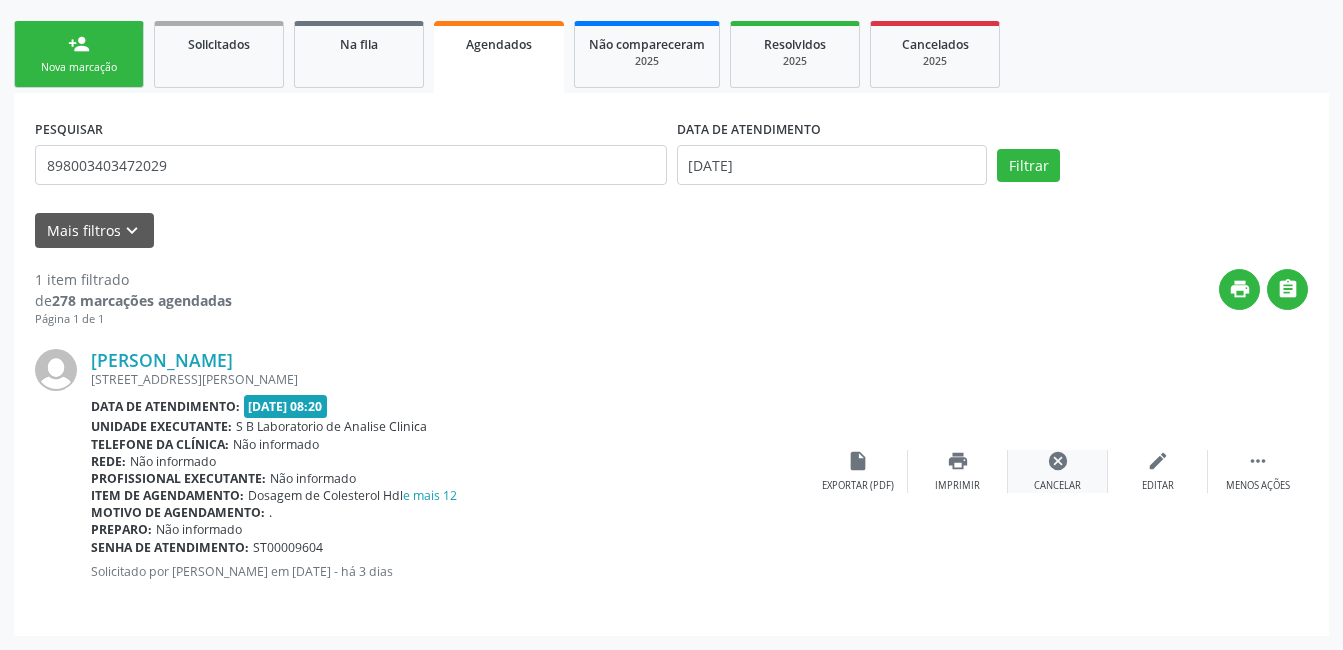 click on "cancel" at bounding box center [1058, 461] 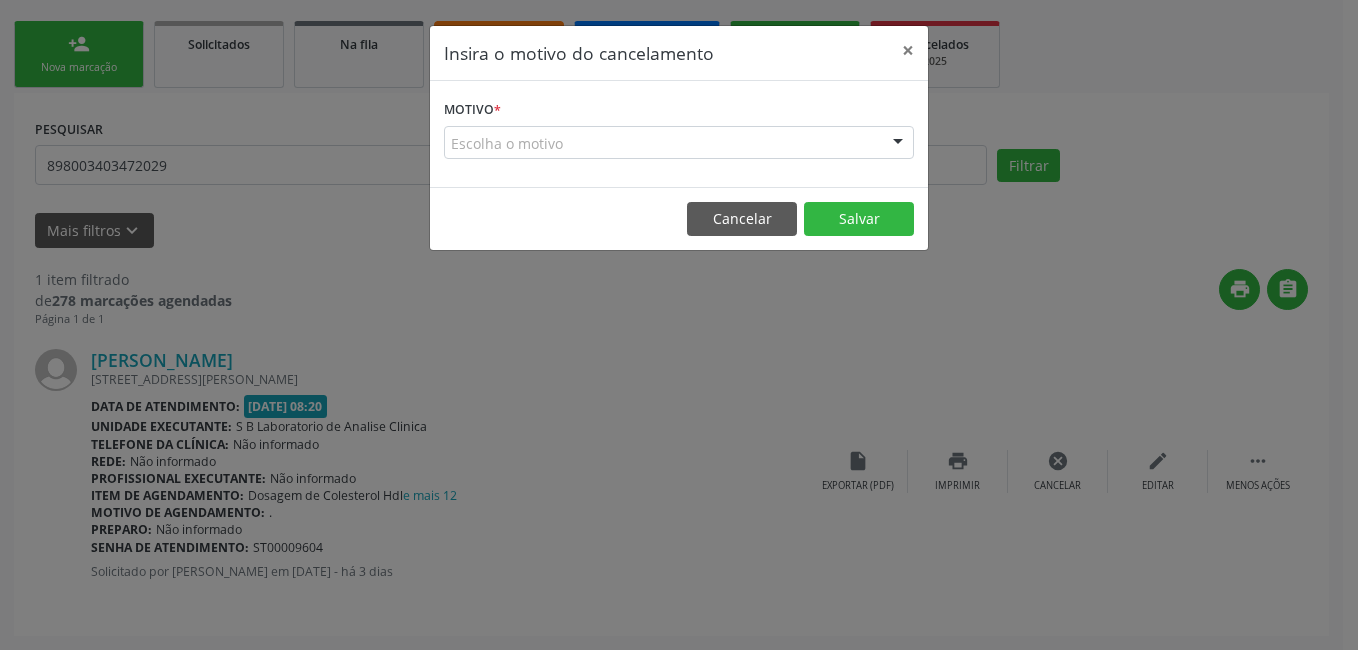 click on "Escolha o motivo" at bounding box center [679, 143] 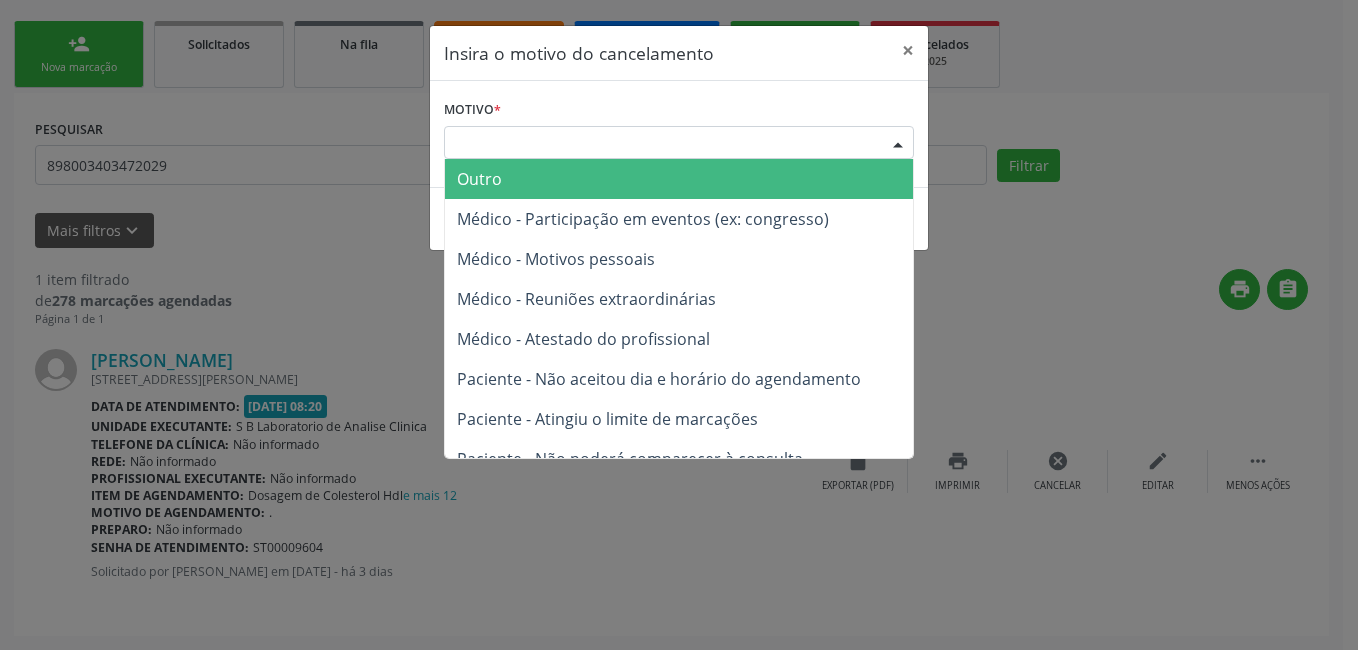 click on "Outro" at bounding box center [679, 179] 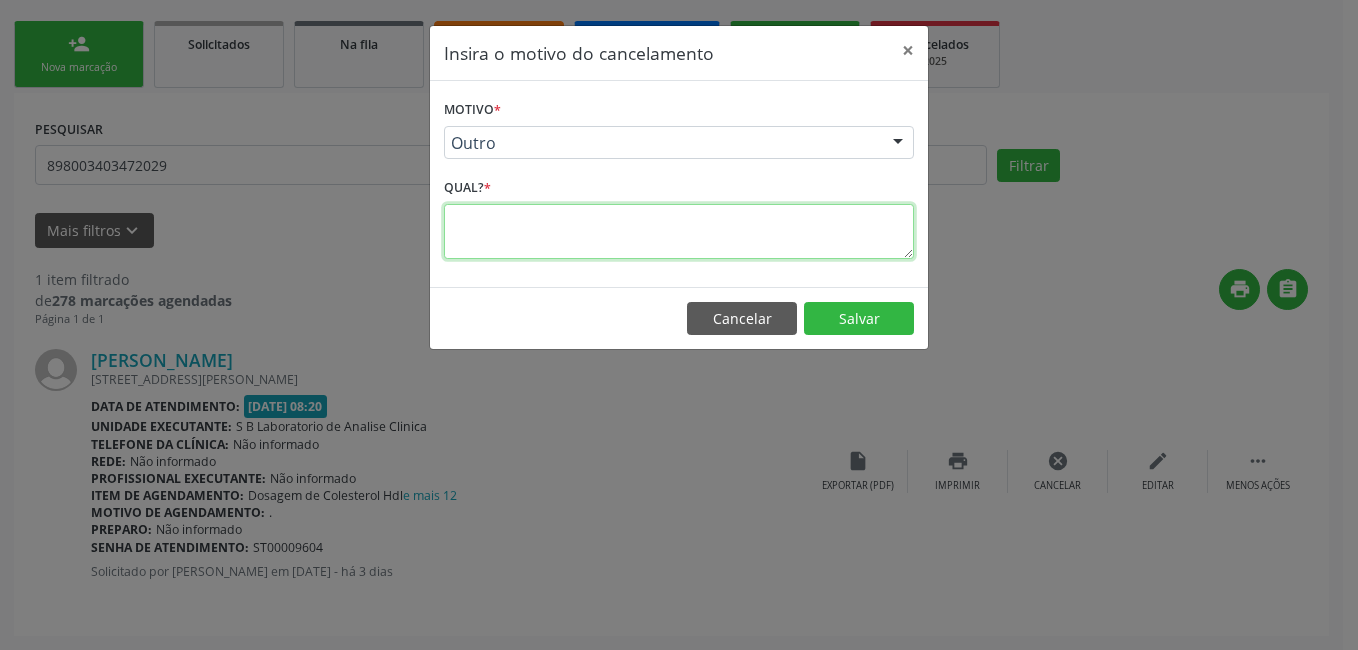 click at bounding box center (679, 231) 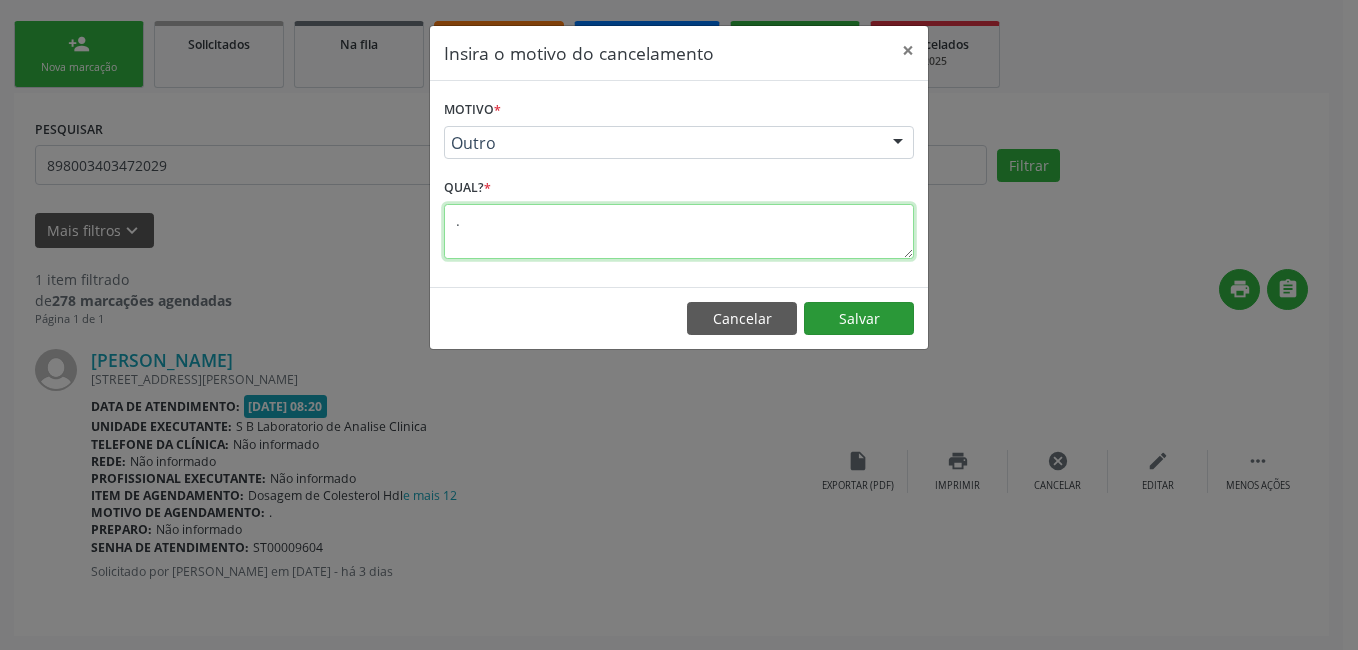 type on "." 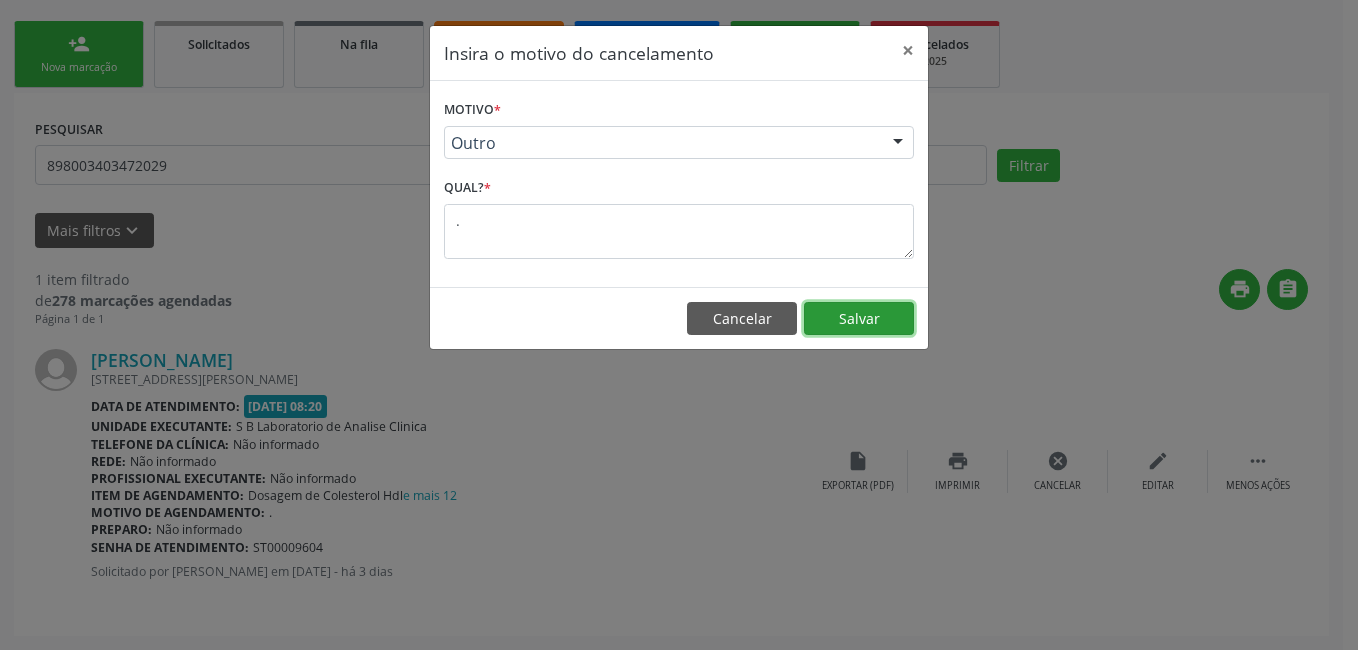 click on "Salvar" at bounding box center [859, 319] 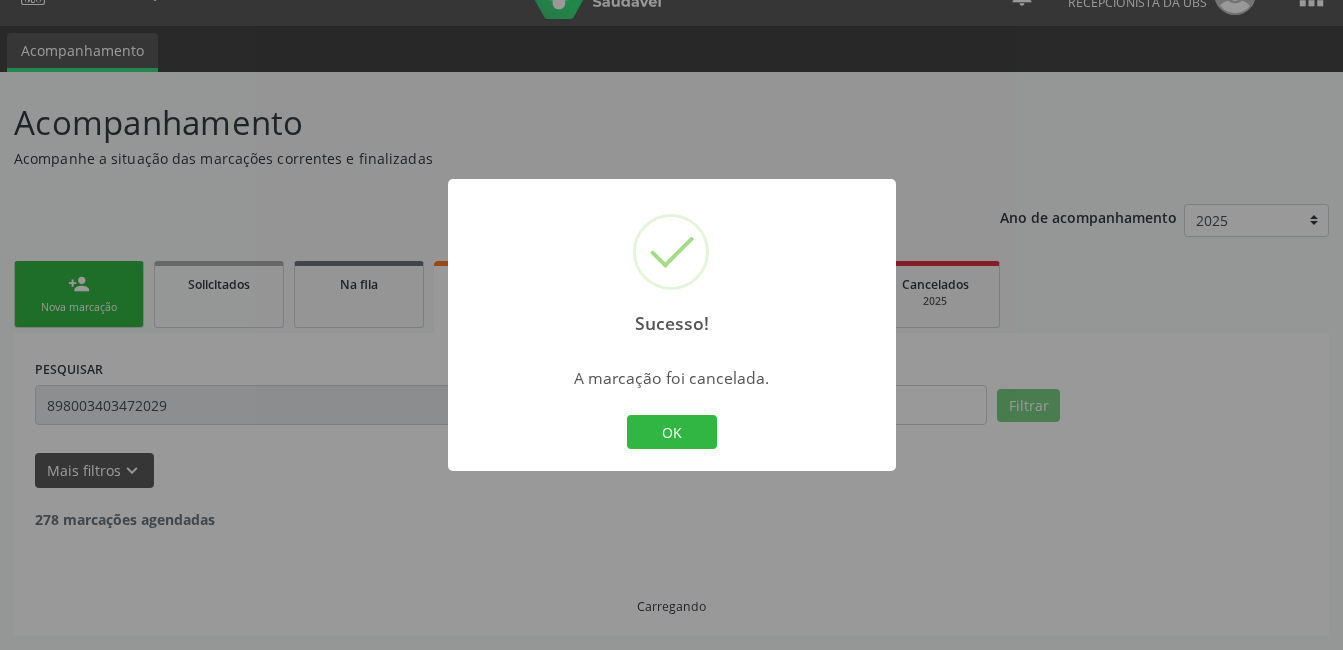 scroll, scrollTop: 0, scrollLeft: 0, axis: both 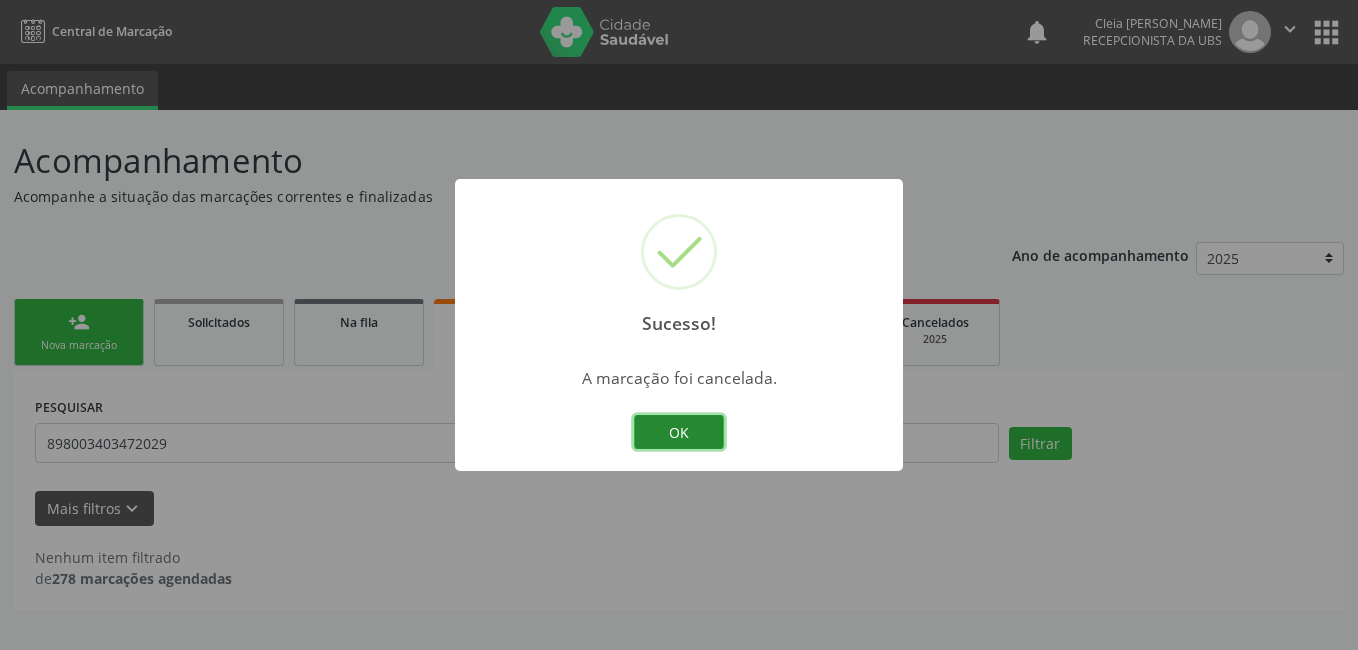 click on "OK" at bounding box center [679, 432] 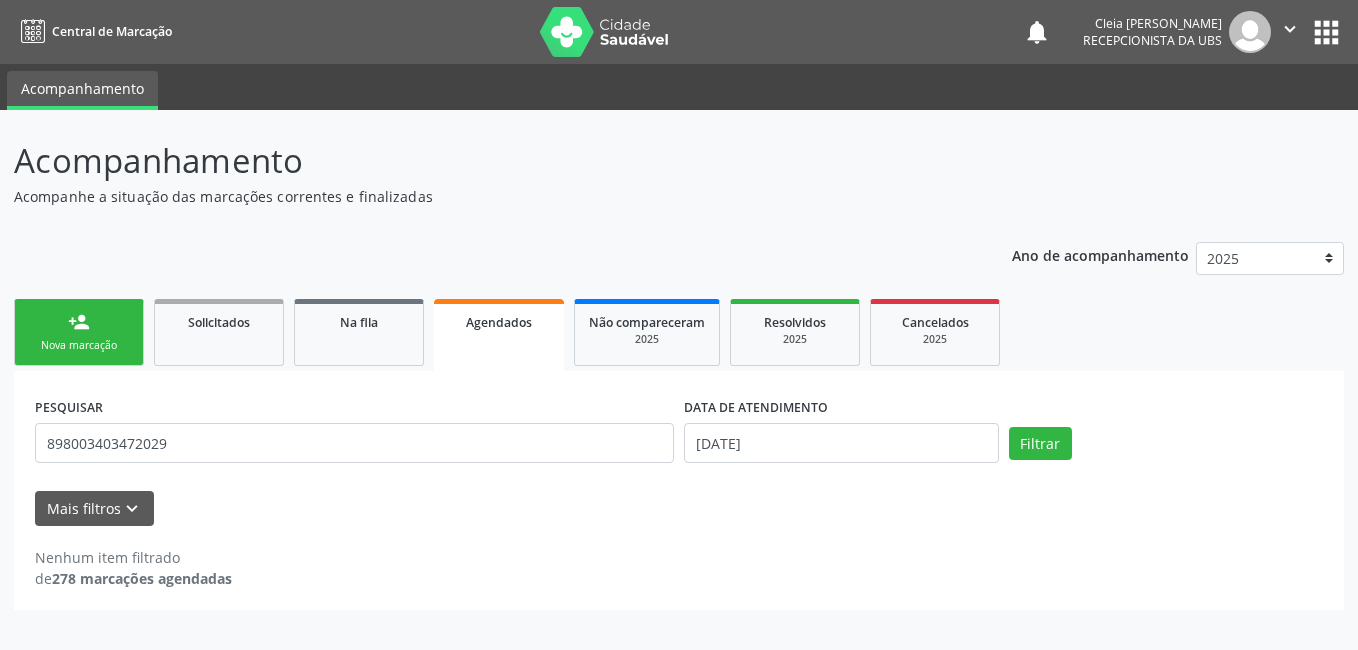 click on "Acompanhamento
Acompanhe a situação das marcações correntes e finalizadas
Relatórios
Ano de acompanhamento
2025 2024
person_add
Nova marcação
Solicitados   Na fila   Agendados   Não compareceram
2025
Resolvidos
2025
Cancelados
2025
PESQUISAR
898003403472029
DATA DE ATENDIMENTO
[DATE]
Filtrar
UNIDADE EXECUTANTE
Selecione uma unidade
Todos as unidades   3 Grupamento de Bombeiros   [PERSON_NAME] Dental   Academia da Cidade [GEOGRAPHIC_DATA]   Academia da [GEOGRAPHIC_DATA]   Academia da [GEOGRAPHIC_DATA] I   Academia da Cidade Estacao do Forro   Academia da Cidade [GEOGRAPHIC_DATA] da Cidade de Serra Talhada   Academia da Cidade do Mutirao   Academia da Saude Cohab II   Alanalaiz [PERSON_NAME] Servicos de Medicina e Nutricao   Amor Saude" at bounding box center (679, 373) 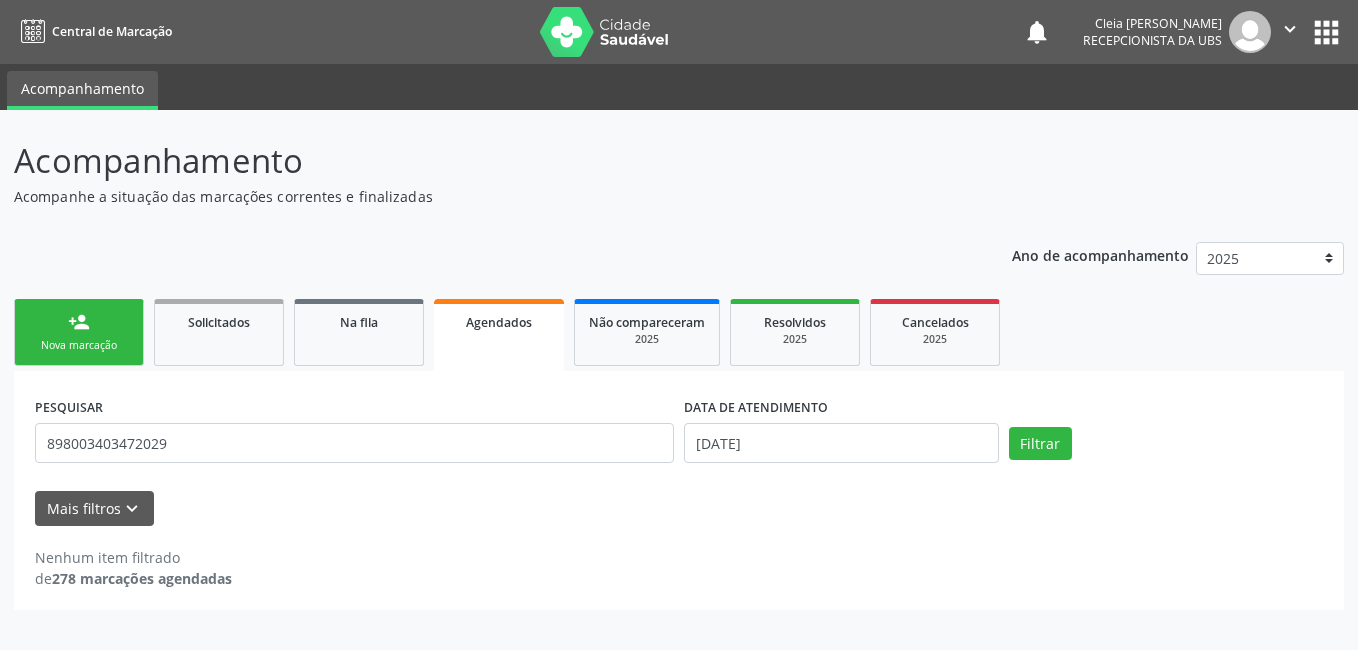 click on "person_add" at bounding box center (79, 322) 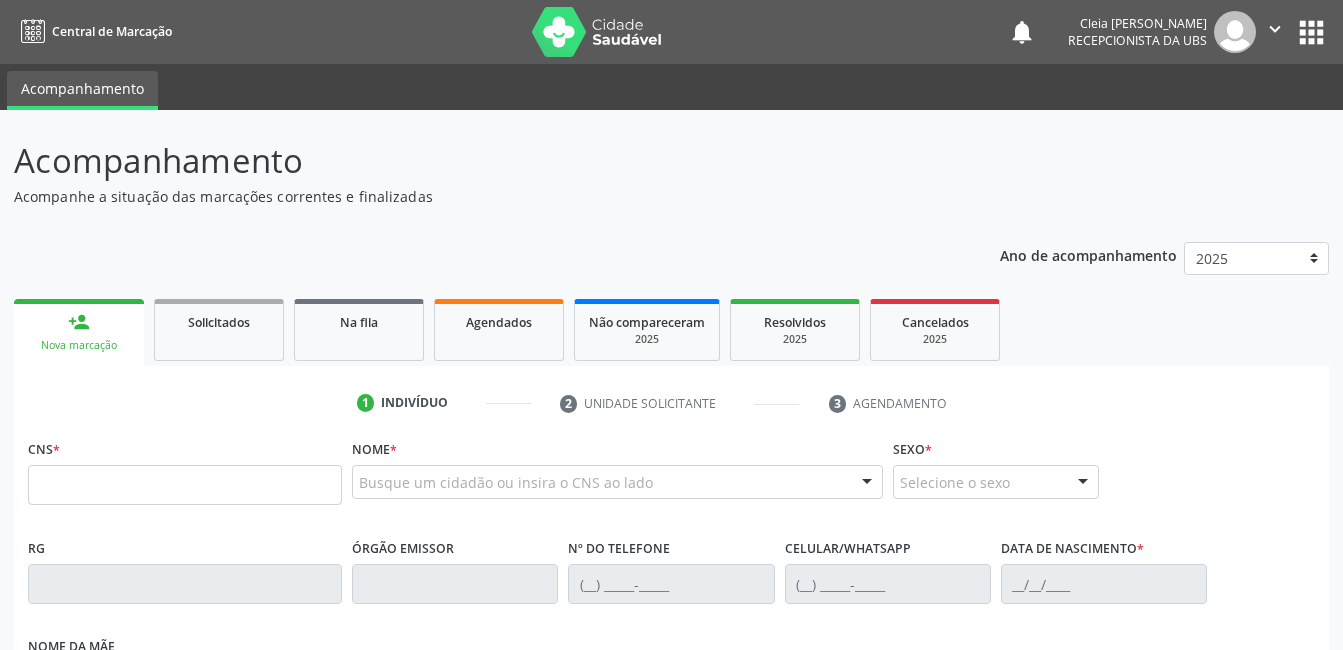 scroll, scrollTop: 200, scrollLeft: 0, axis: vertical 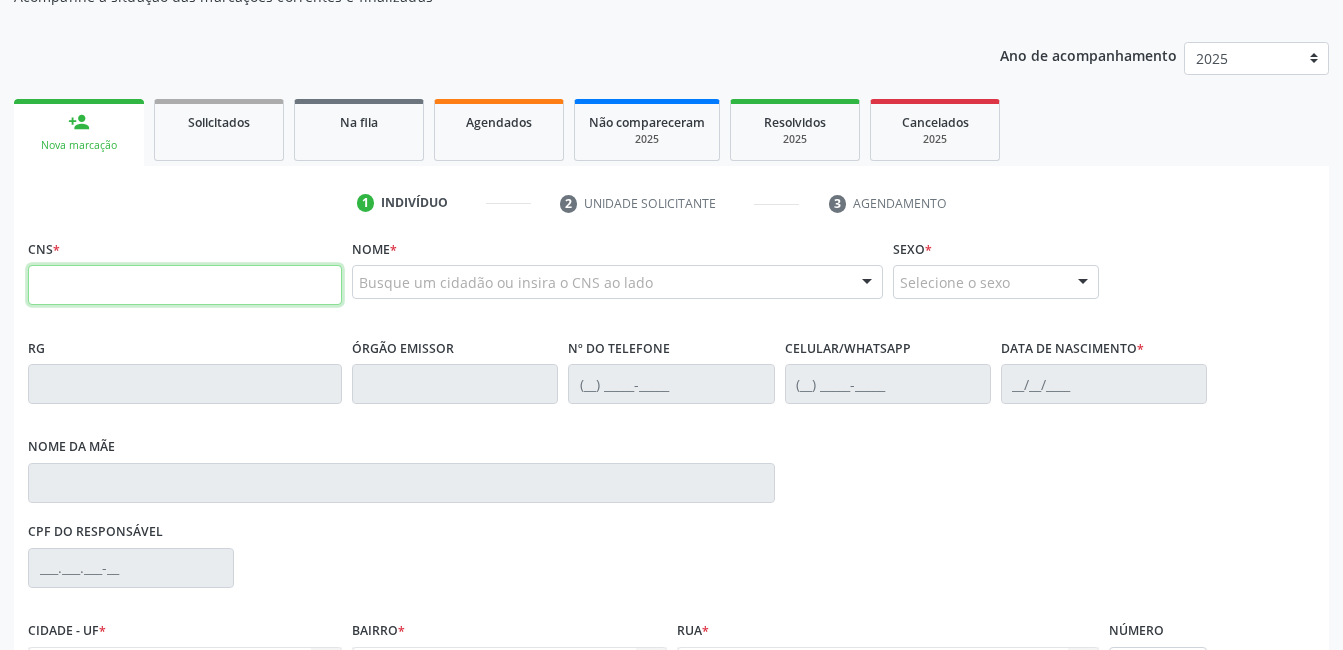 click at bounding box center [185, 285] 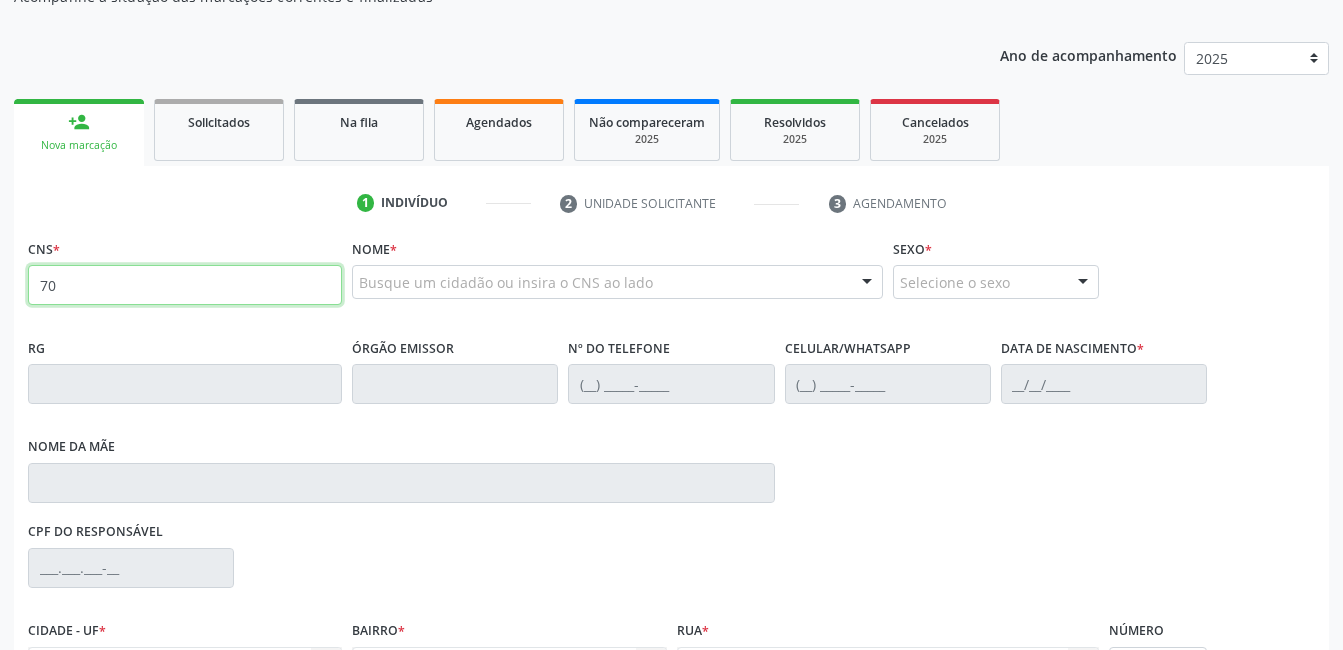 type on "7" 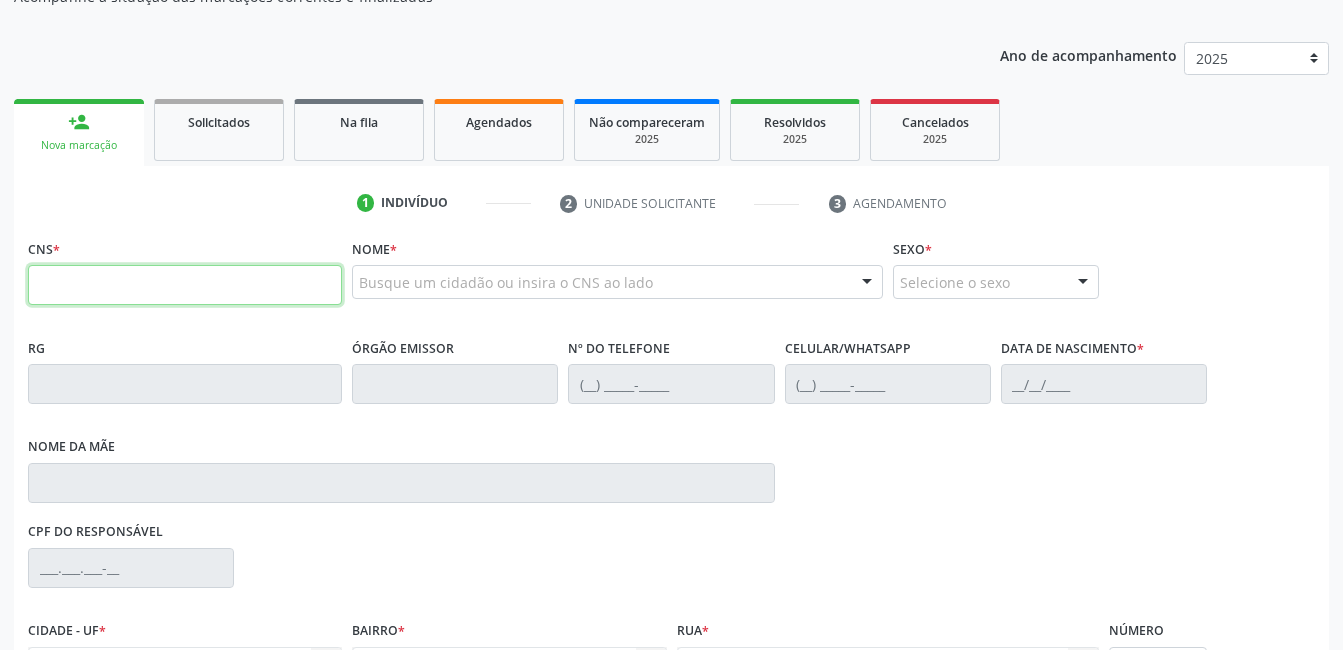 paste on "706 2095 4802 1066" 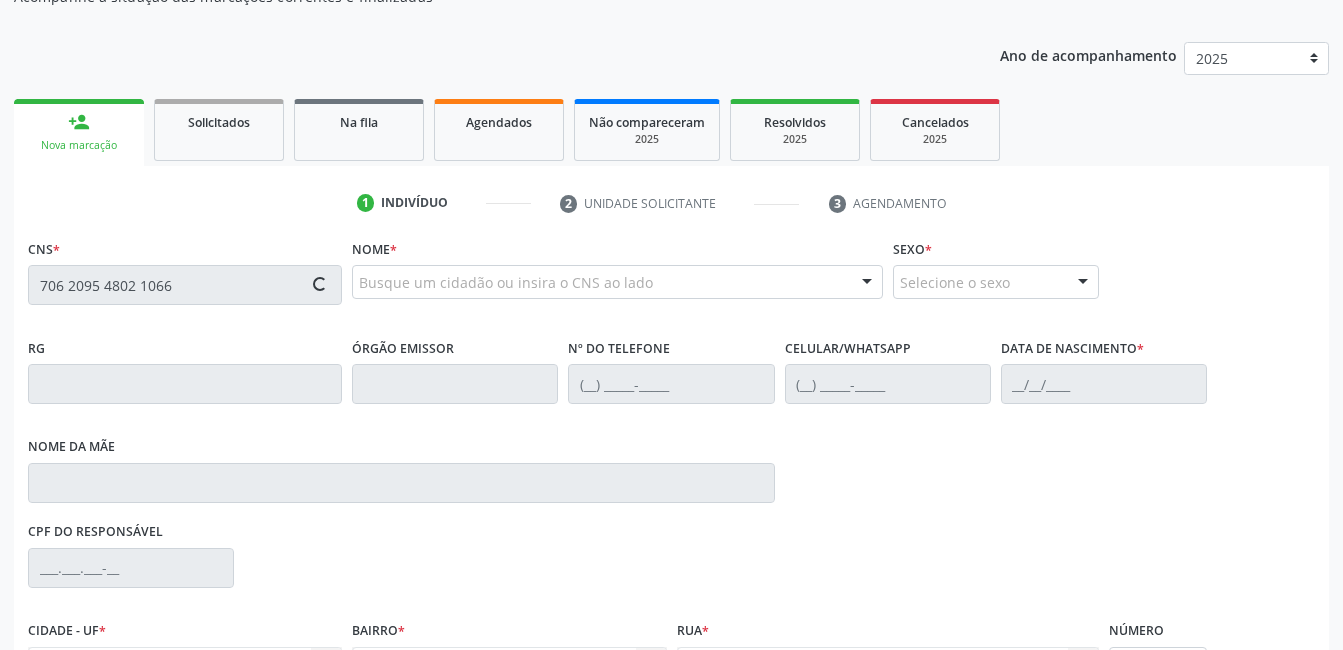 type on "706 2095 4802 1066" 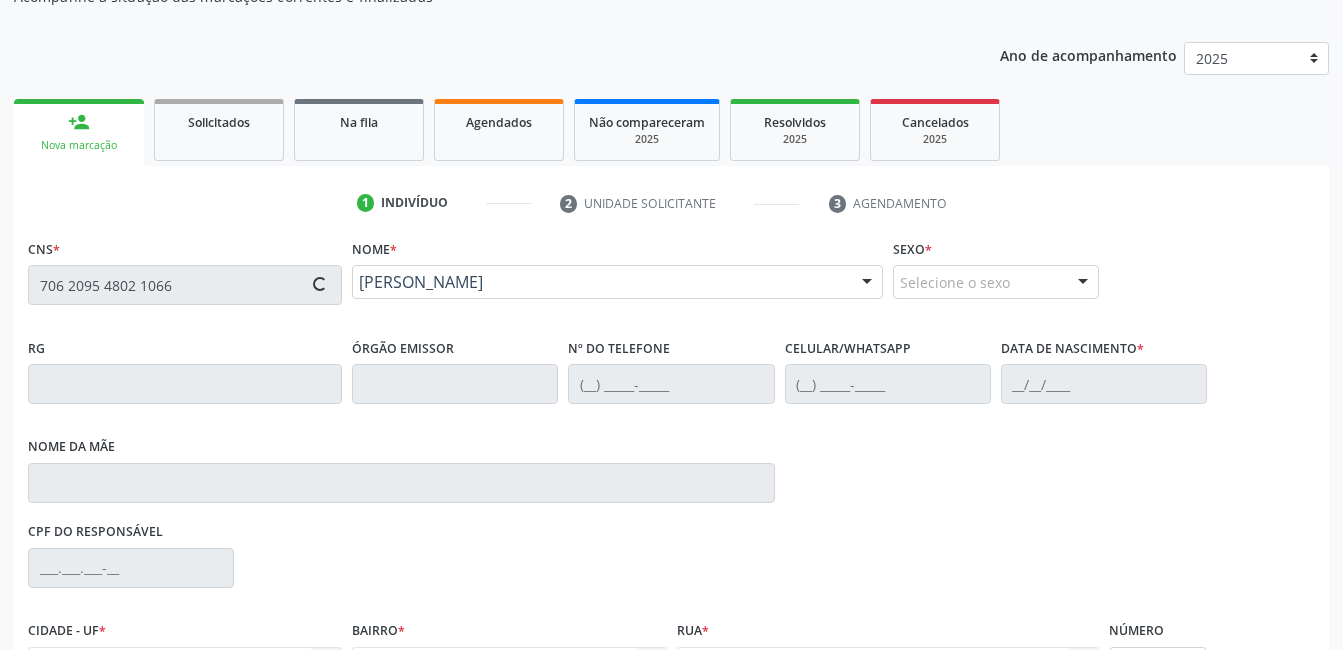 type on "[PHONE_NUMBER]" 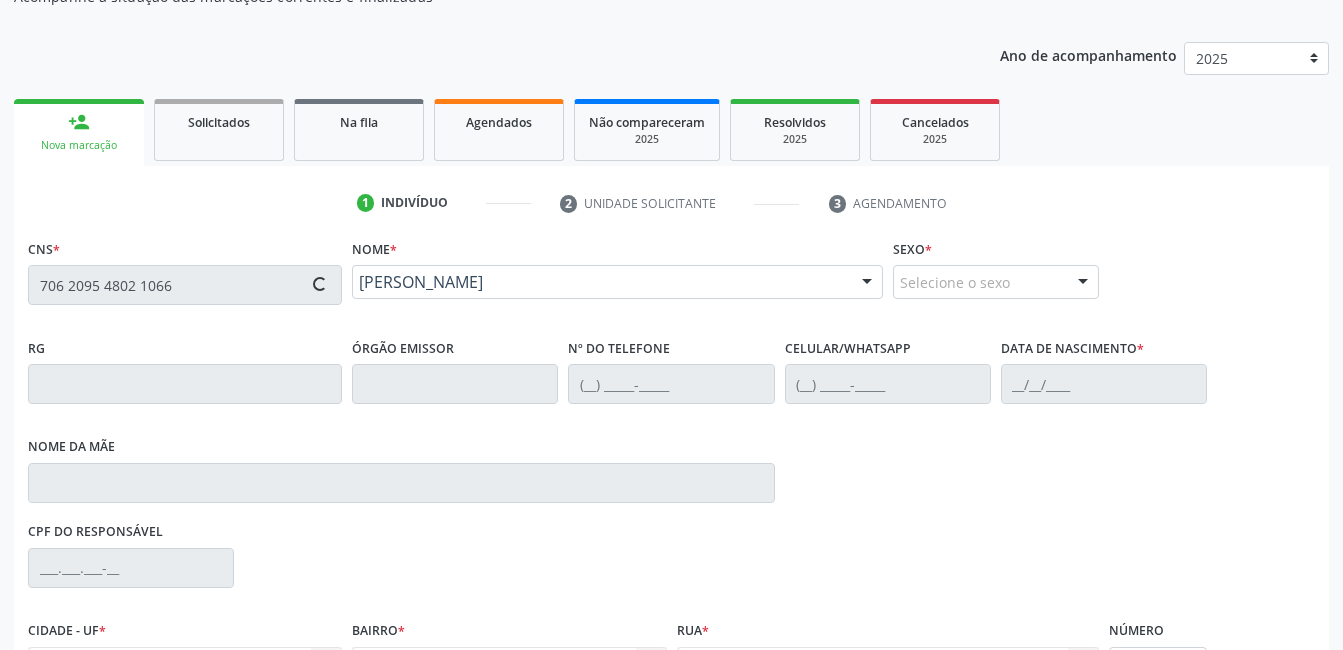 type on "[DATE]" 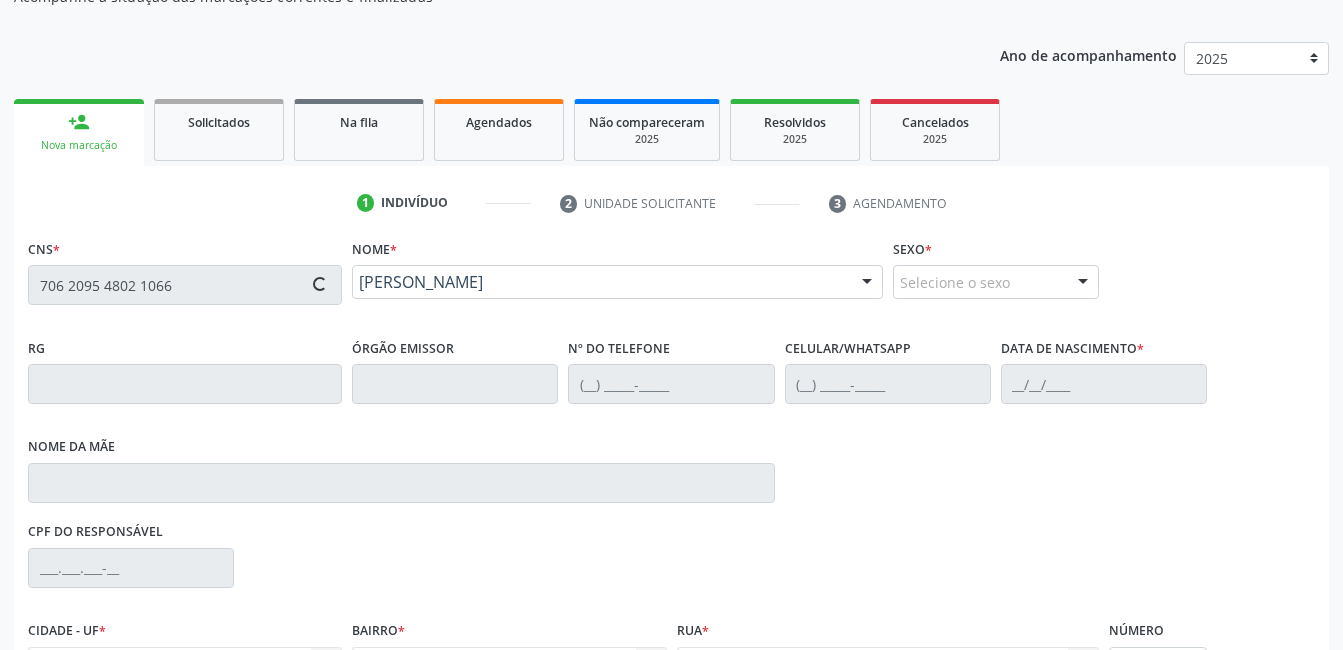 type on "[PERSON_NAME] da Slva" 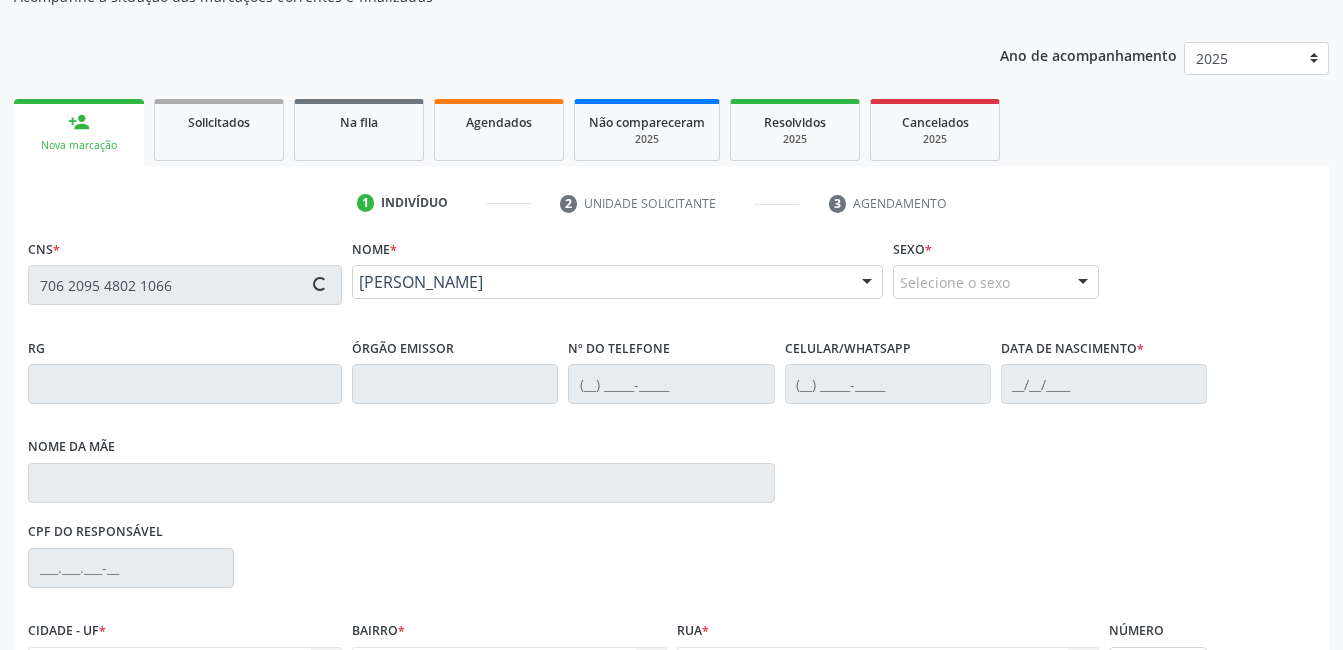 type on "59" 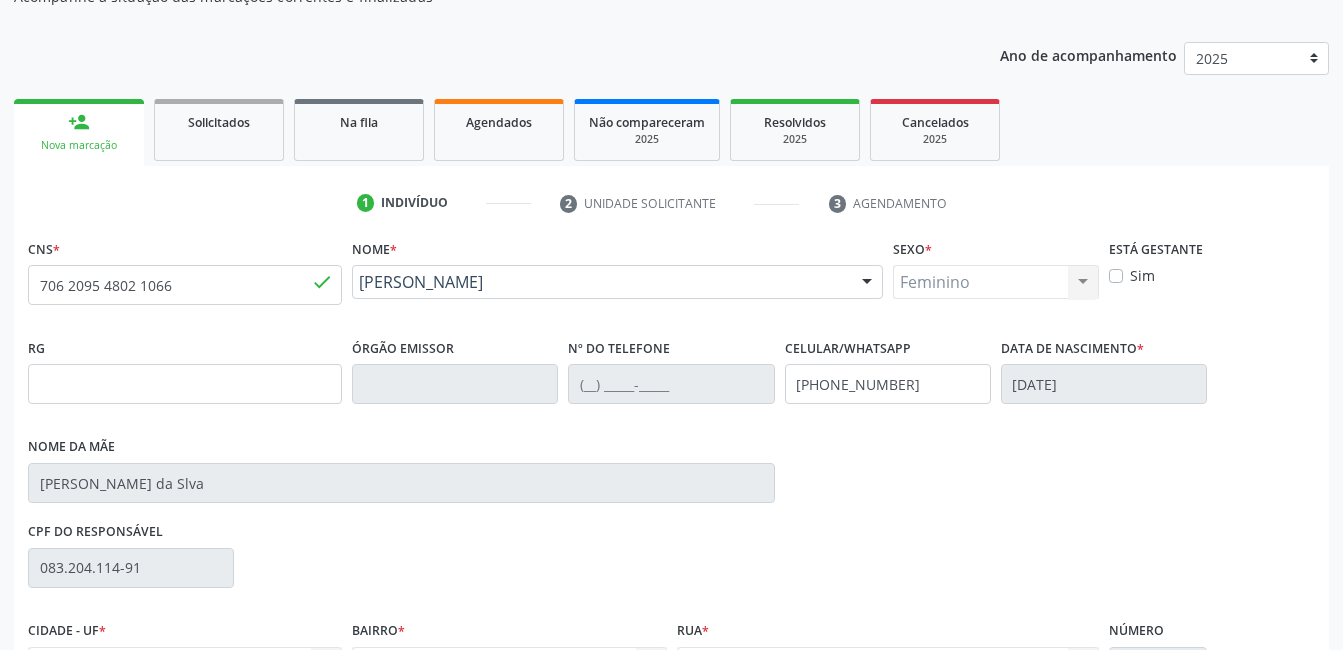 scroll, scrollTop: 420, scrollLeft: 0, axis: vertical 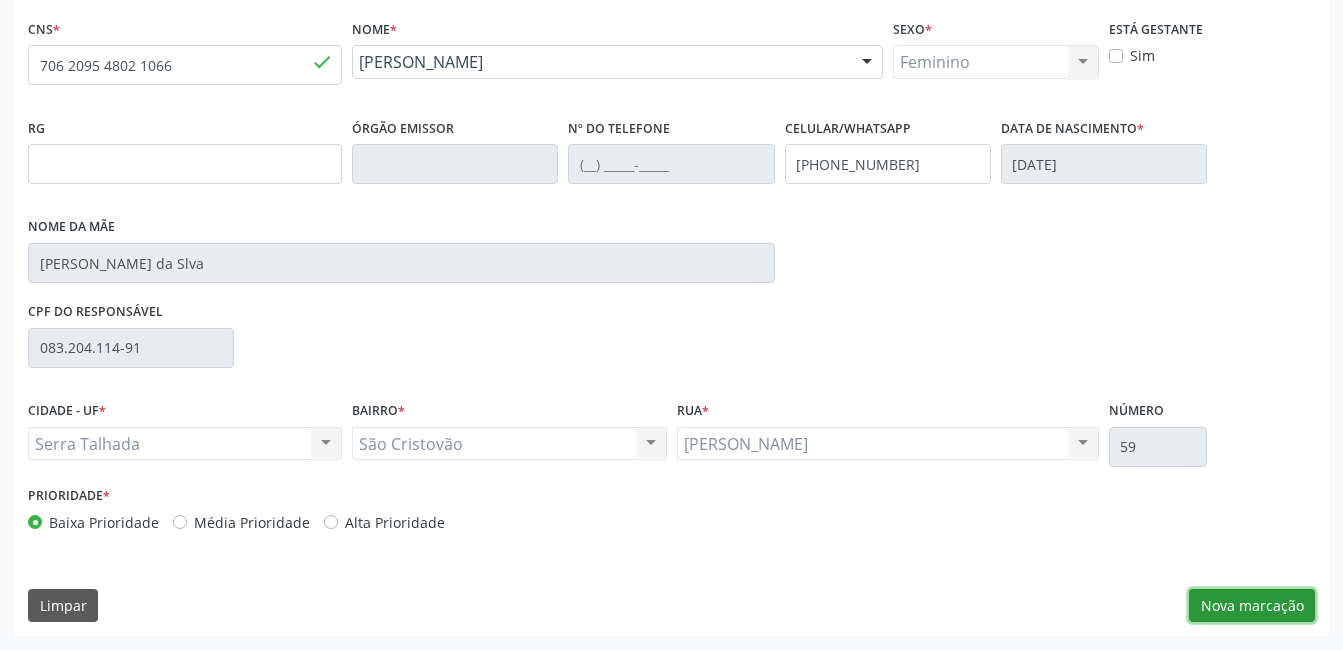 click on "Nova marcação" at bounding box center [1252, 606] 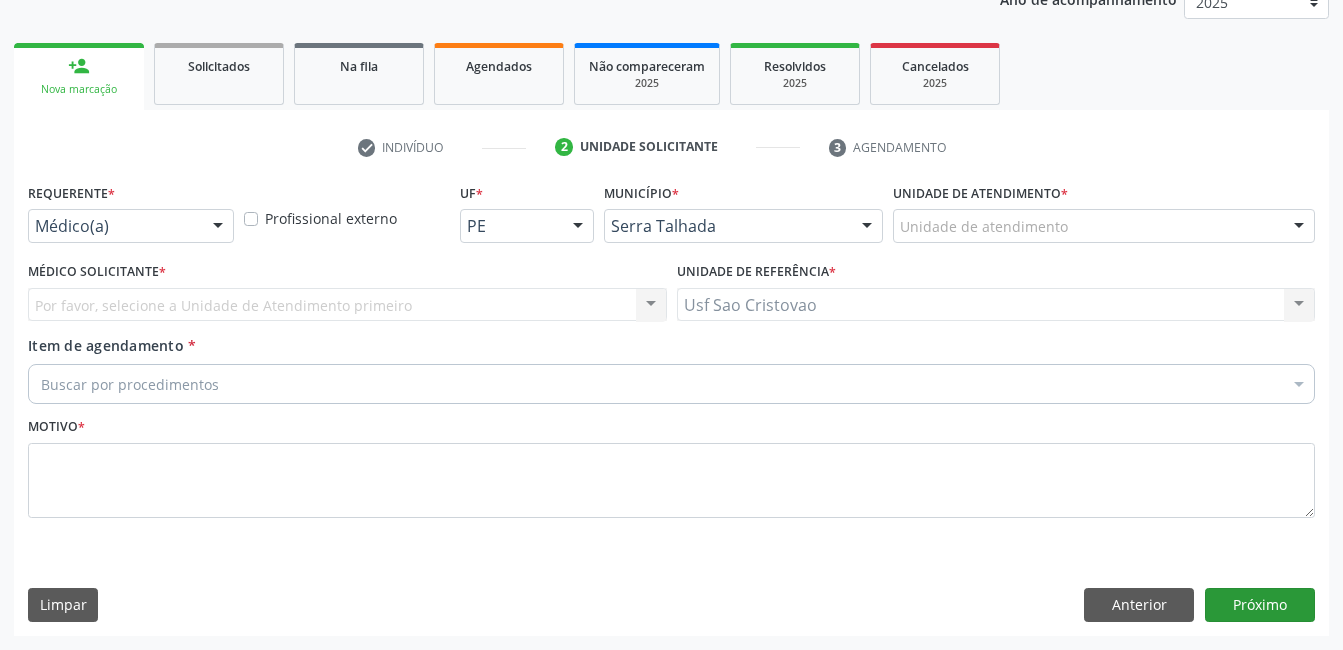 scroll, scrollTop: 256, scrollLeft: 0, axis: vertical 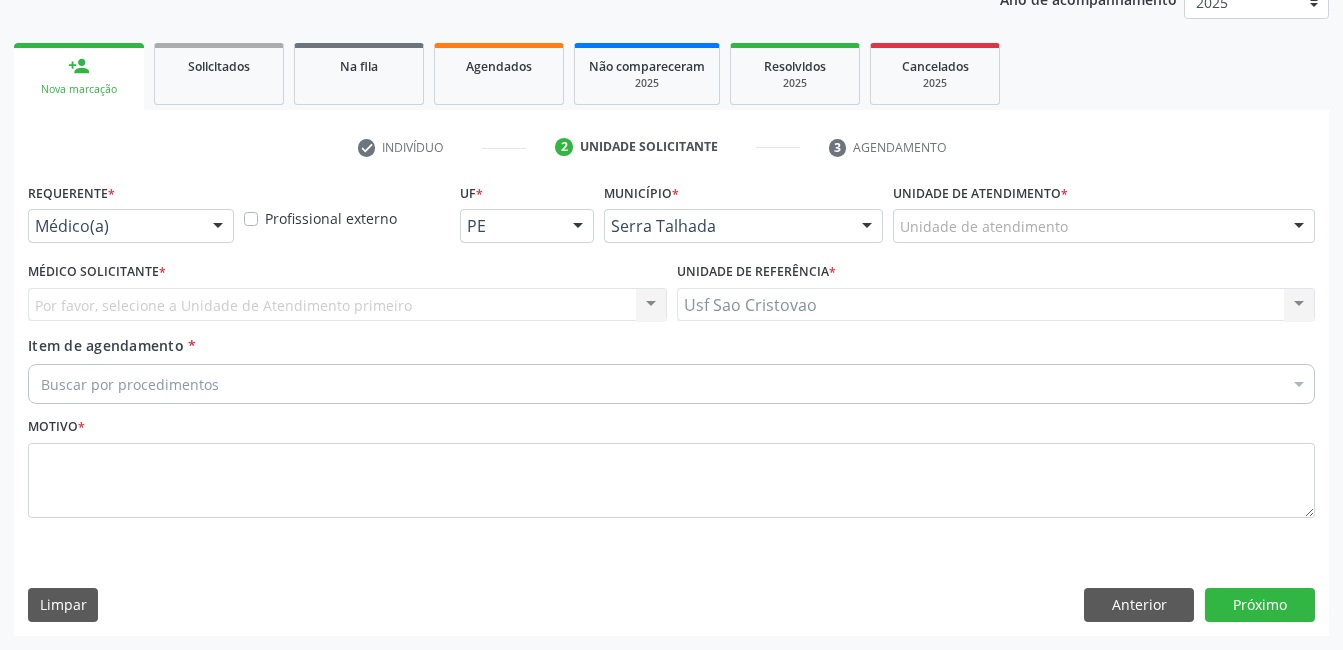drag, startPoint x: 201, startPoint y: 204, endPoint x: 199, endPoint y: 221, distance: 17.117243 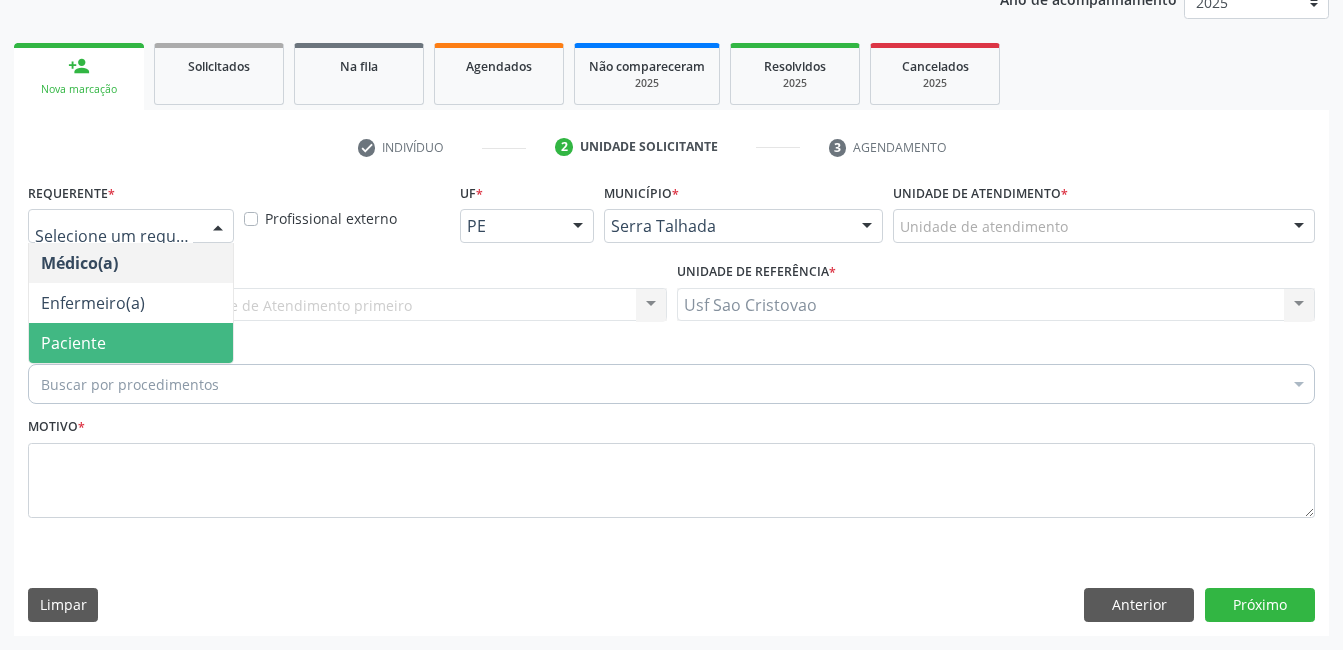 click on "Paciente" at bounding box center (131, 343) 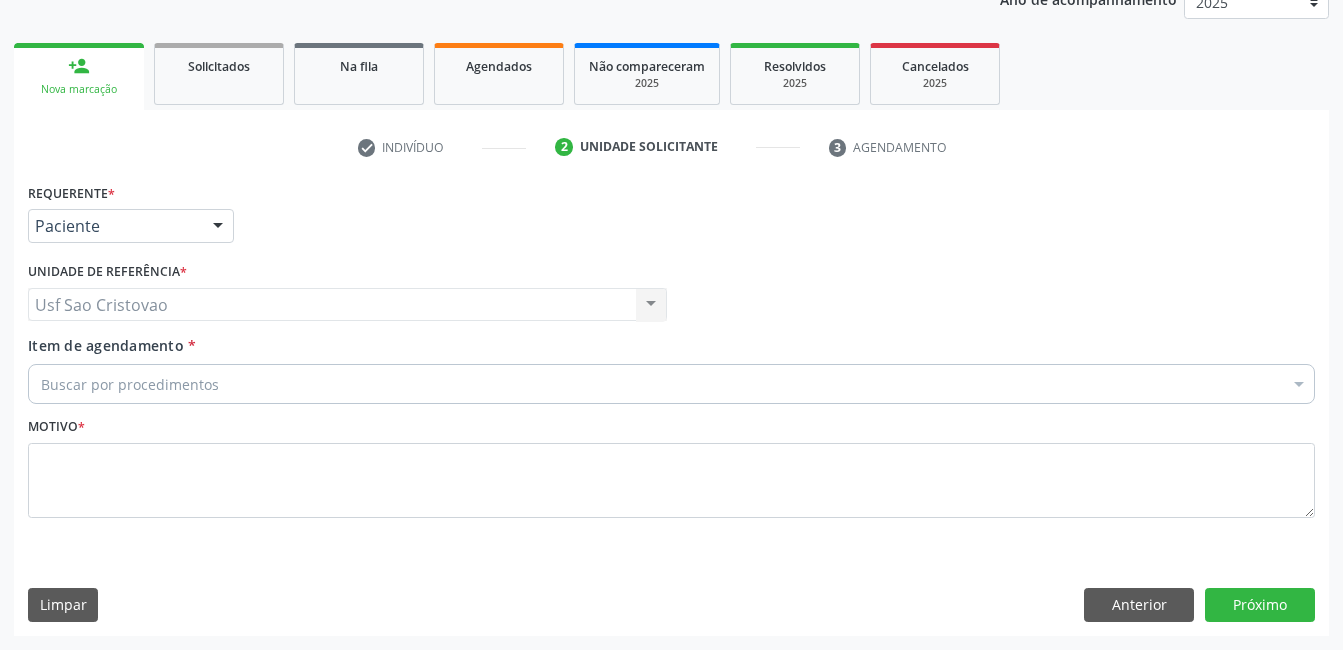 click on "Buscar por procedimentos" at bounding box center (671, 384) 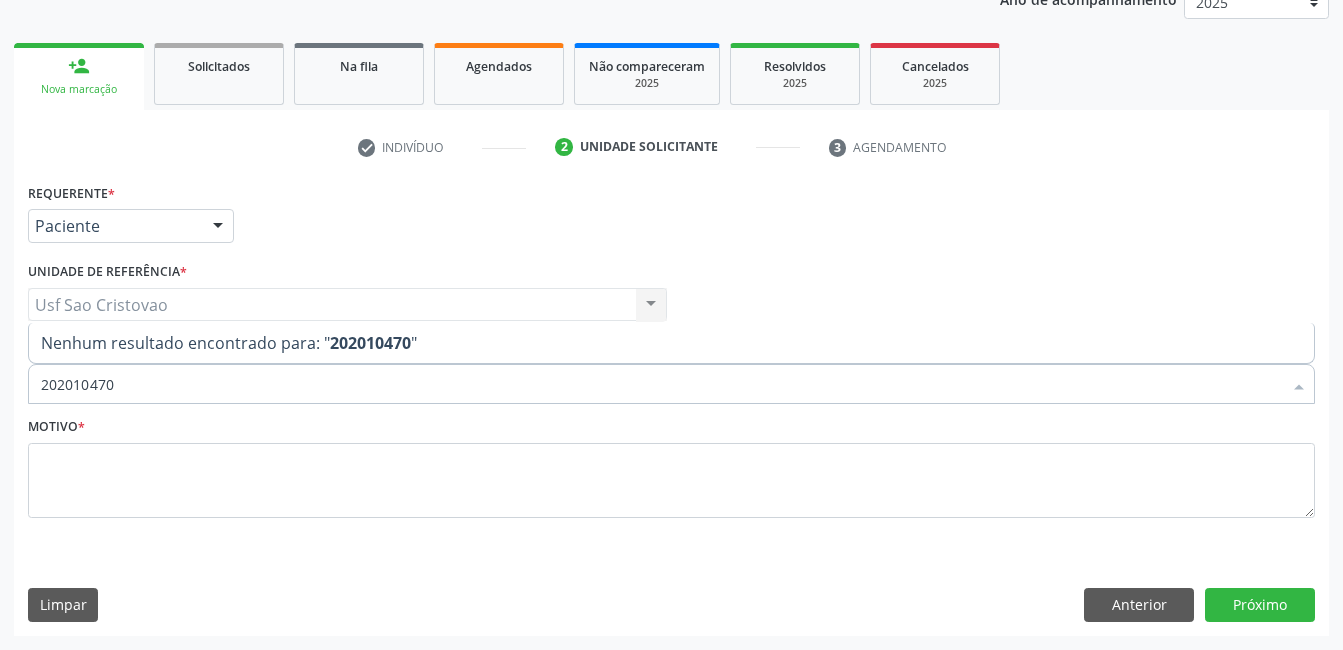 click on "202010470" at bounding box center [661, 384] 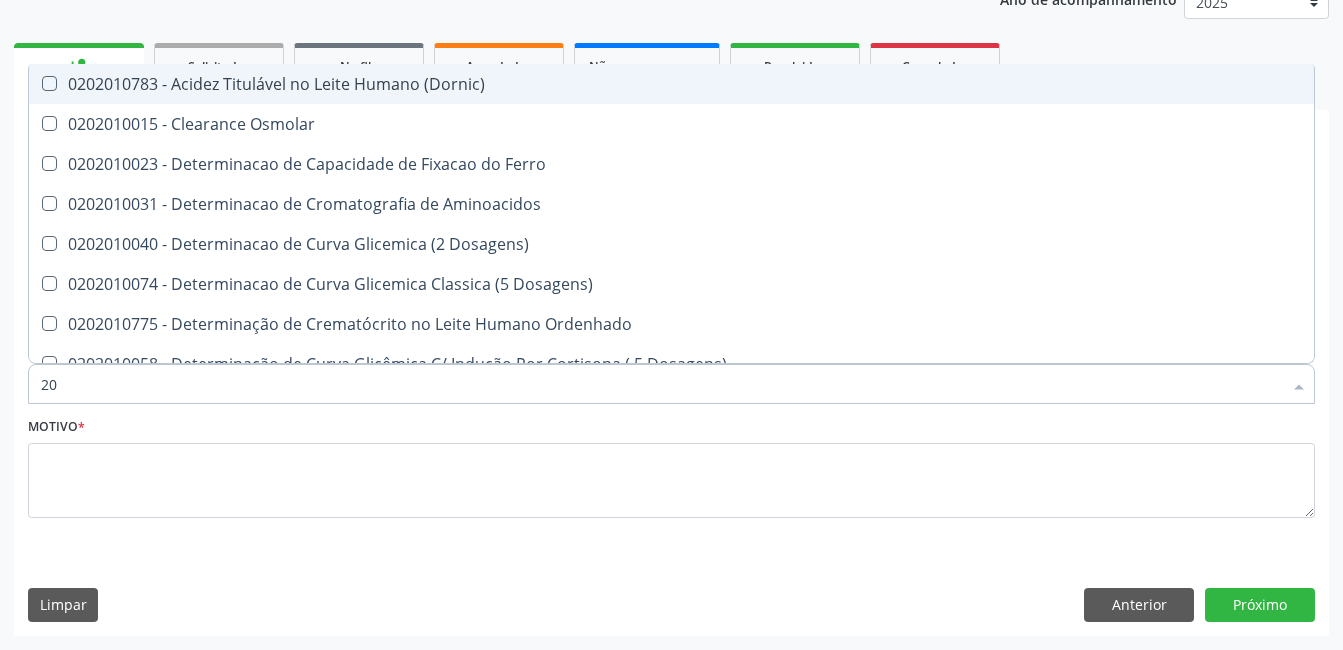 type on "2" 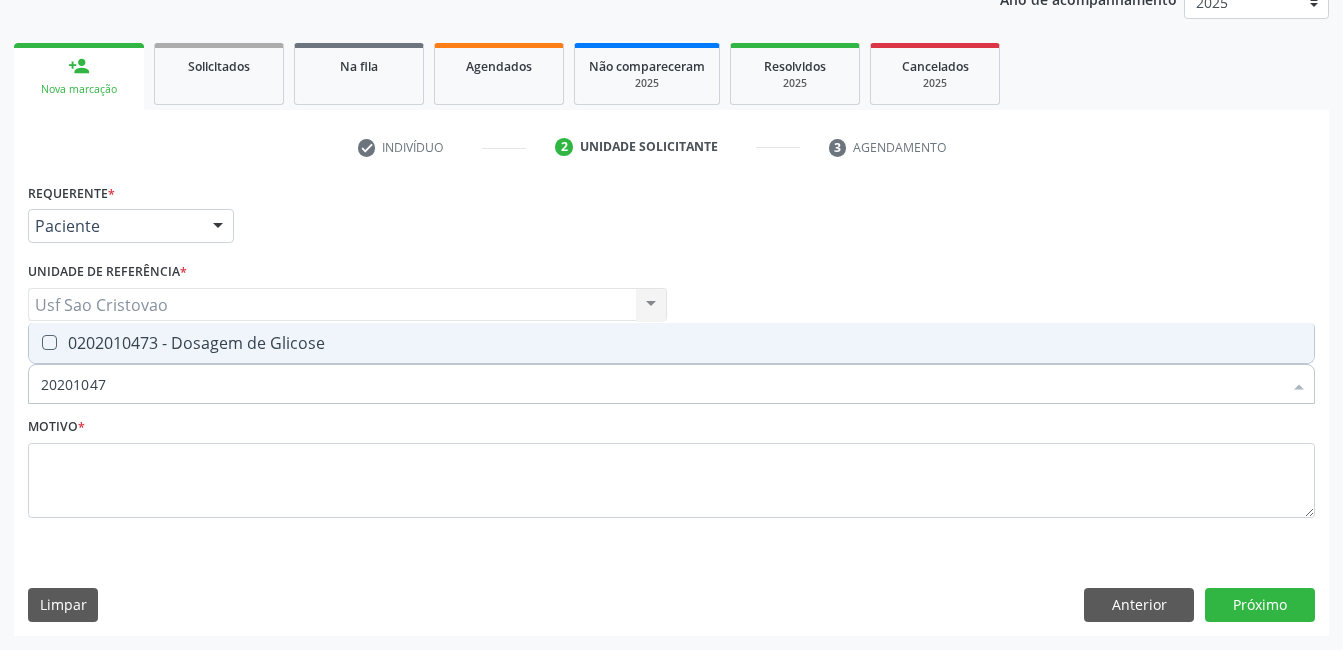 type on "202010473" 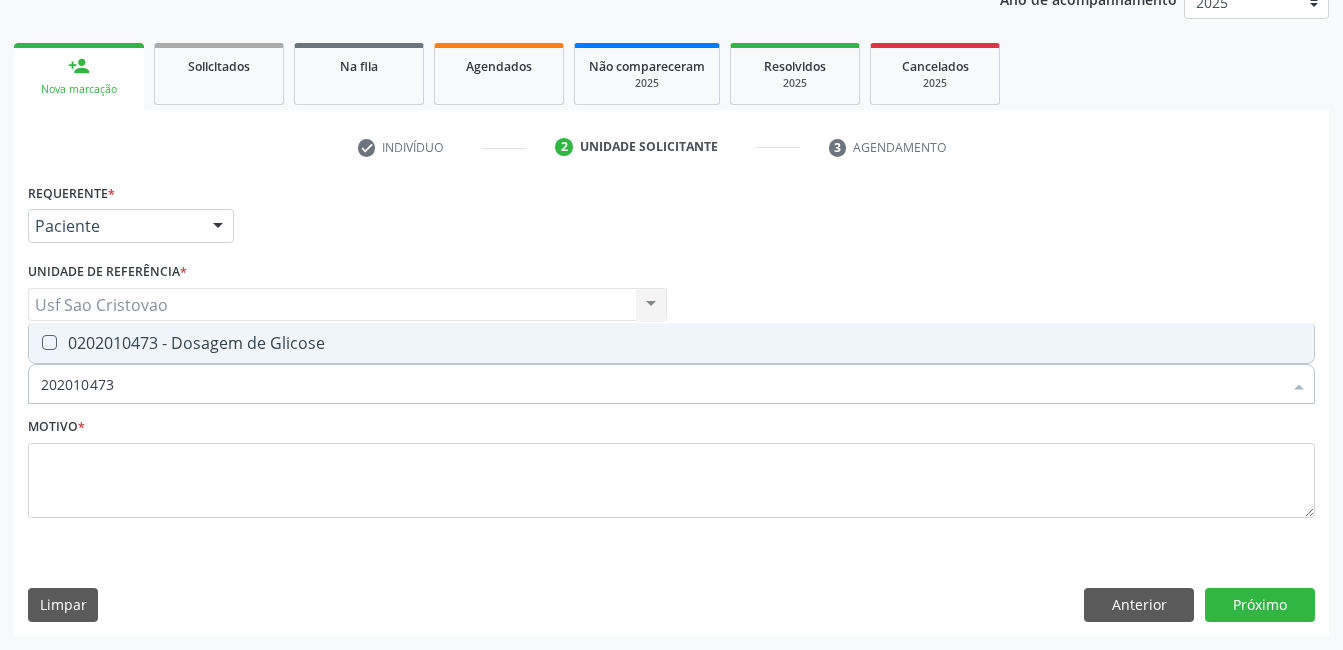 click on "0202010473 - Dosagem de Glicose" at bounding box center (671, 343) 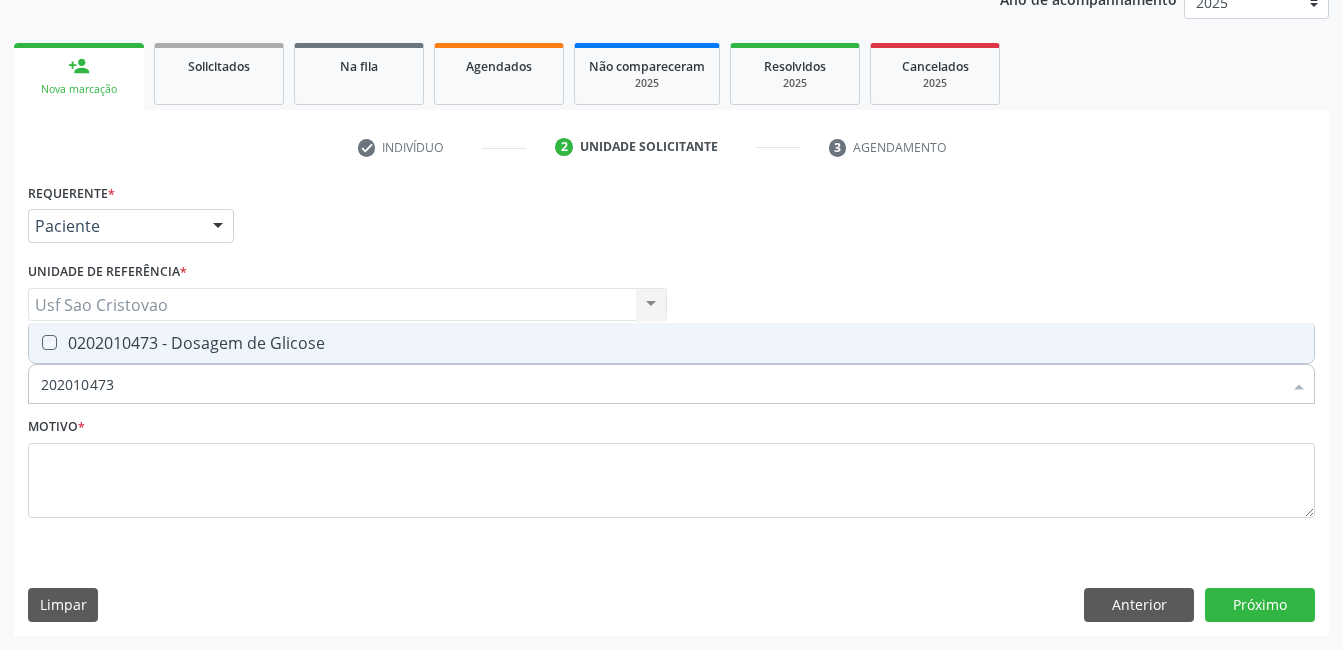 checkbox on "true" 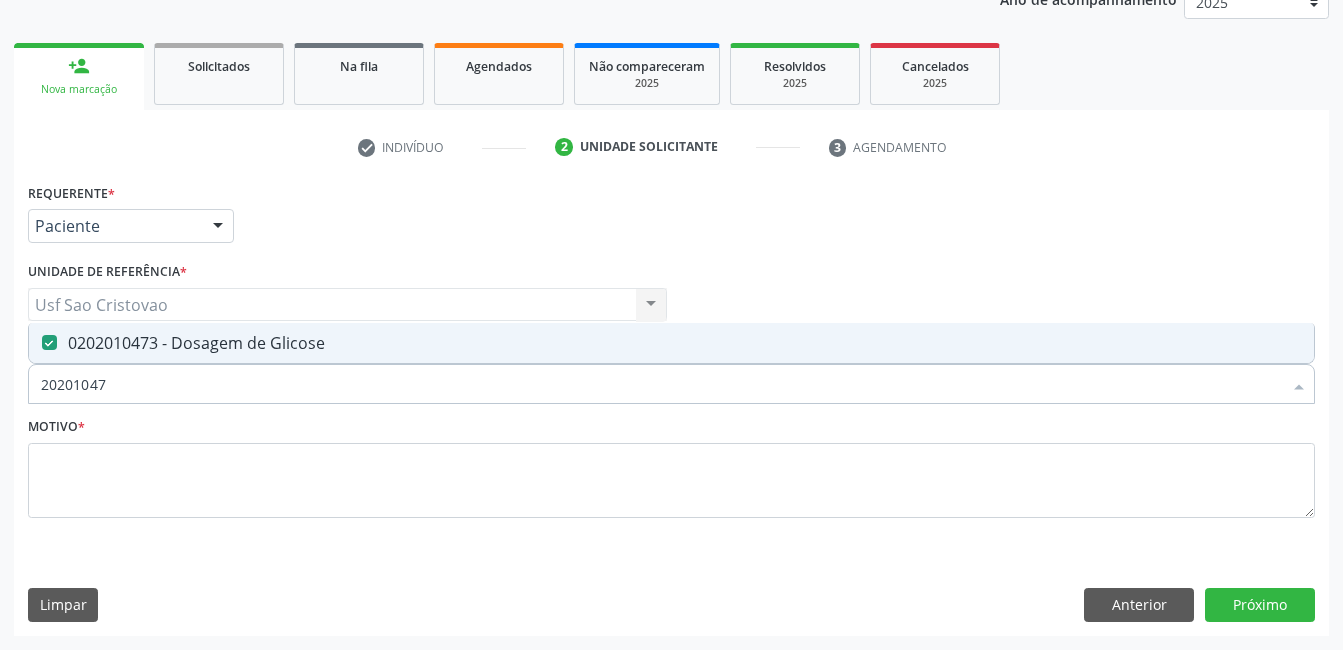 type on "2020104" 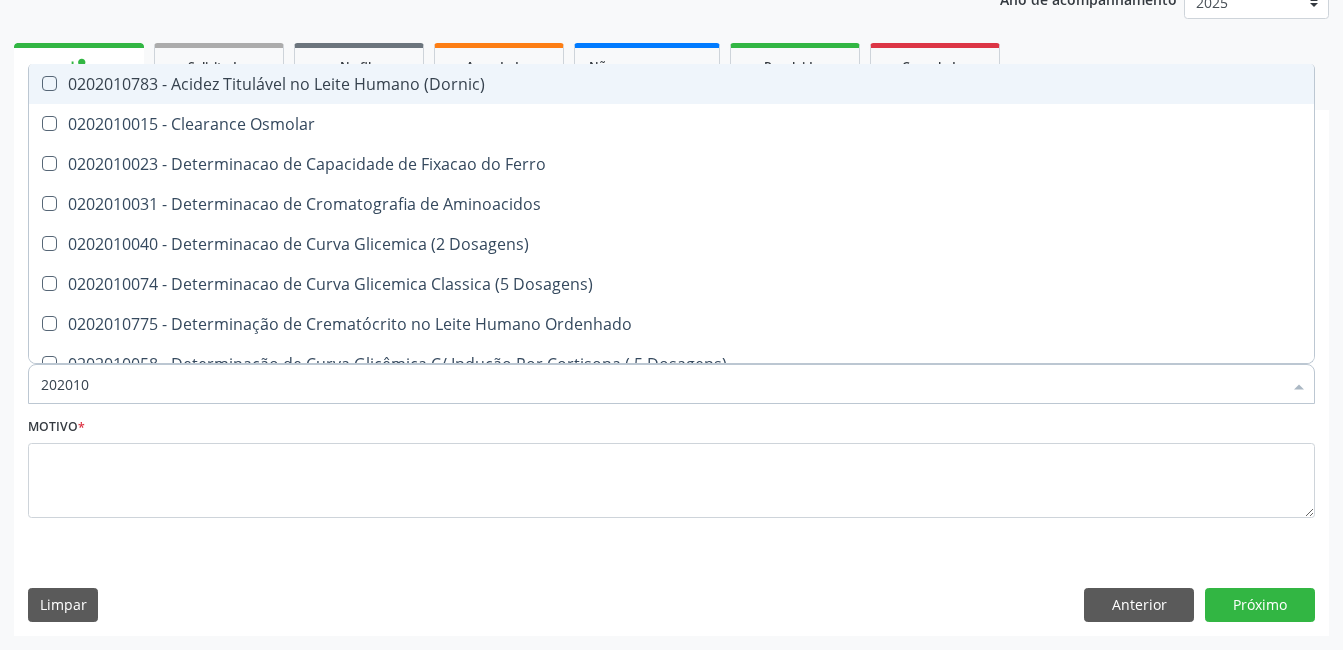 type on "20201" 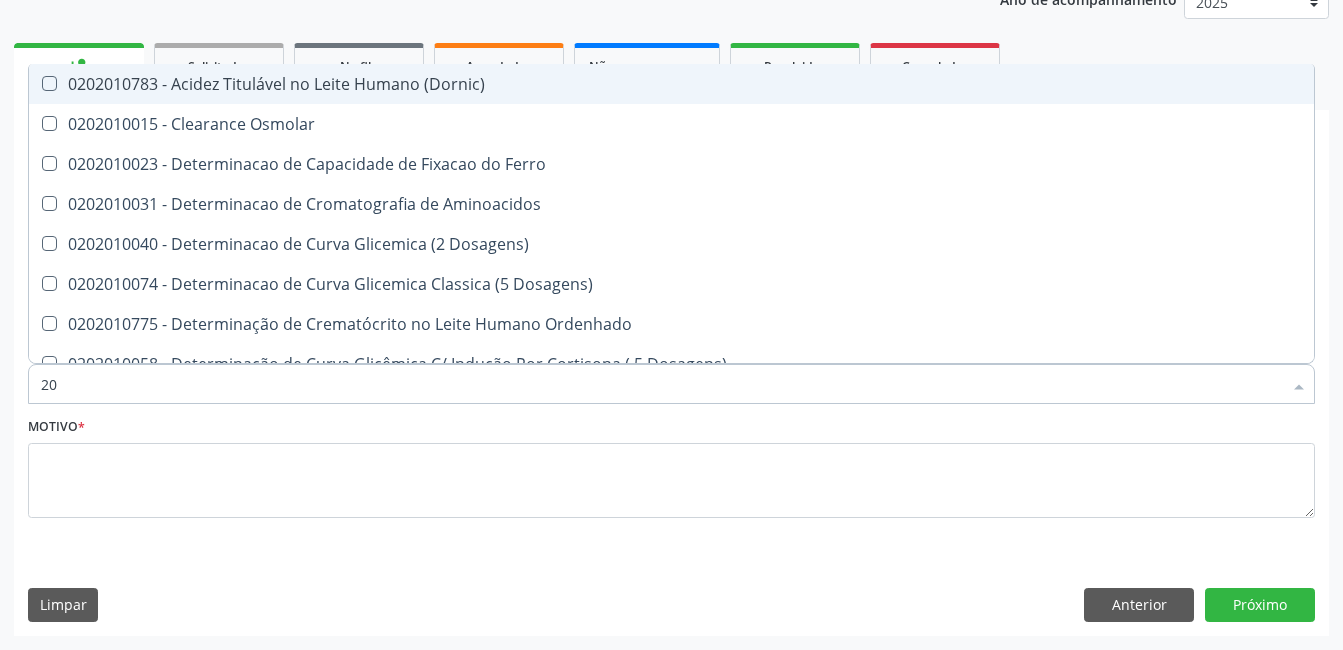 type on "2" 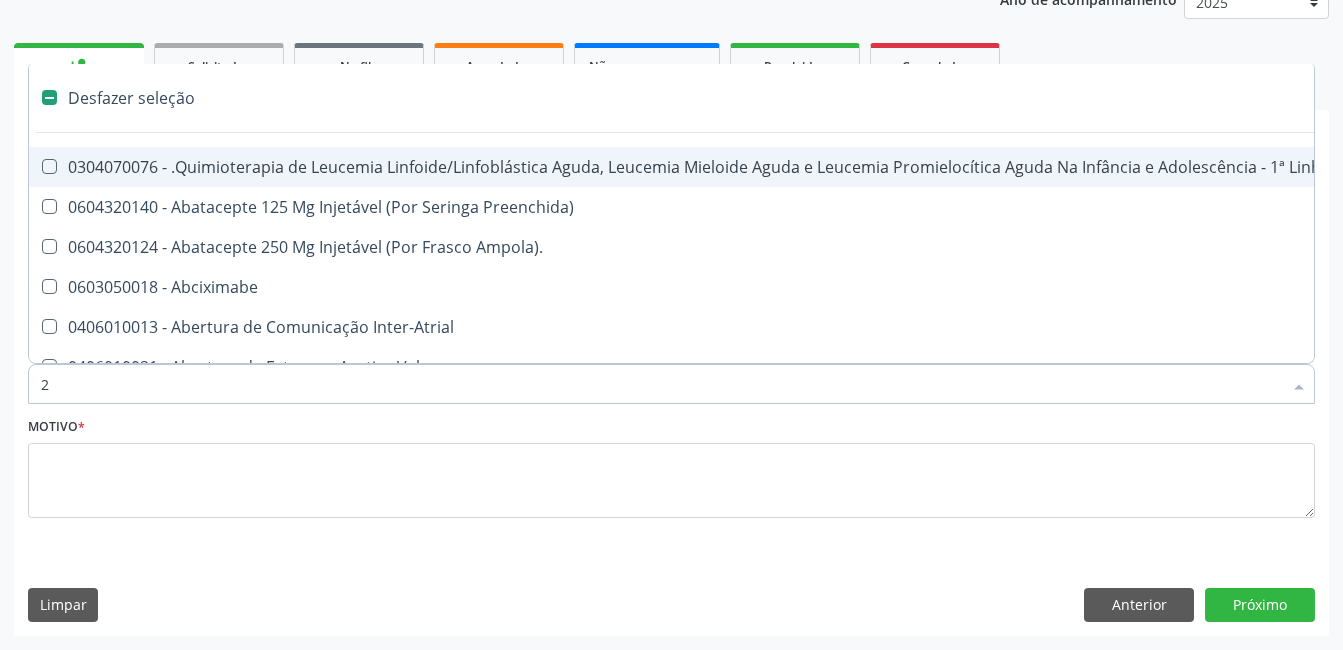 type 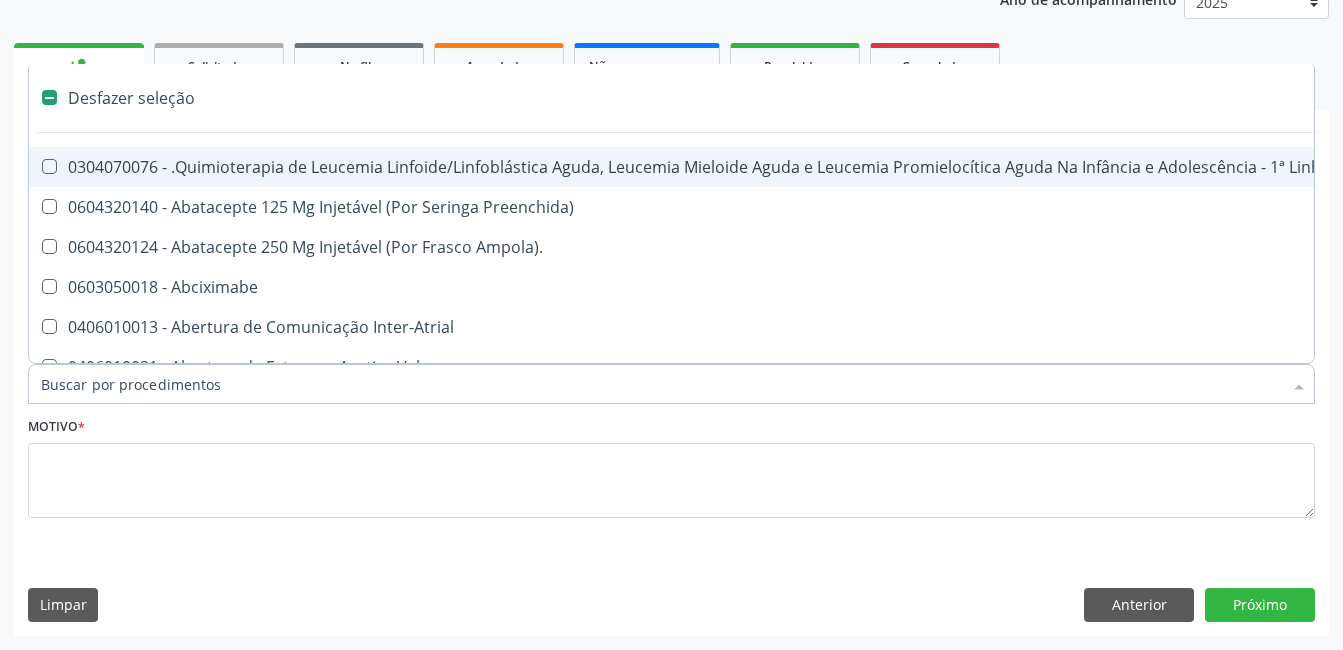 type on "2" 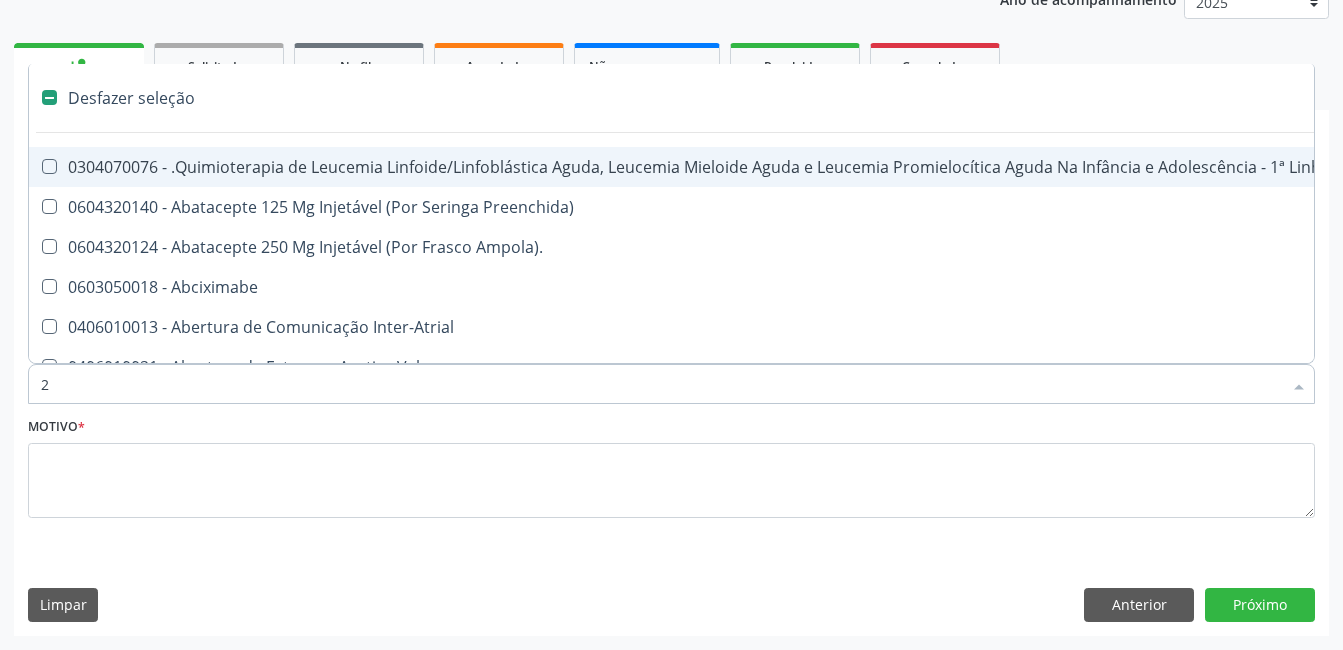 checkbox on "true" 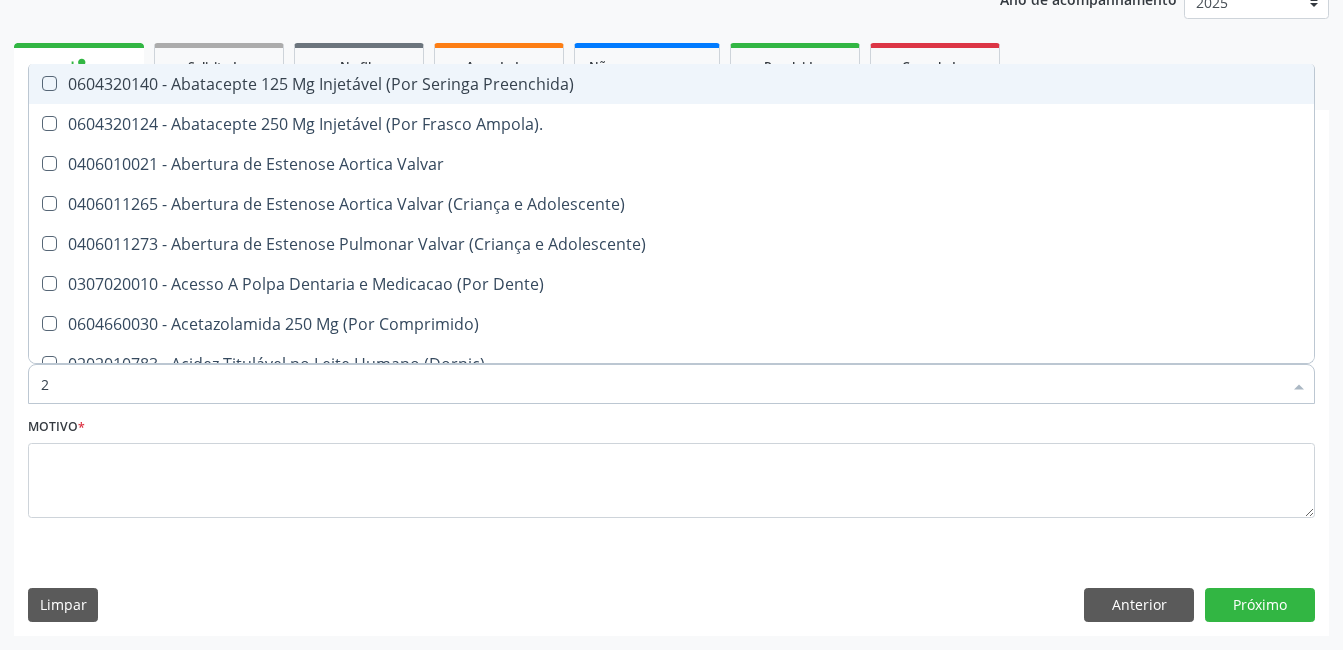 type on "20" 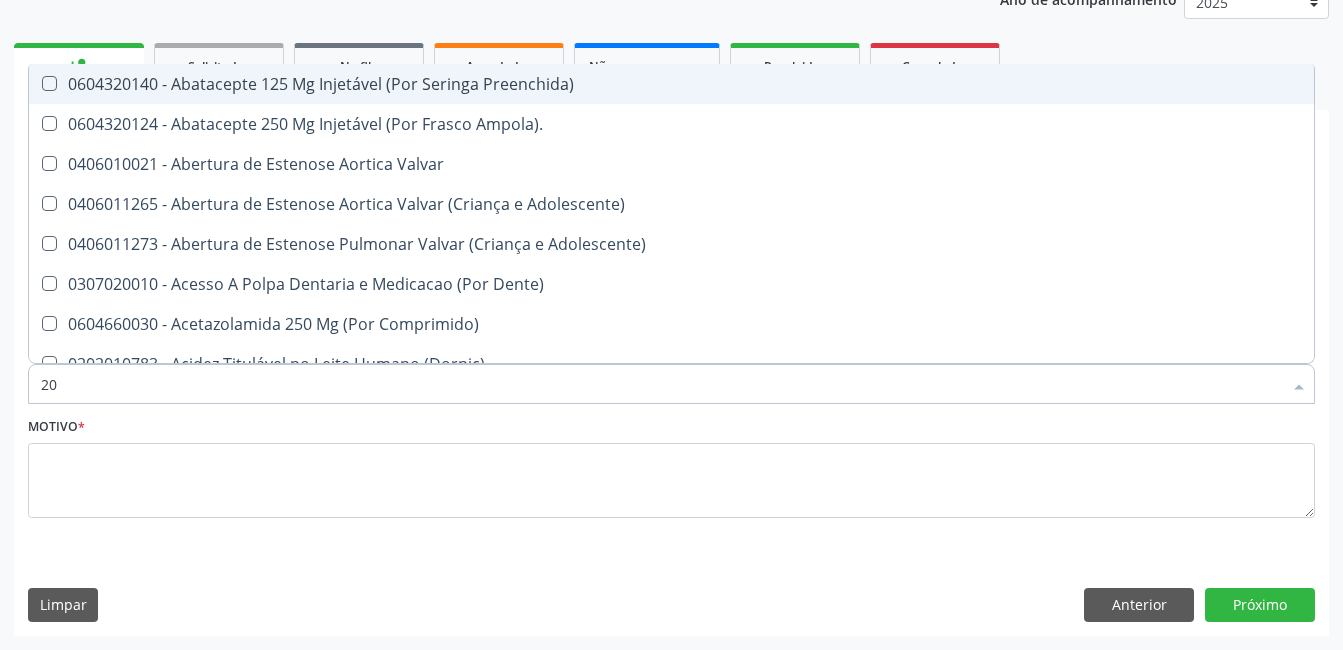 checkbox on "true" 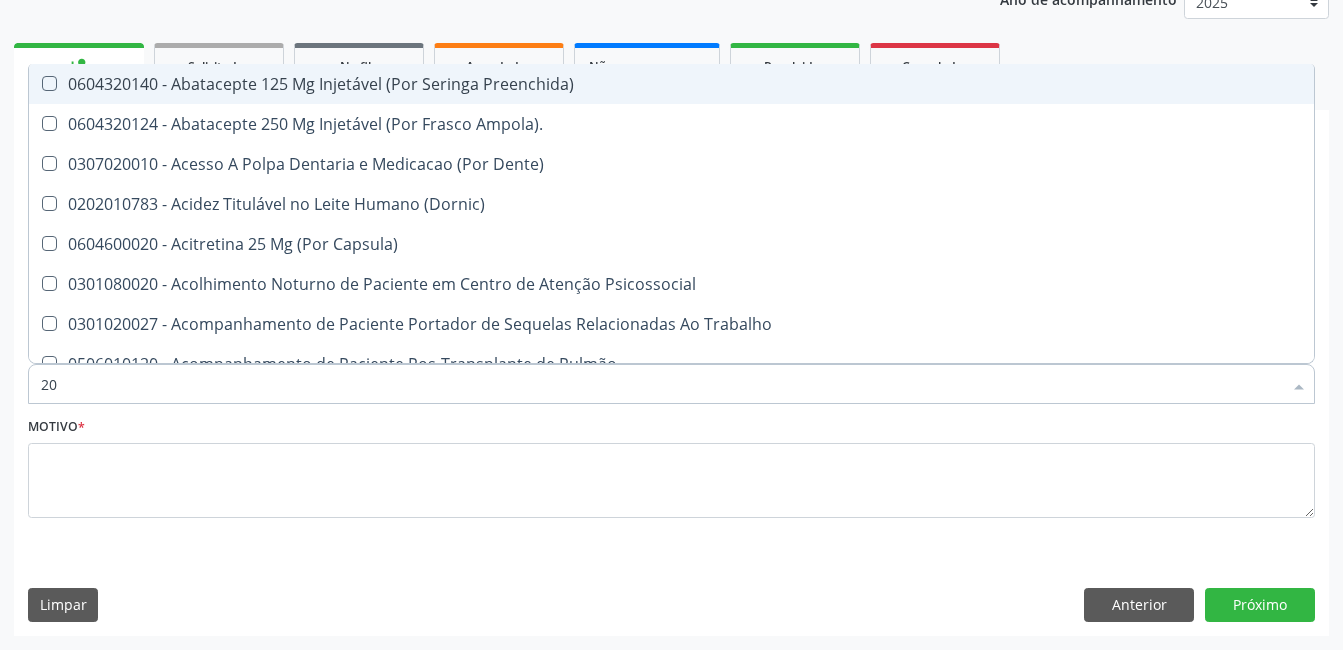 type on "202" 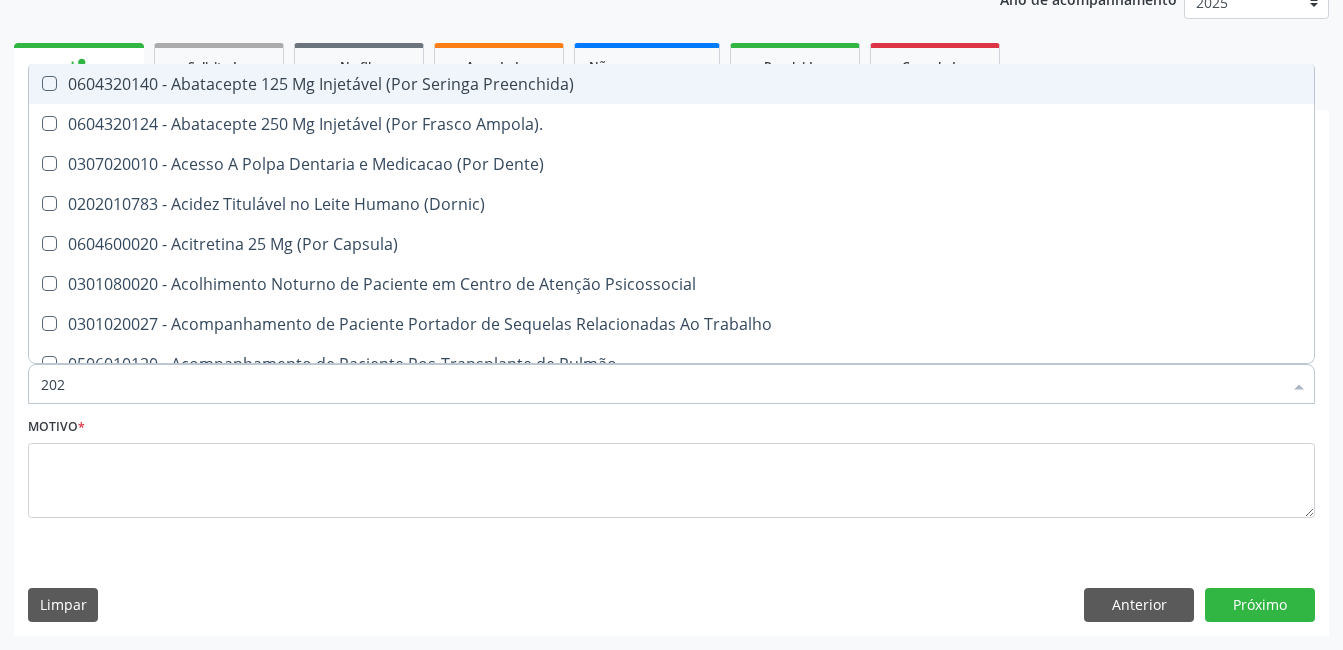 checkbox on "true" 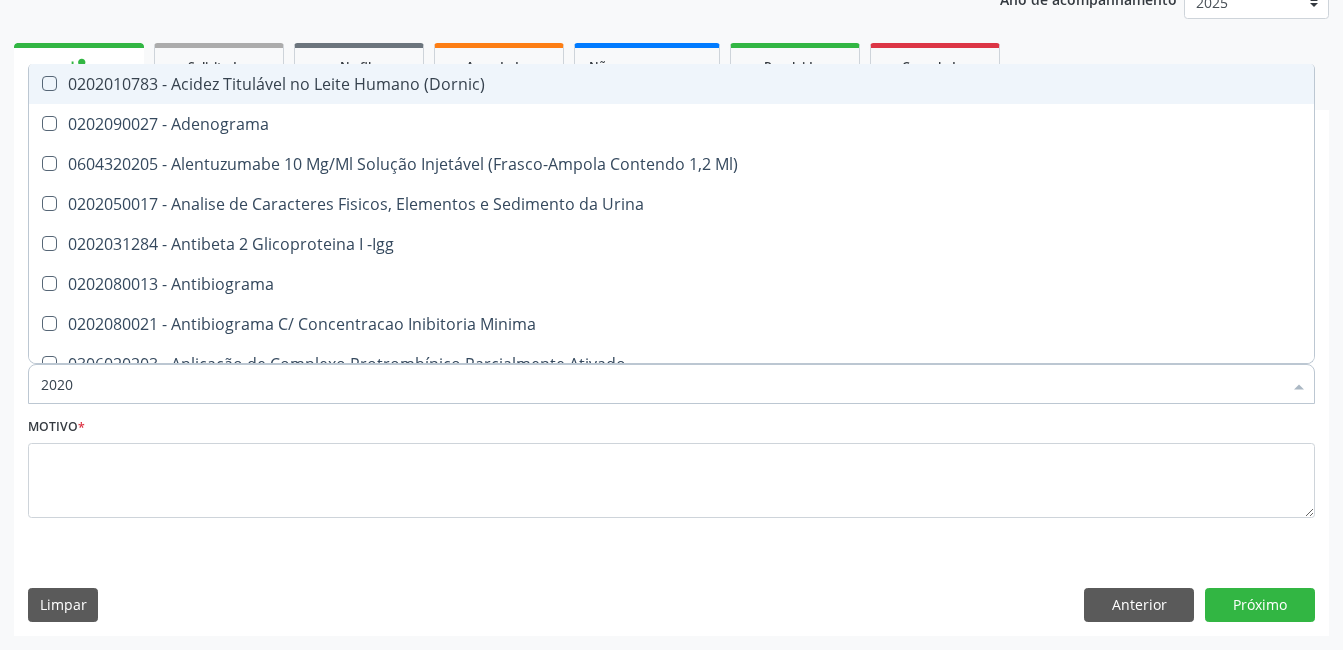 type on "20201" 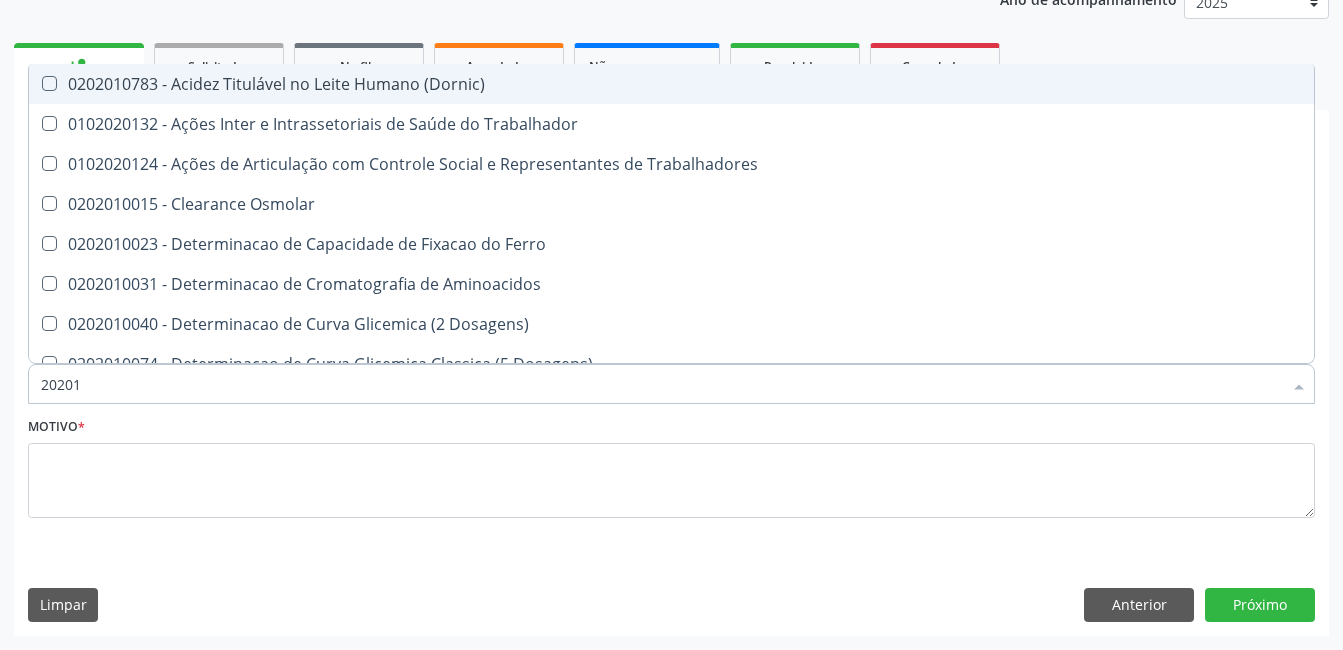 type on "202010" 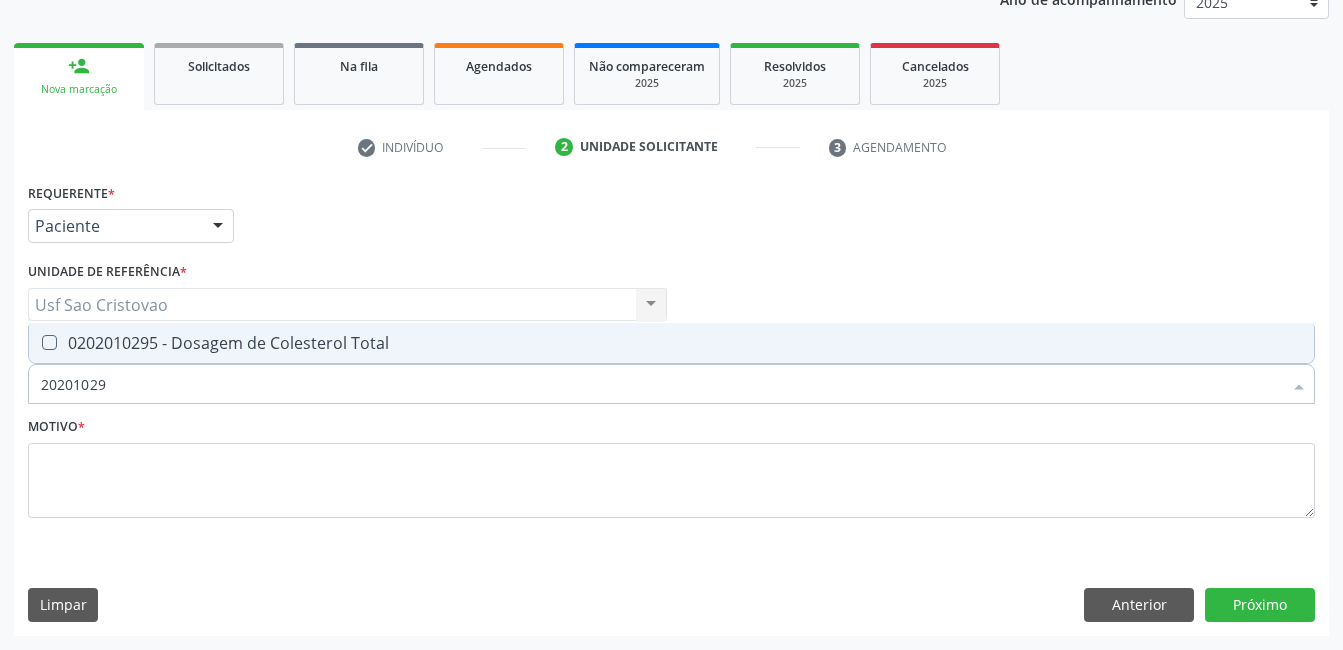 type on "202010295" 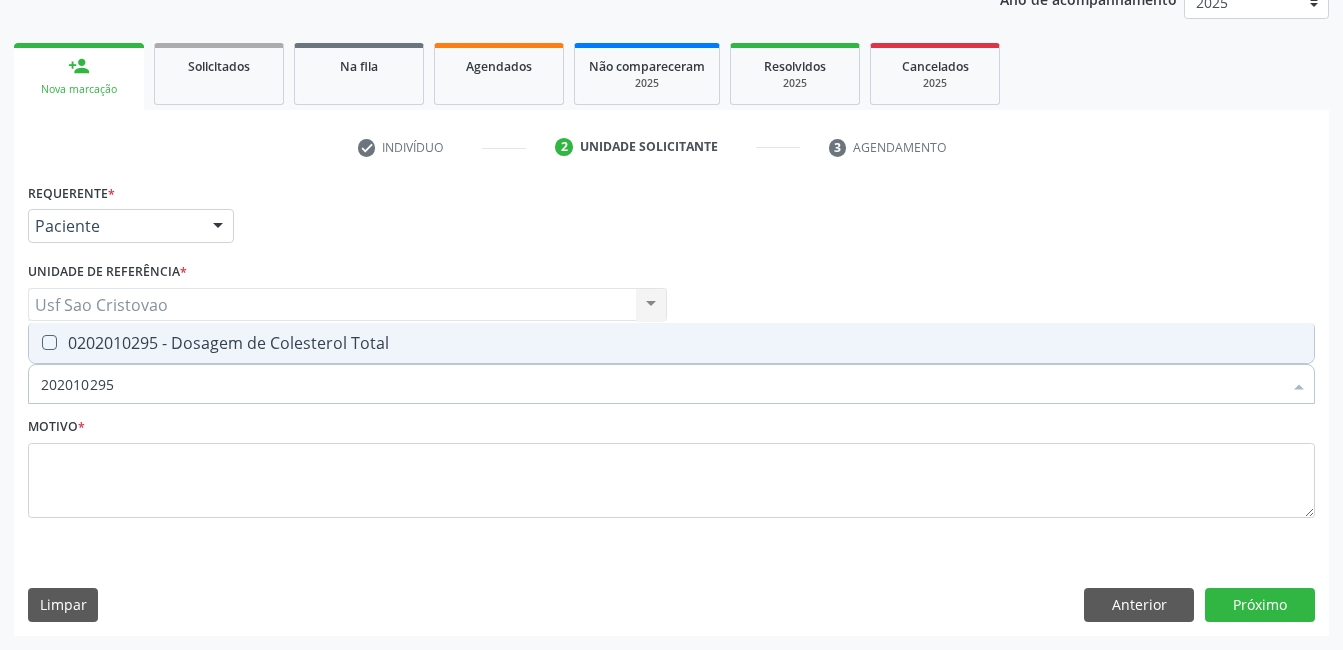 click on "0202010295 - Dosagem de Colesterol Total" at bounding box center (671, 343) 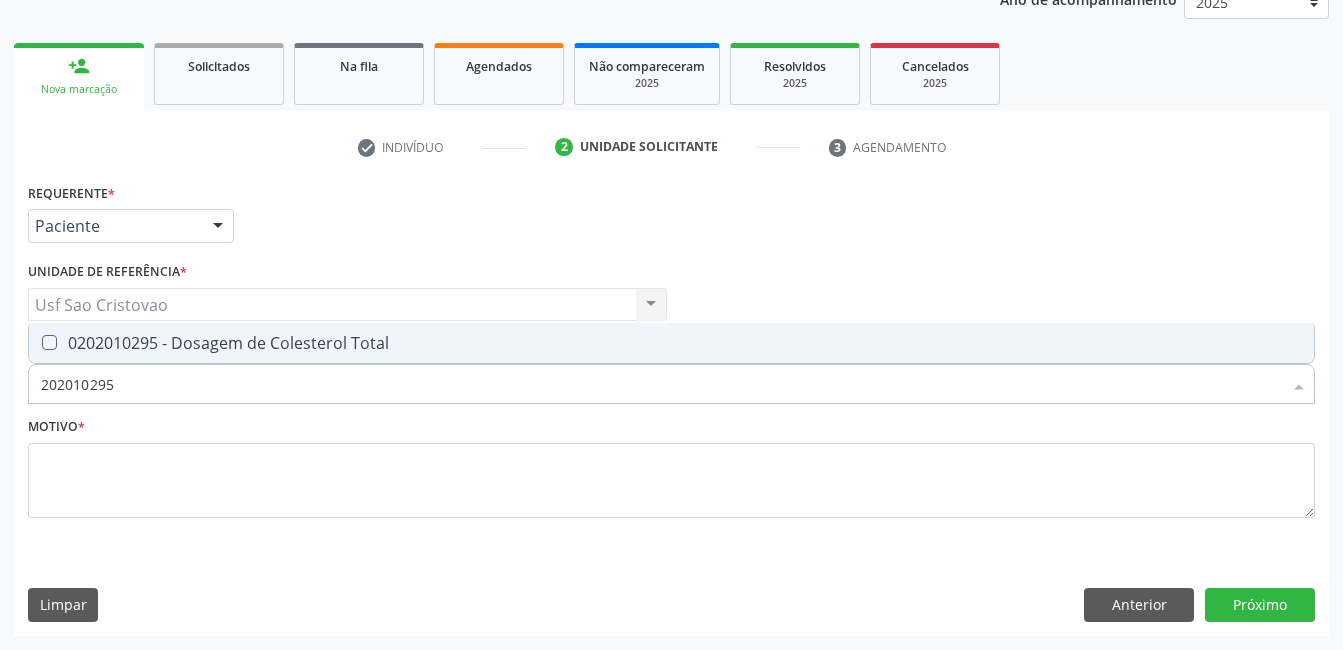checkbox on "true" 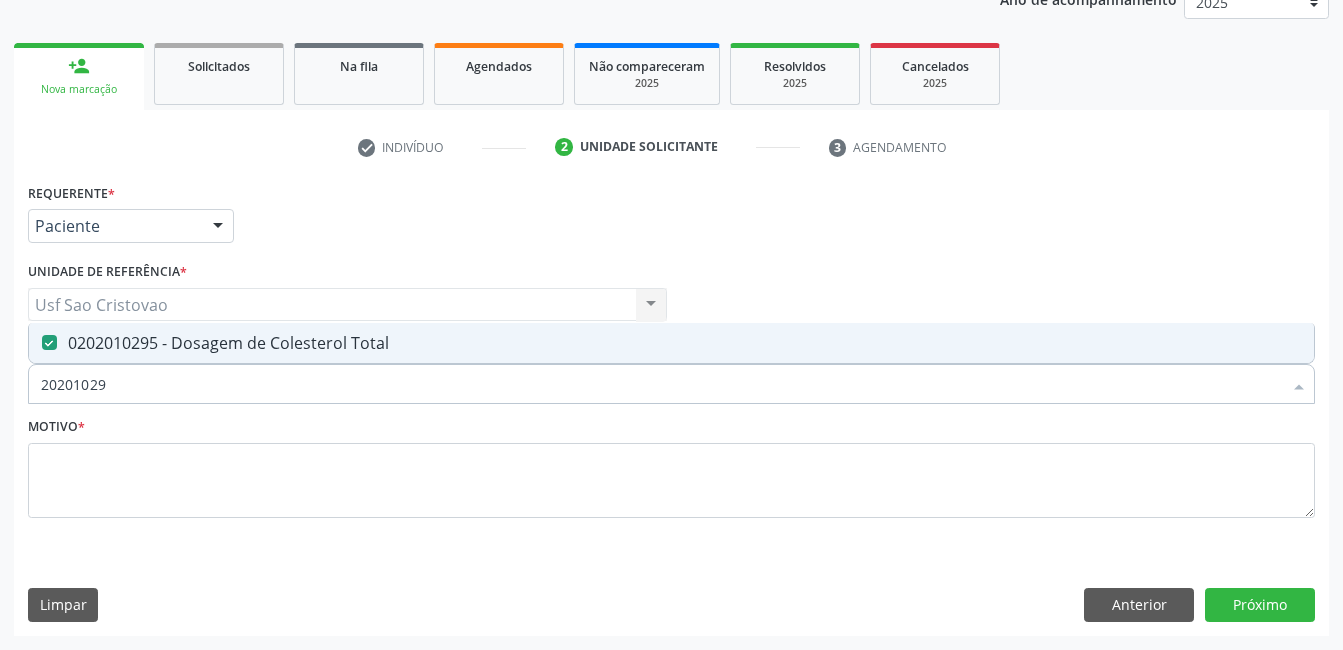 type on "2020102" 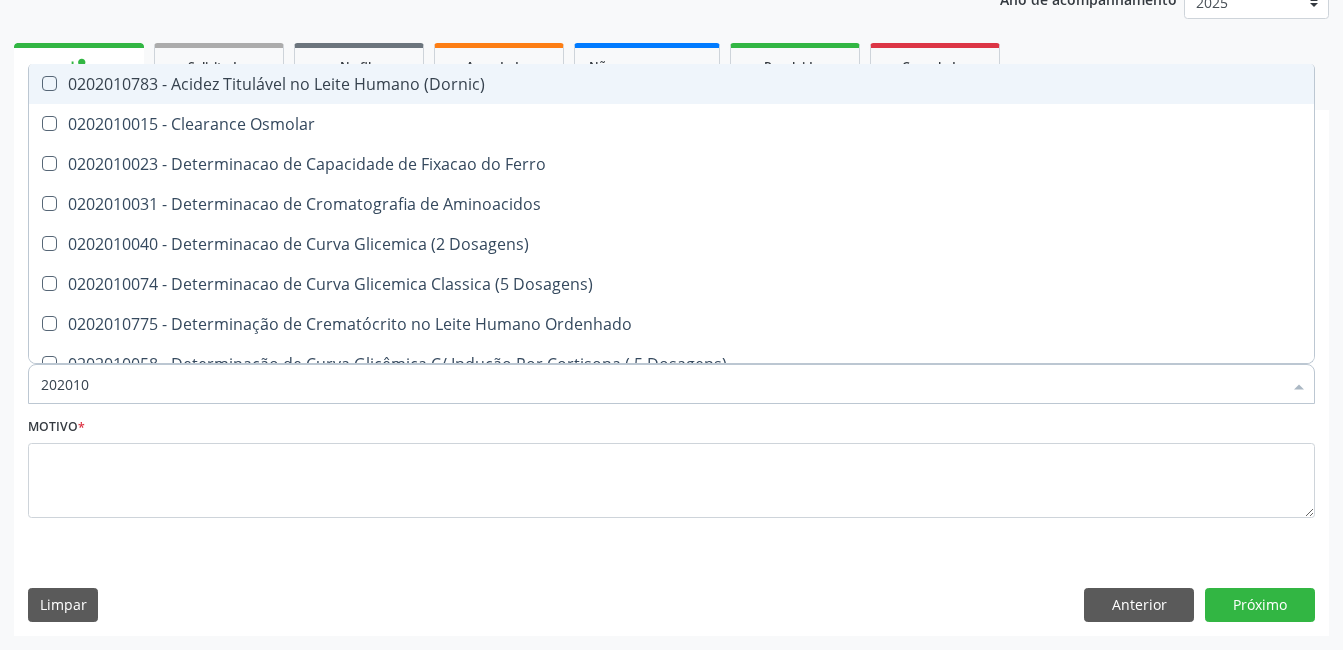 type on "20201" 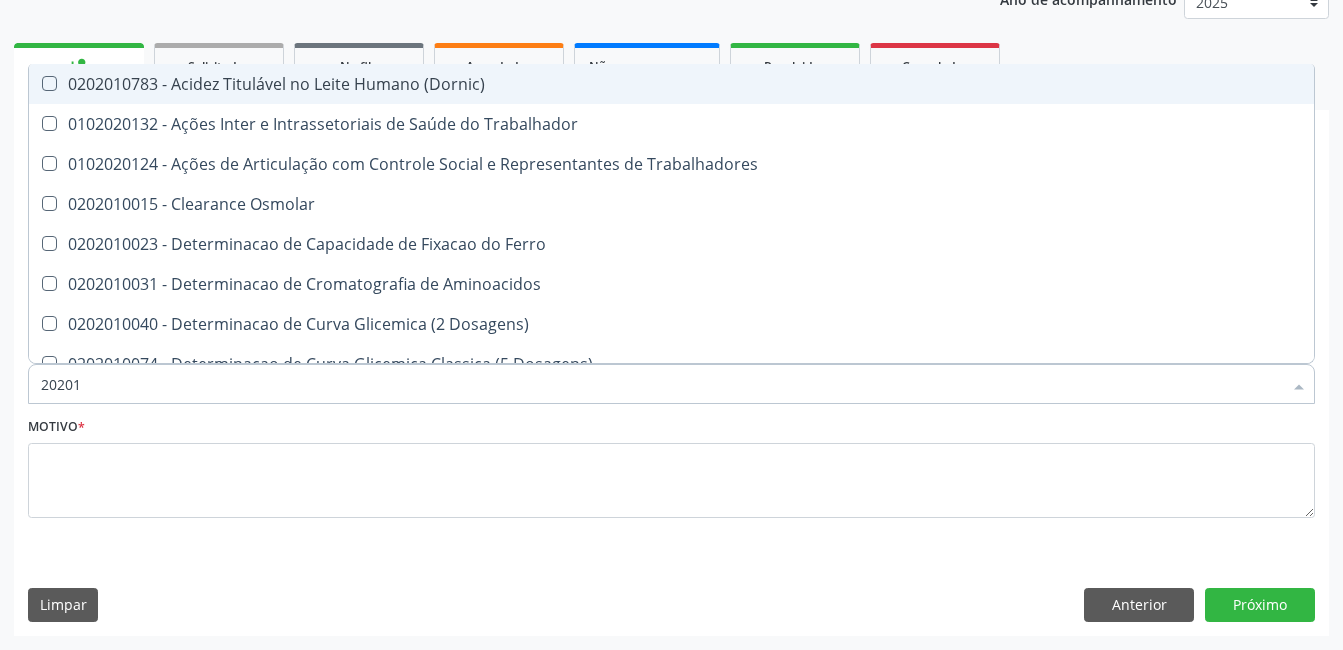 type on "2020" 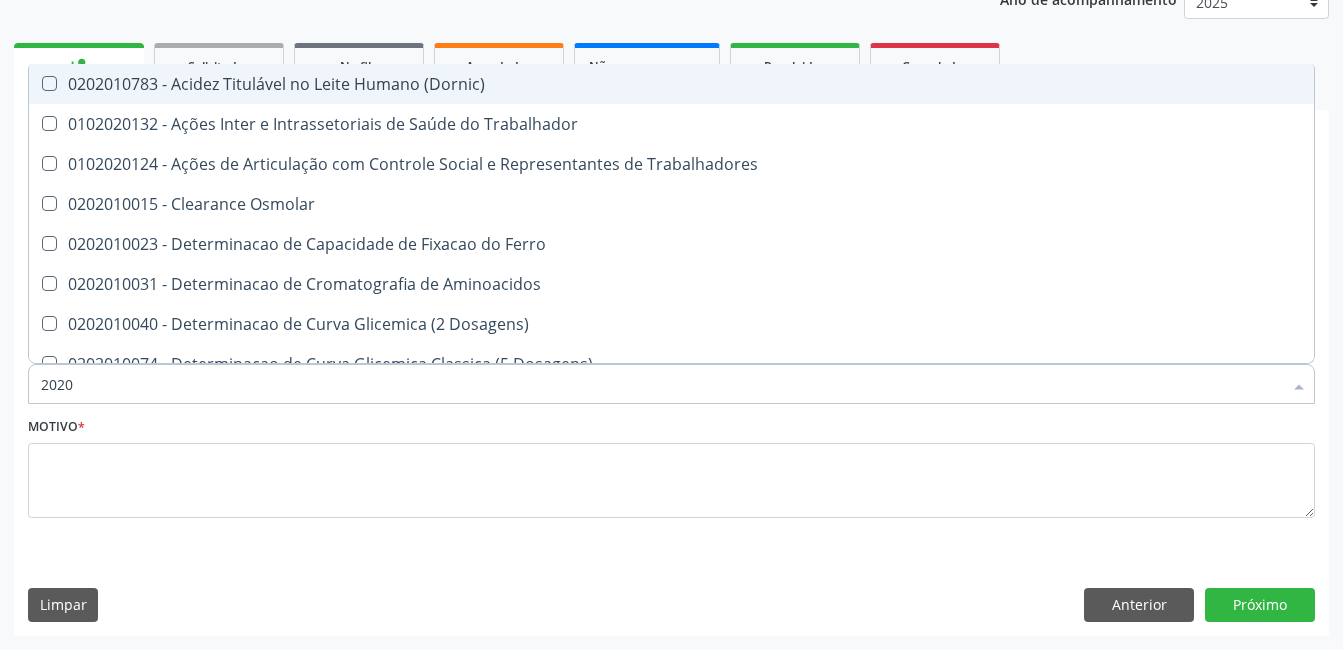 checkbox on "false" 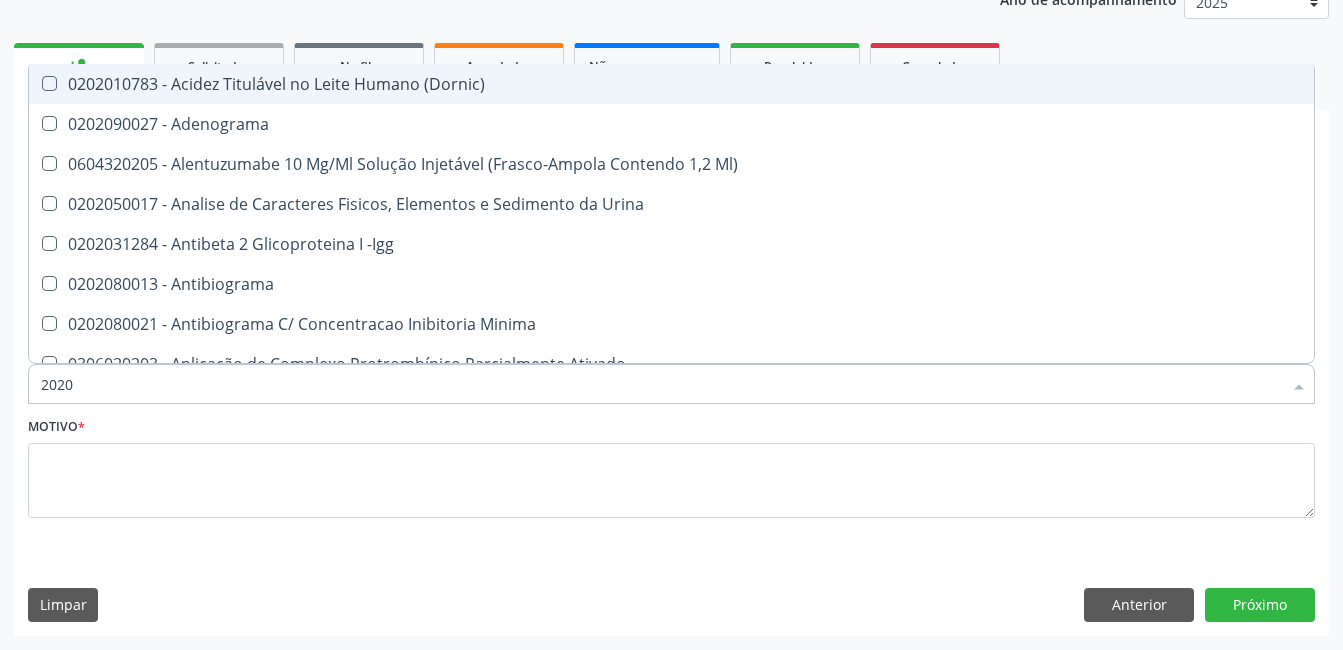 type on "202" 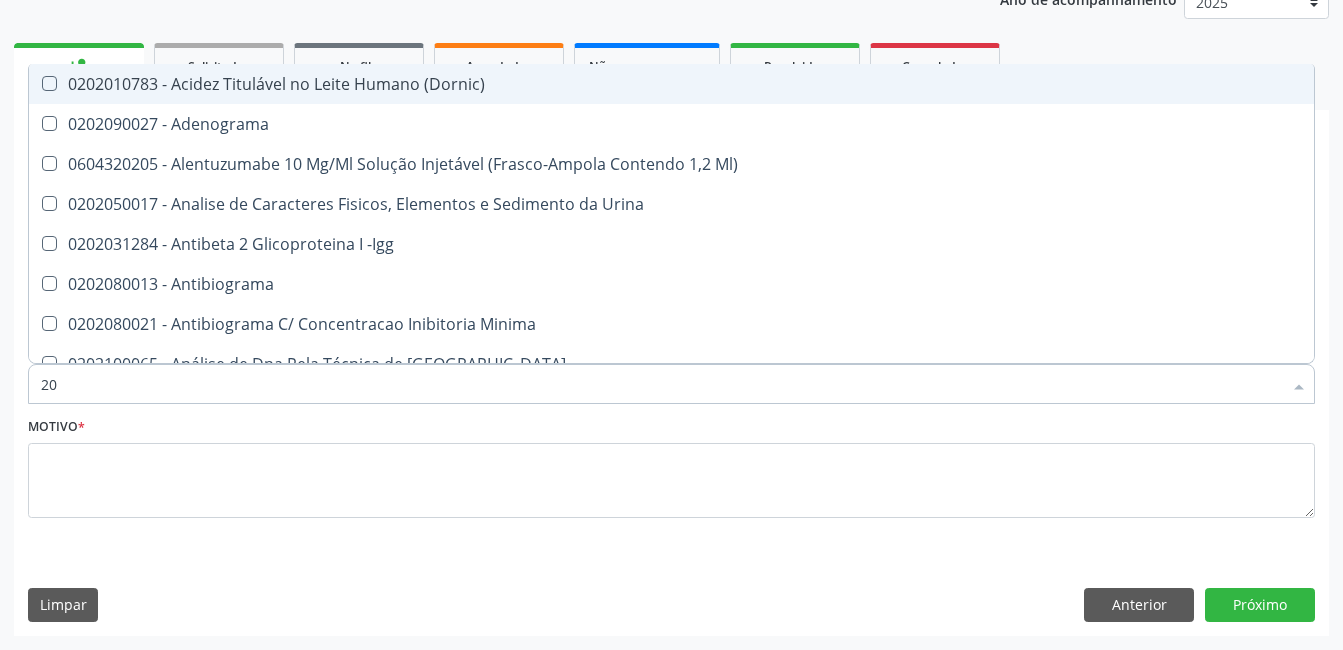 type on "2" 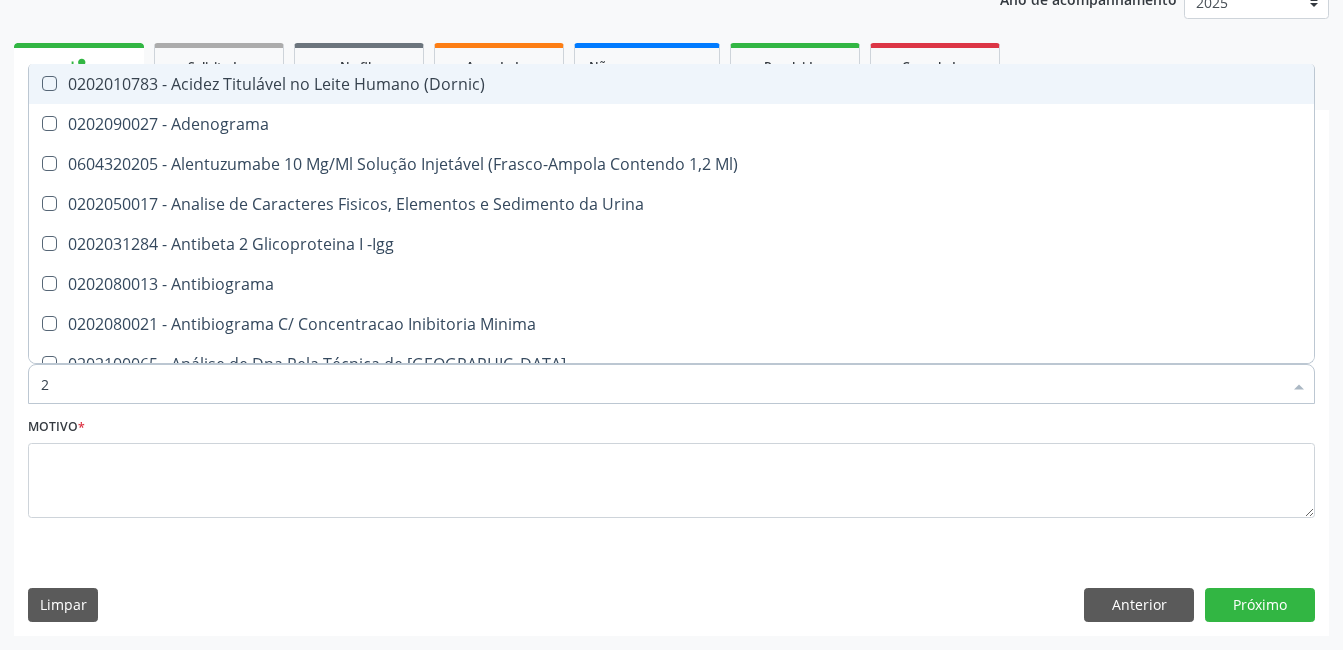 type 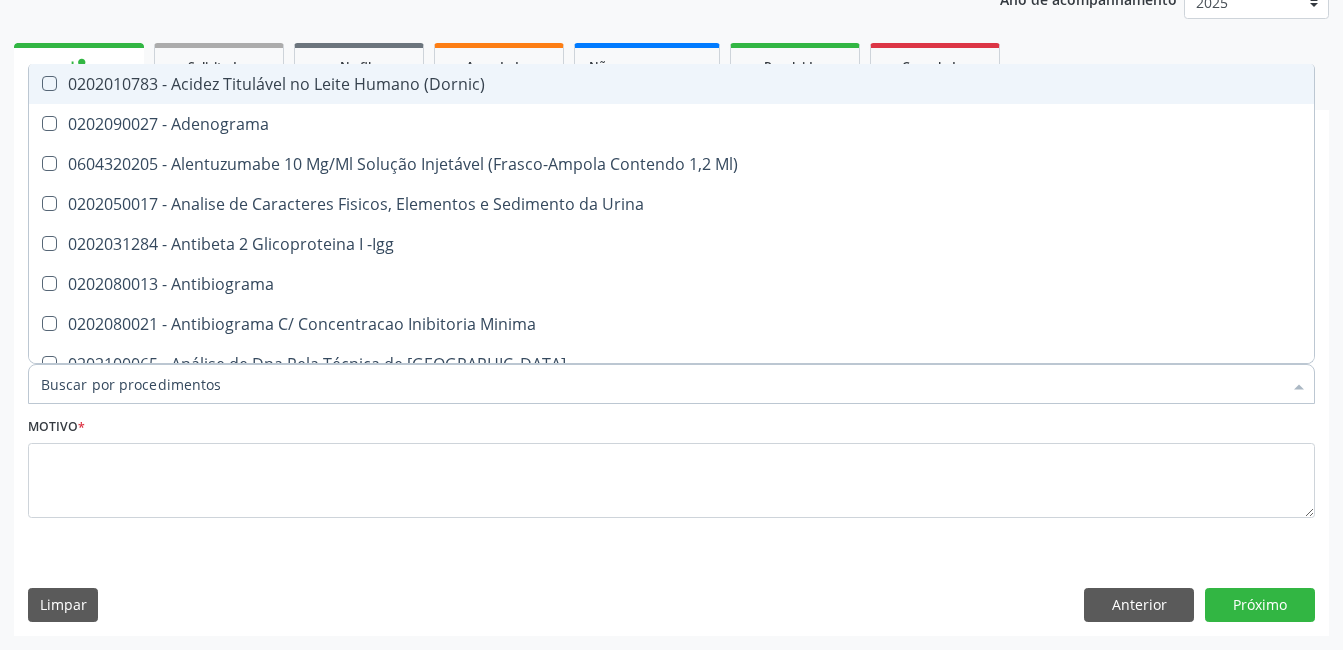 checkbox on "false" 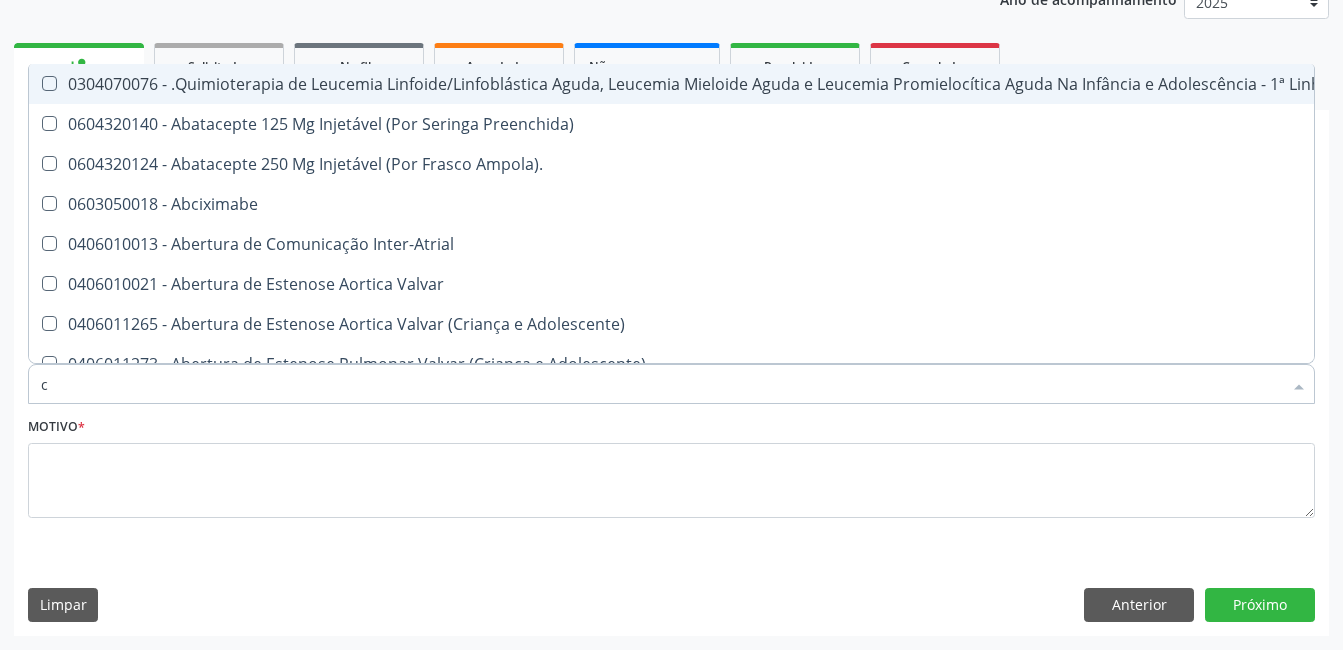 type on "co" 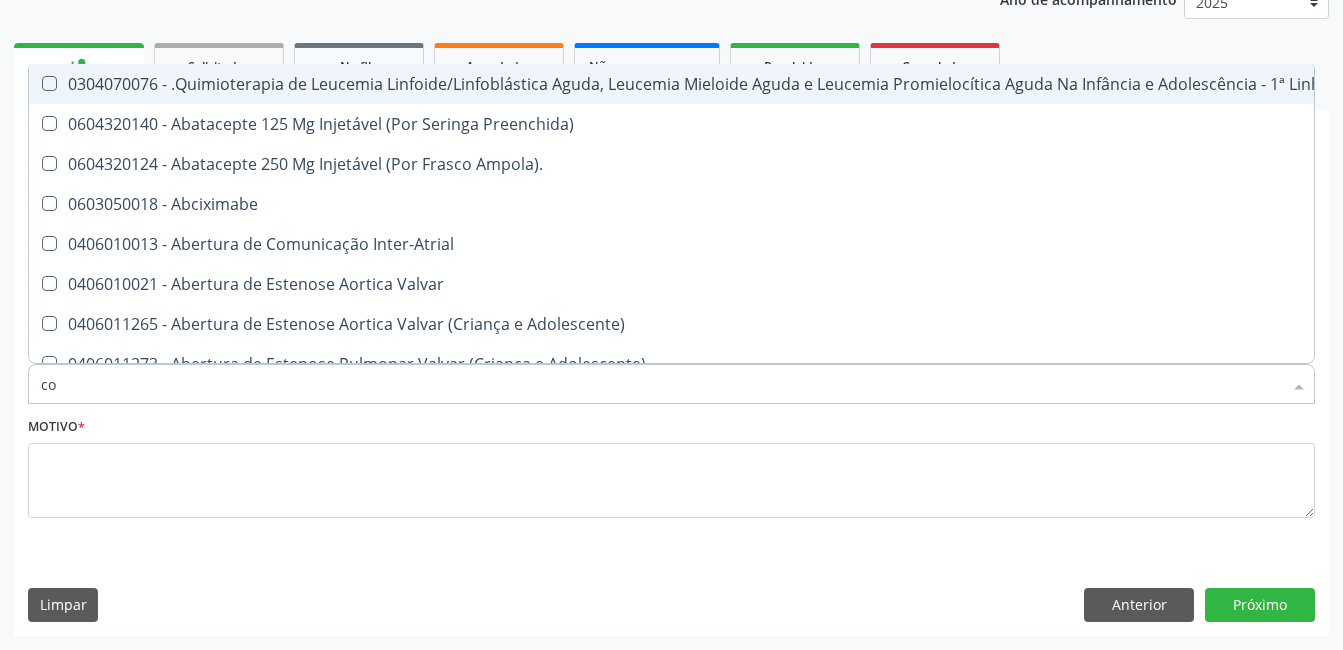checkbox on "true" 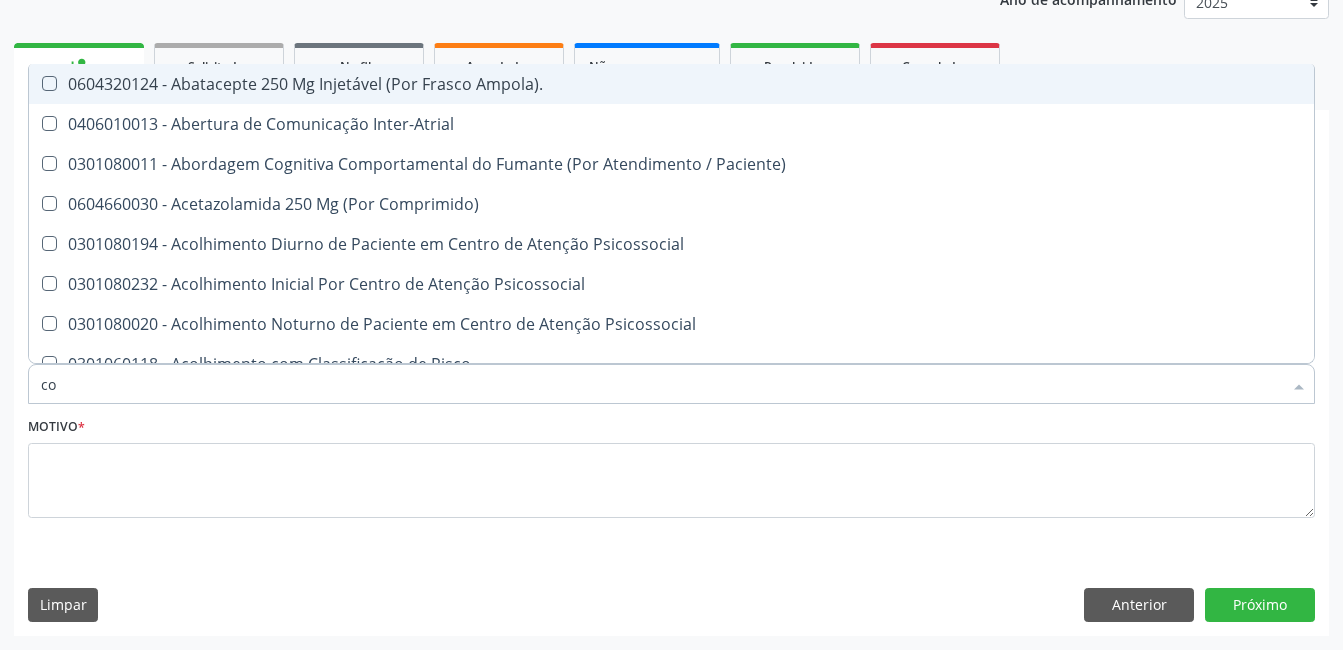 type on "col" 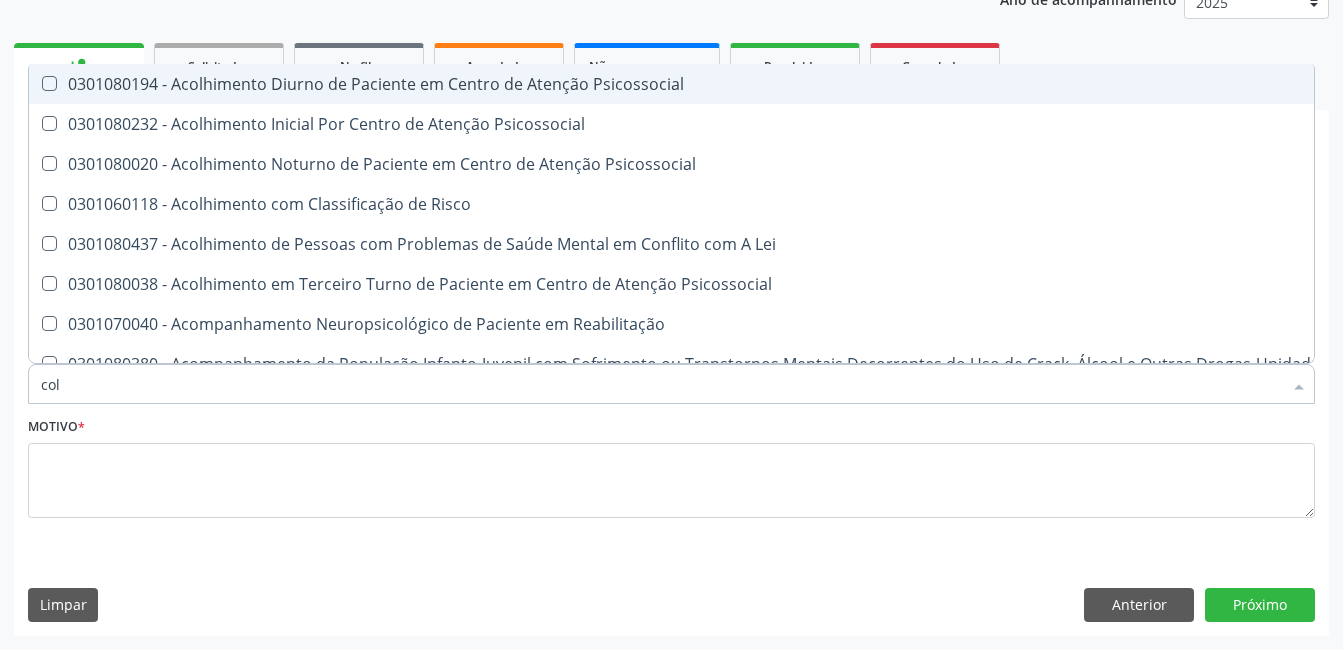 type on "cole" 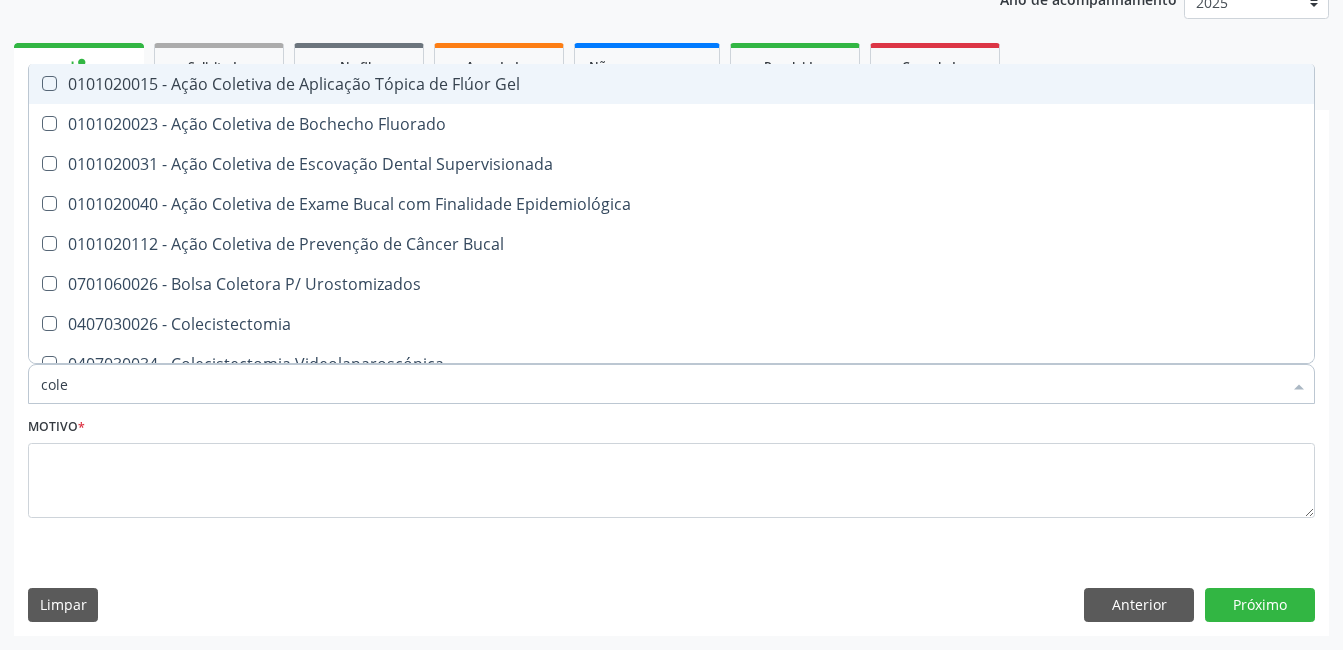 type on "coles" 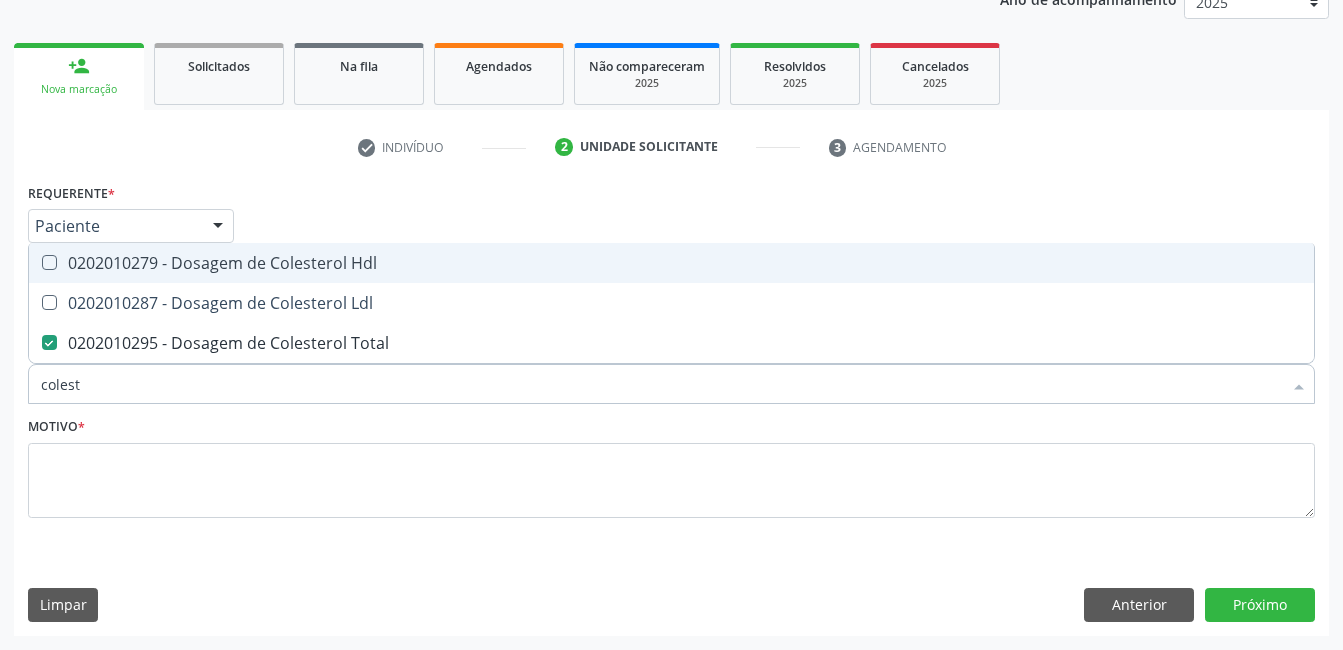 type on "coleste" 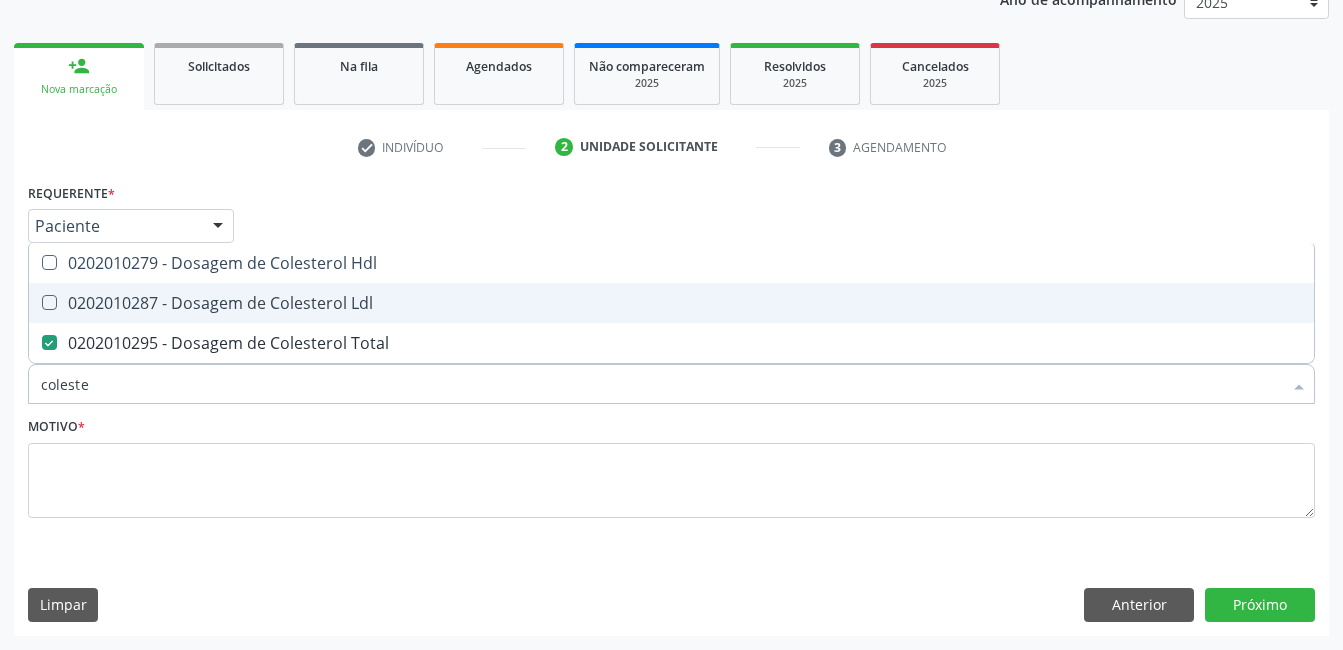 click on "0202010287 - Dosagem de Colesterol Ldl" at bounding box center [671, 303] 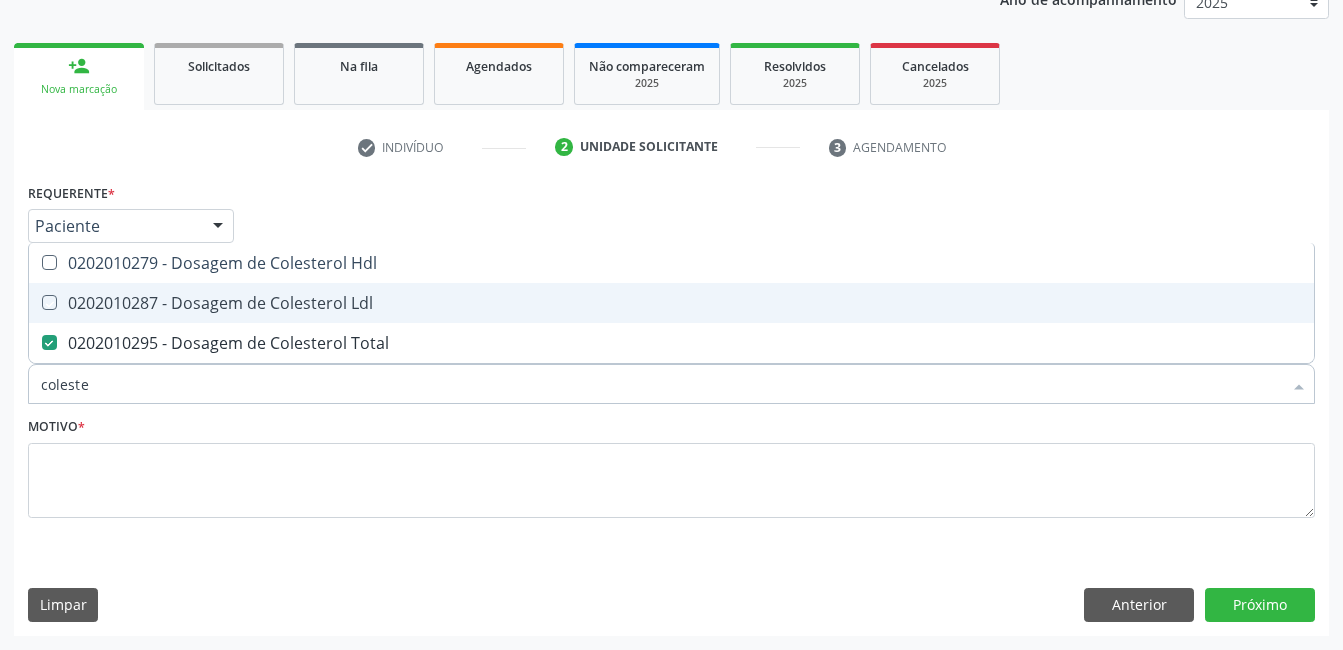 checkbox on "true" 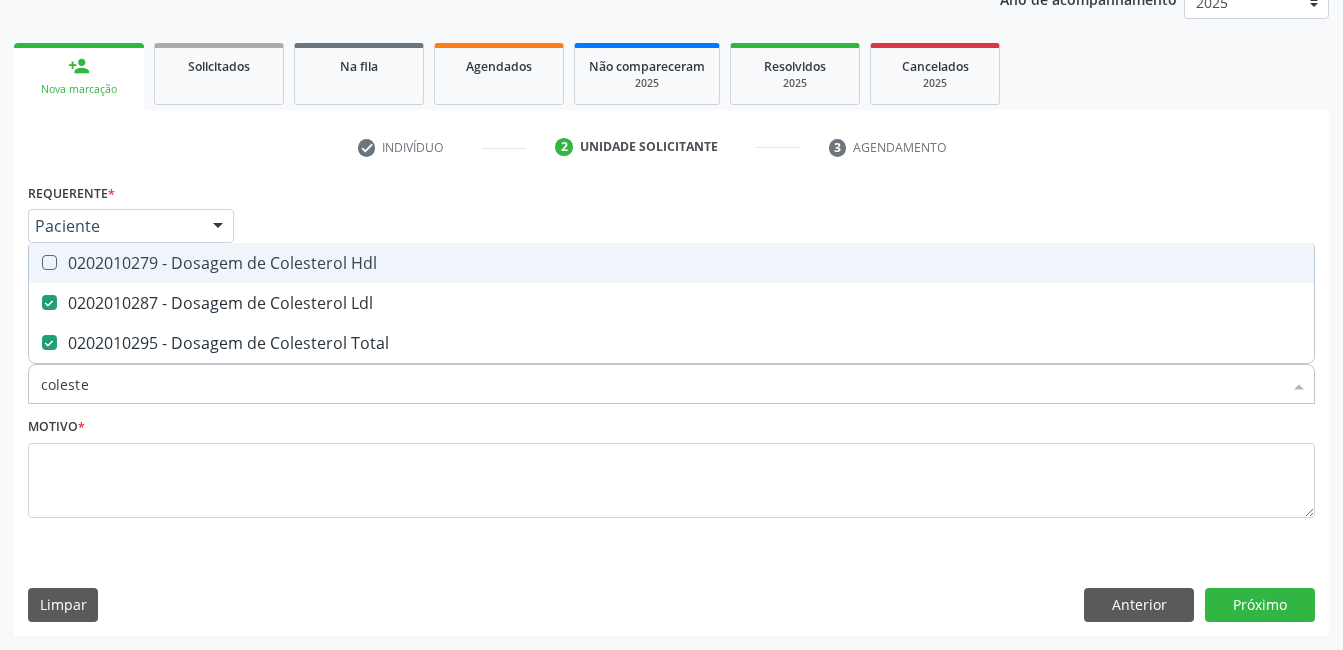 click on "0202010279 - Dosagem de Colesterol Hdl" at bounding box center (671, 263) 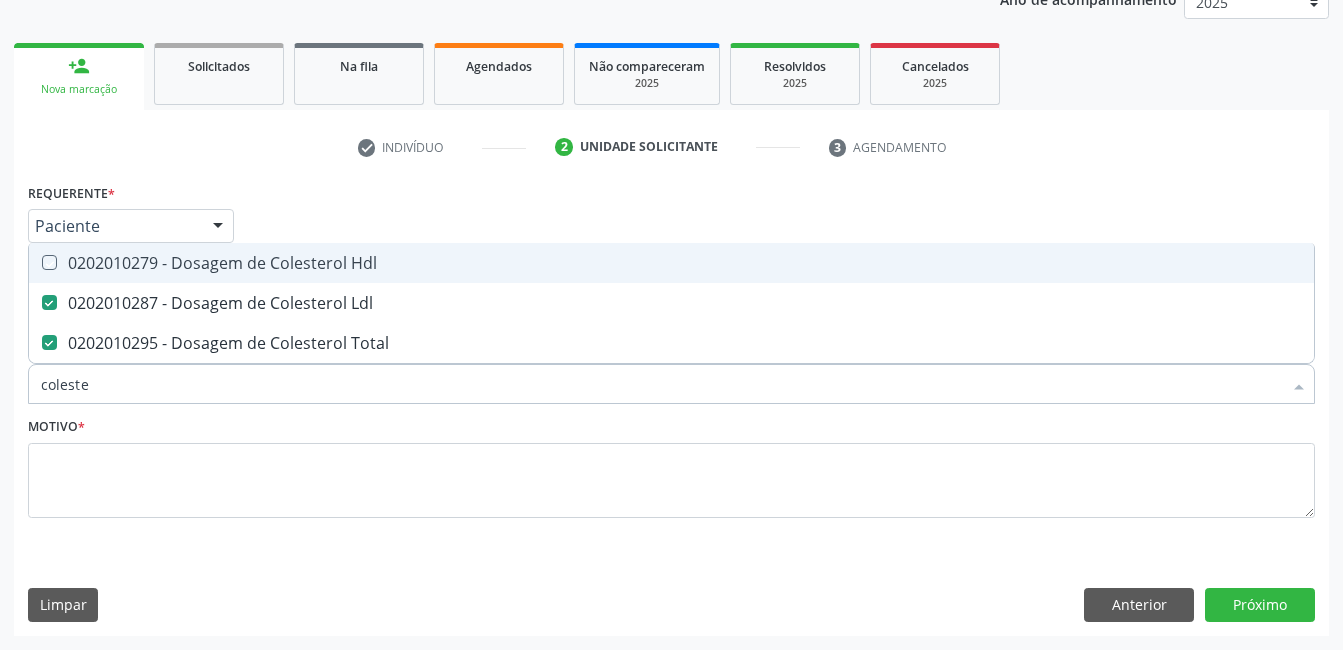 checkbox on "true" 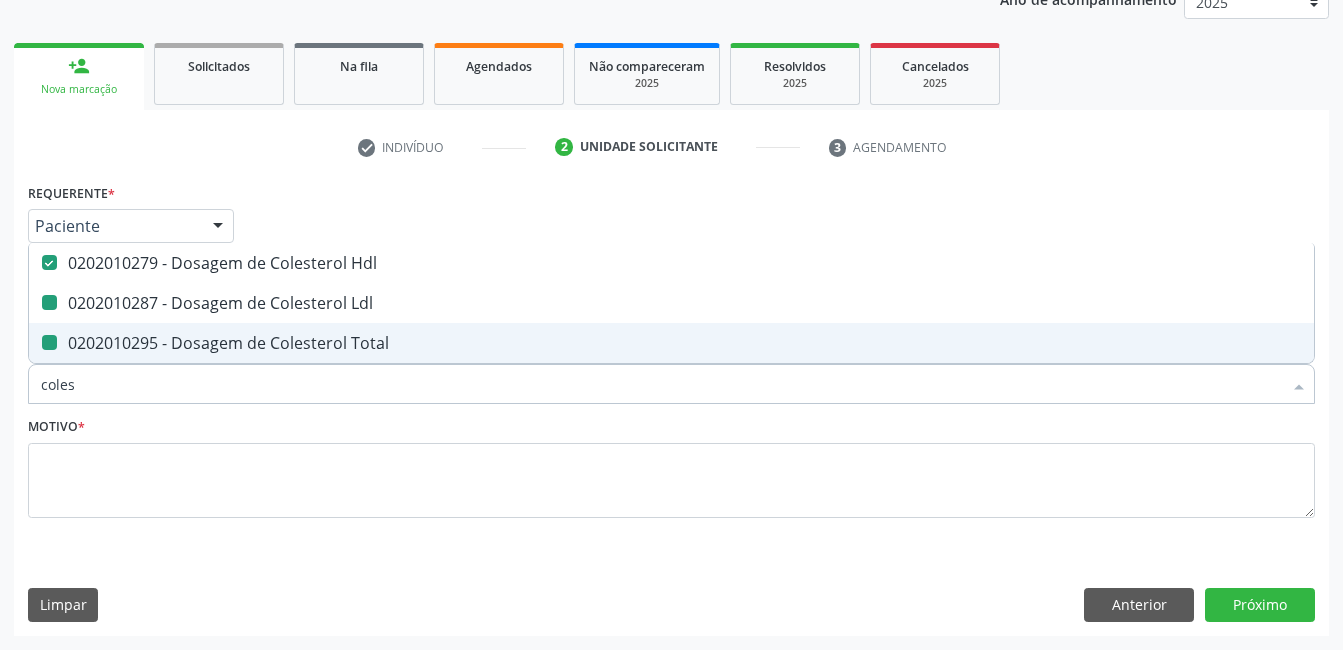 type on "cole" 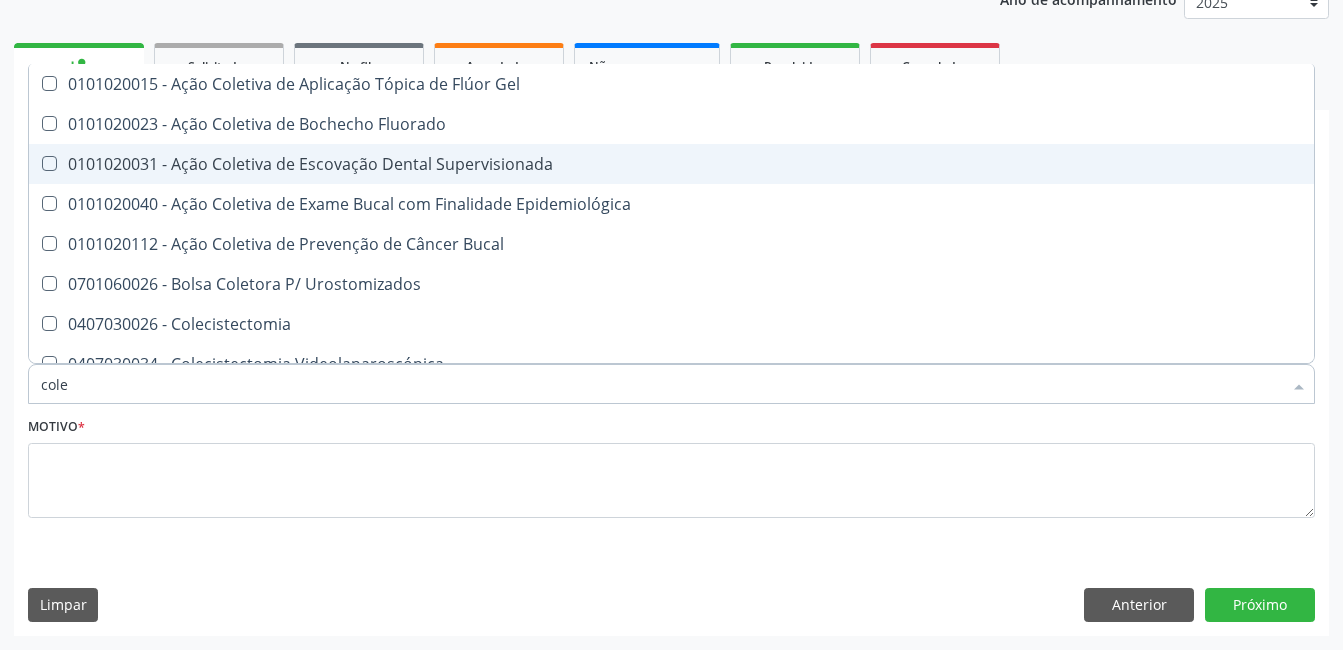 type on "col" 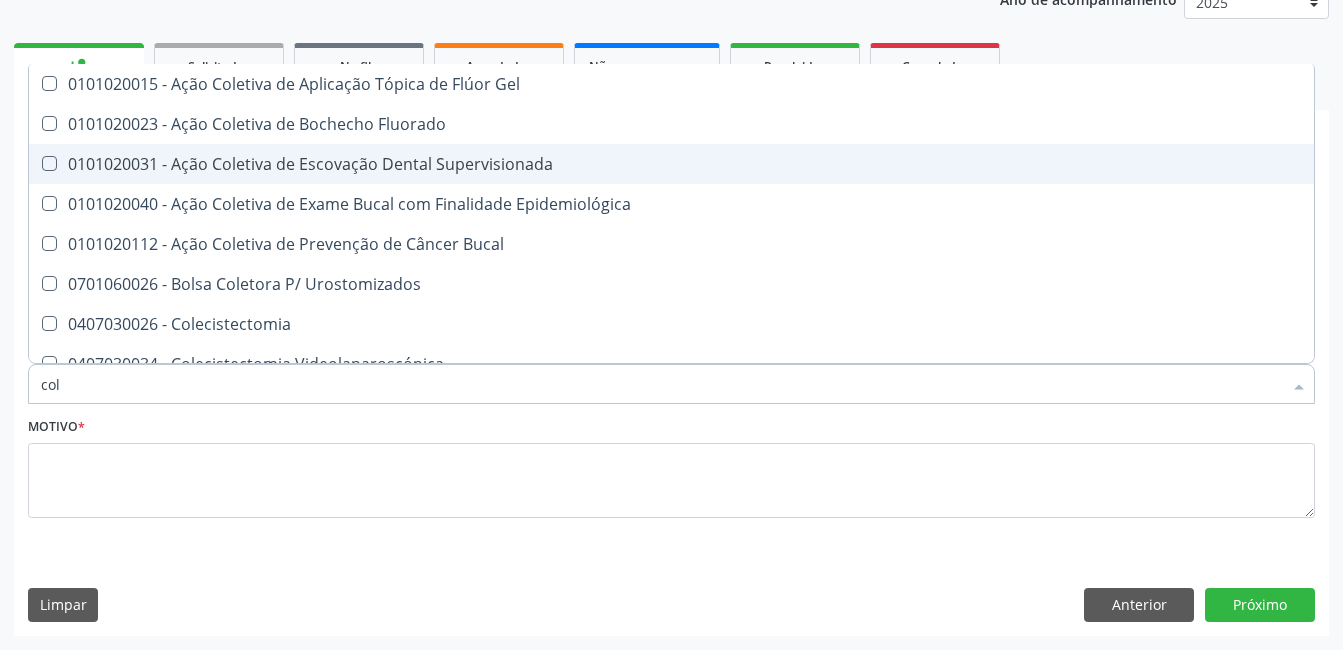 checkbox on "false" 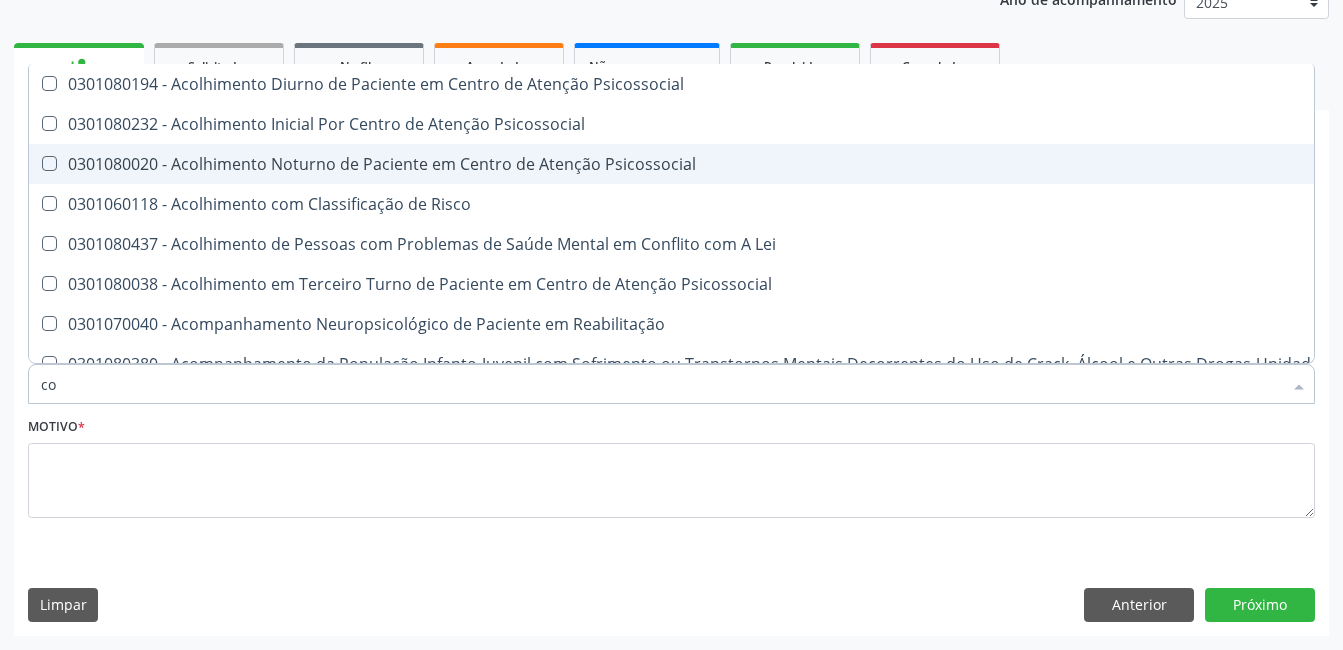 type on "c" 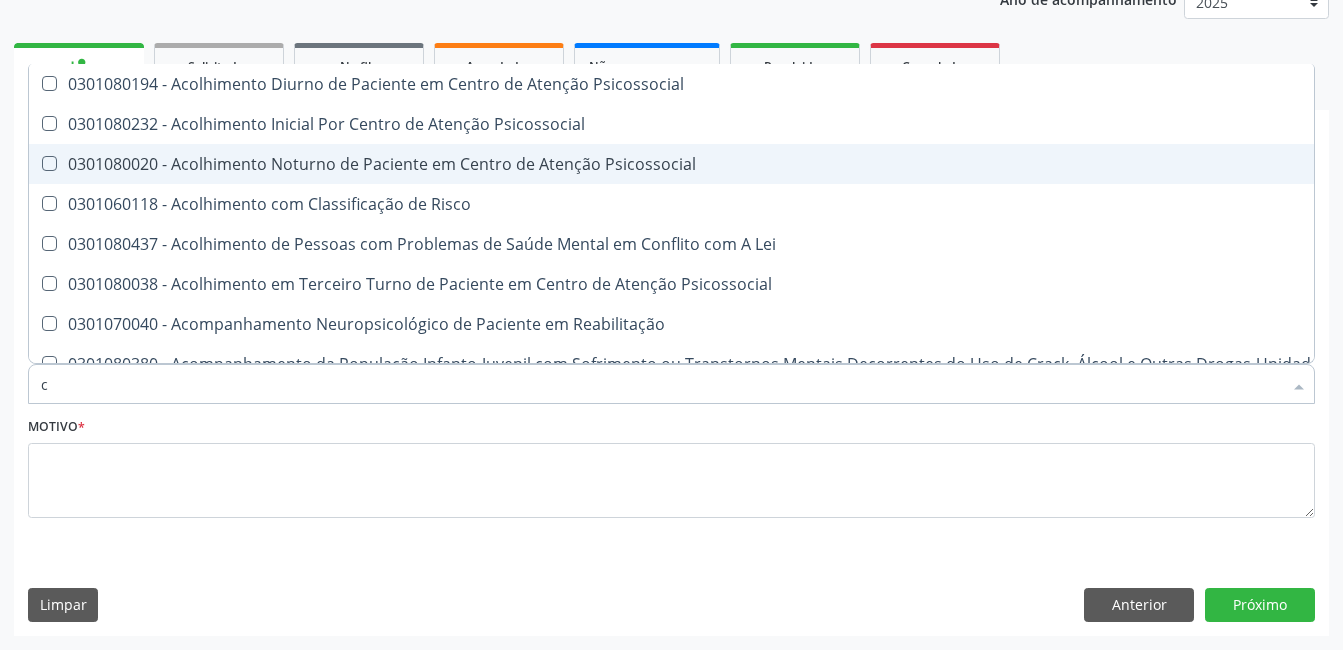 type 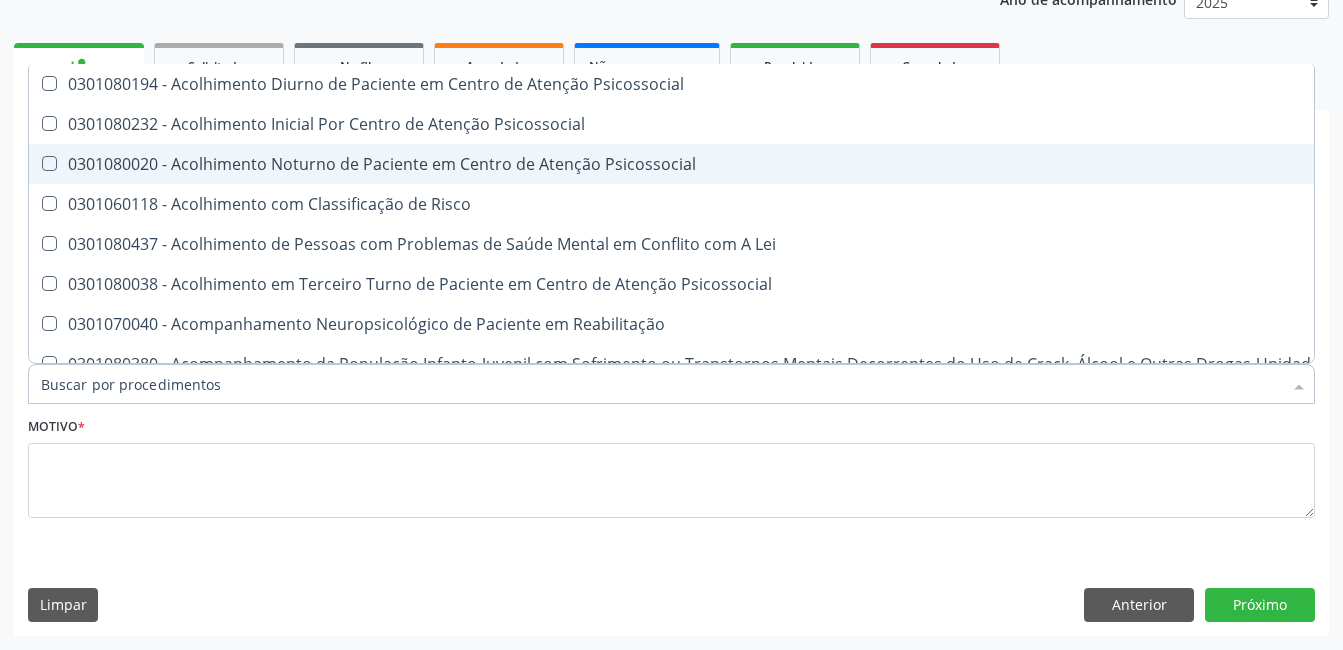 checkbox on "false" 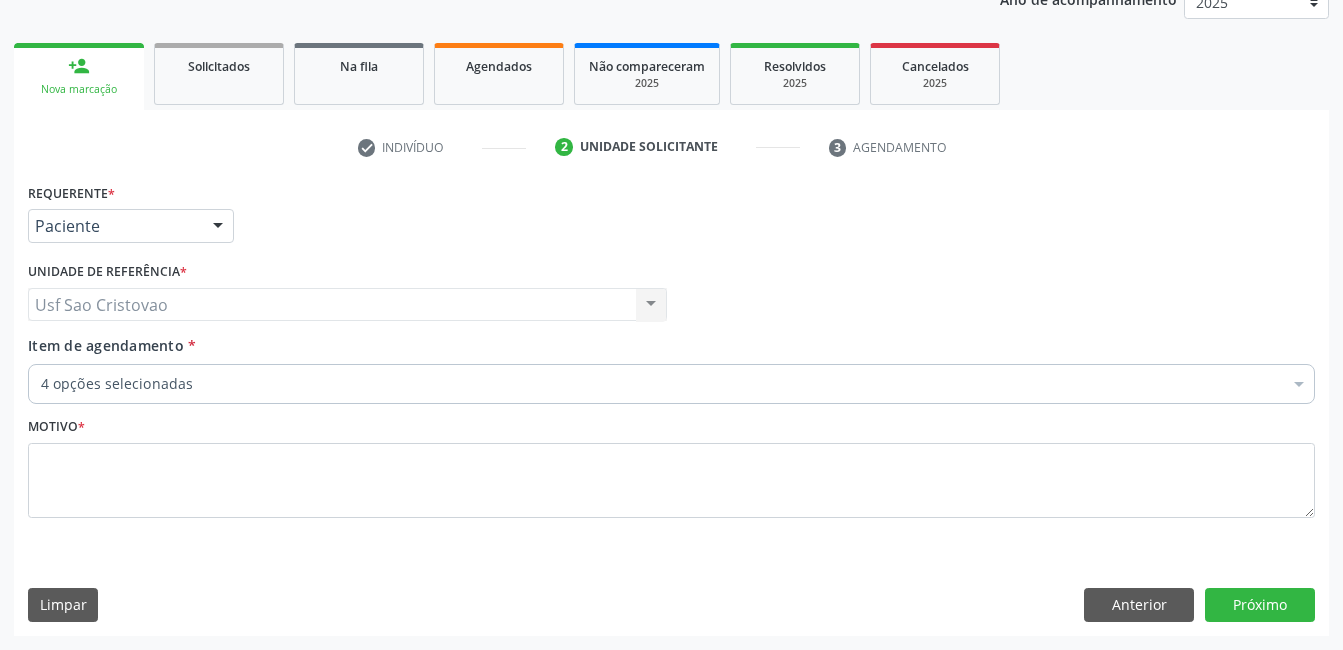 checkbox on "true" 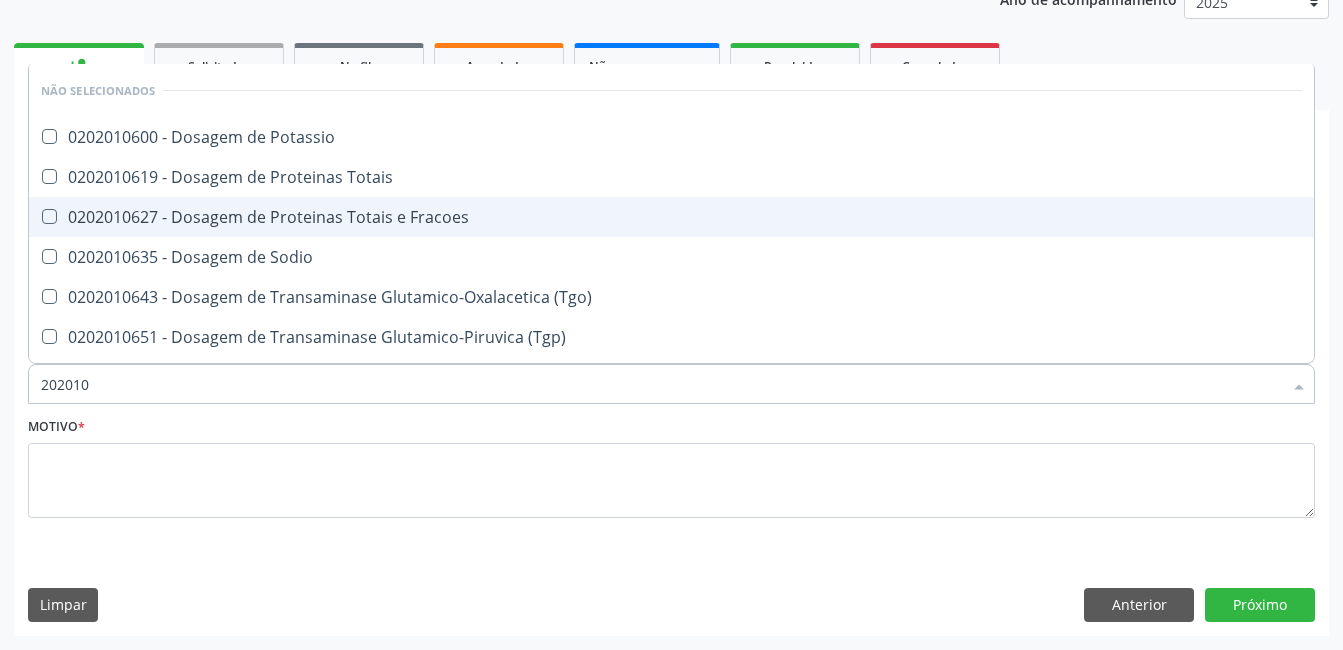 type on "2020106" 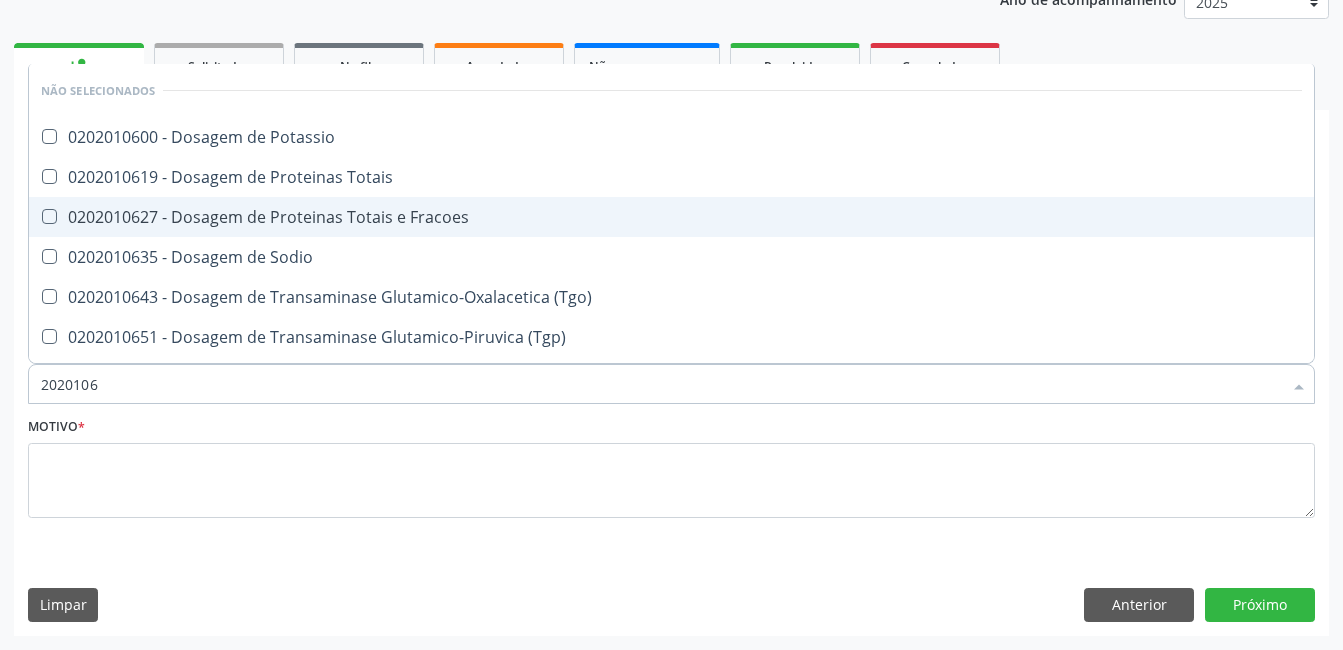 checkbox on "false" 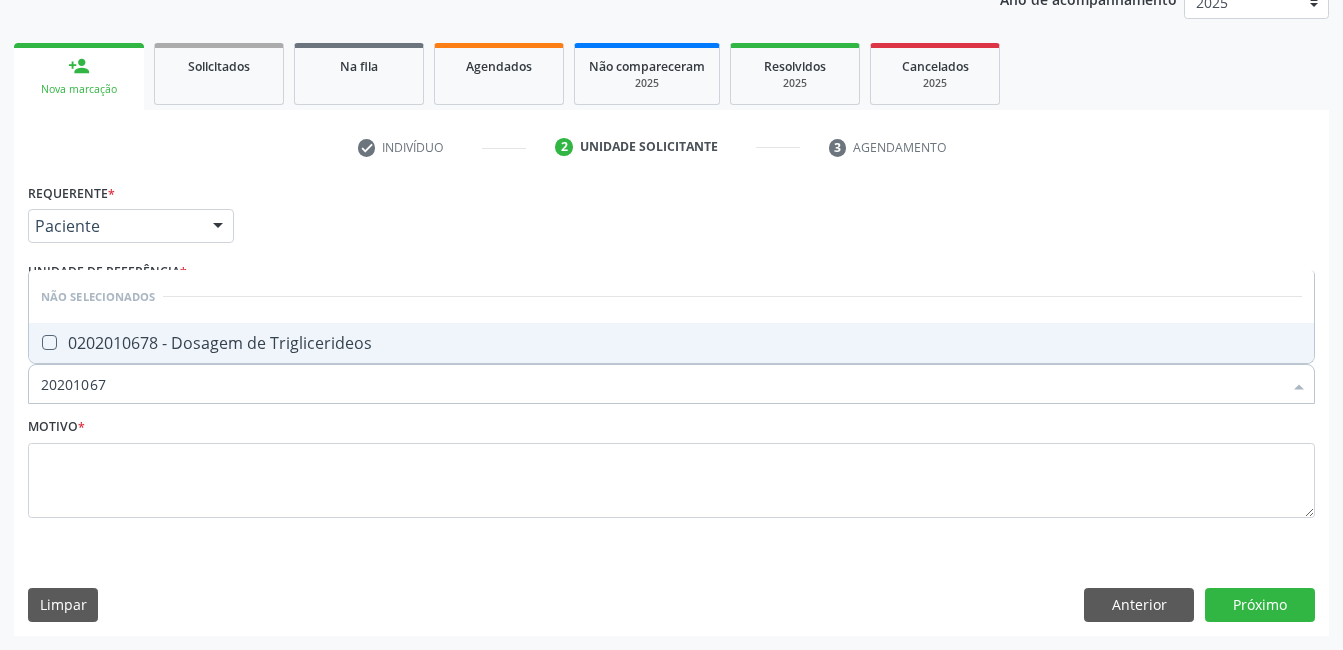 type on "202010678" 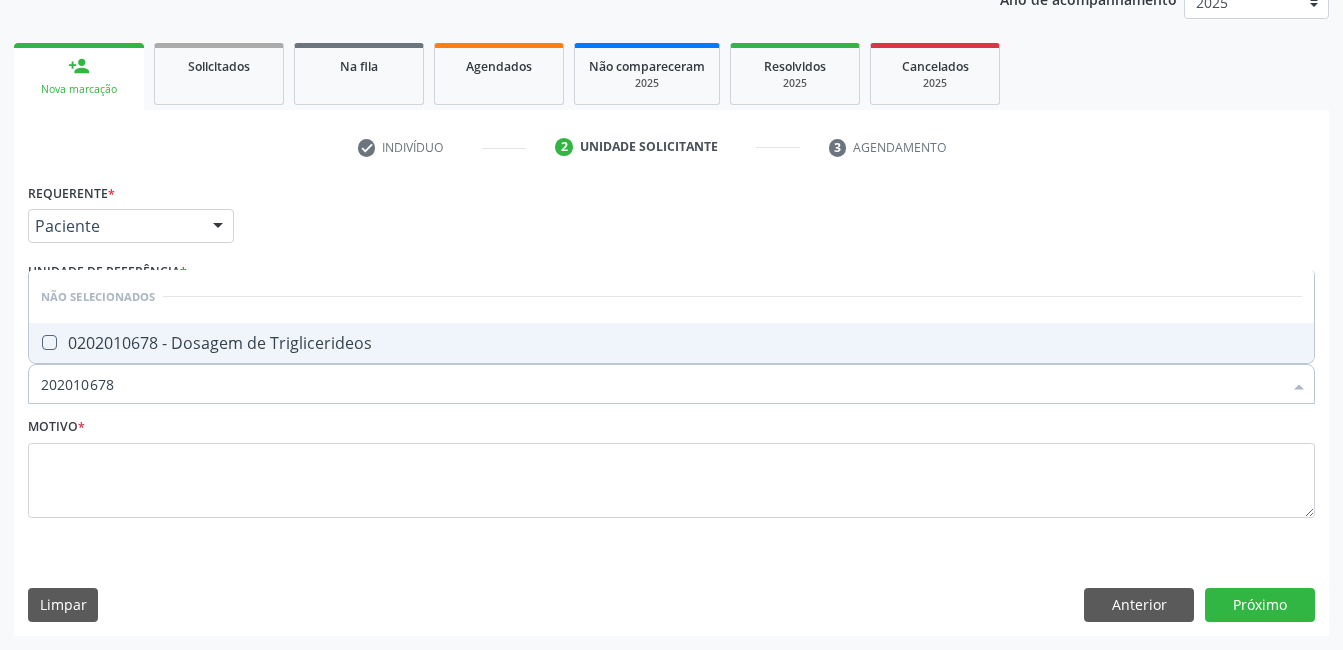 click on "0202010678 - Dosagem de Triglicerideos" at bounding box center [671, 343] 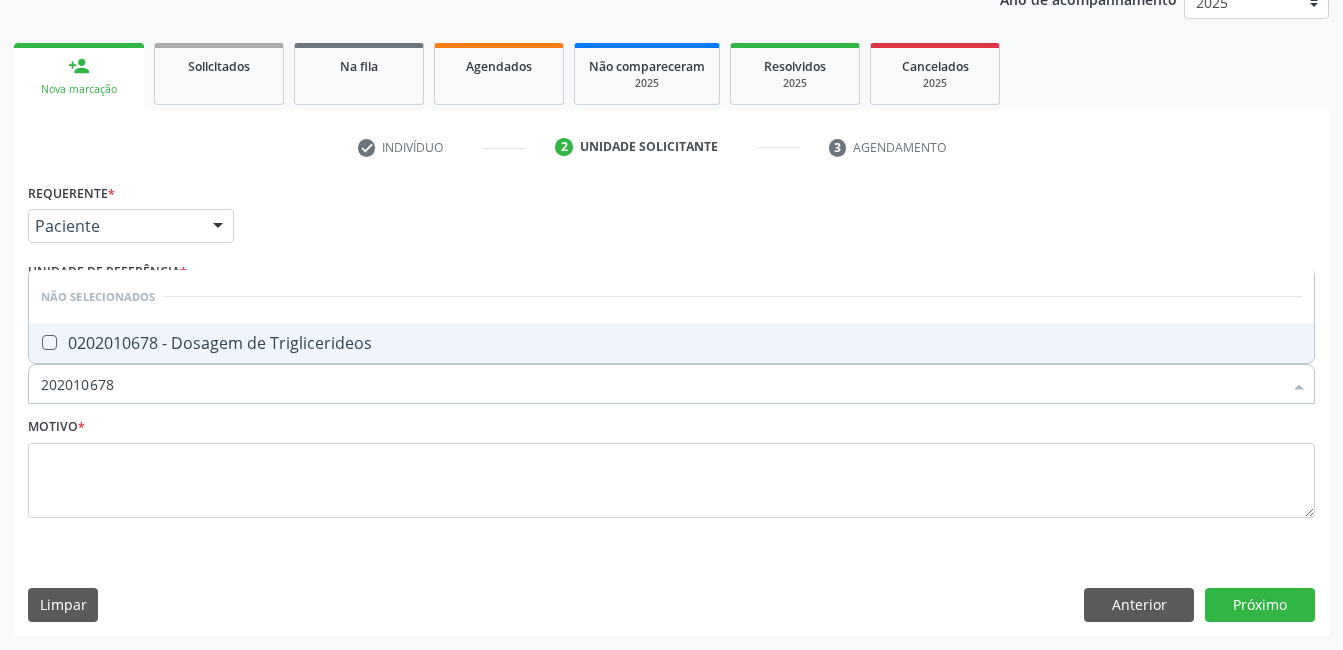 checkbox on "true" 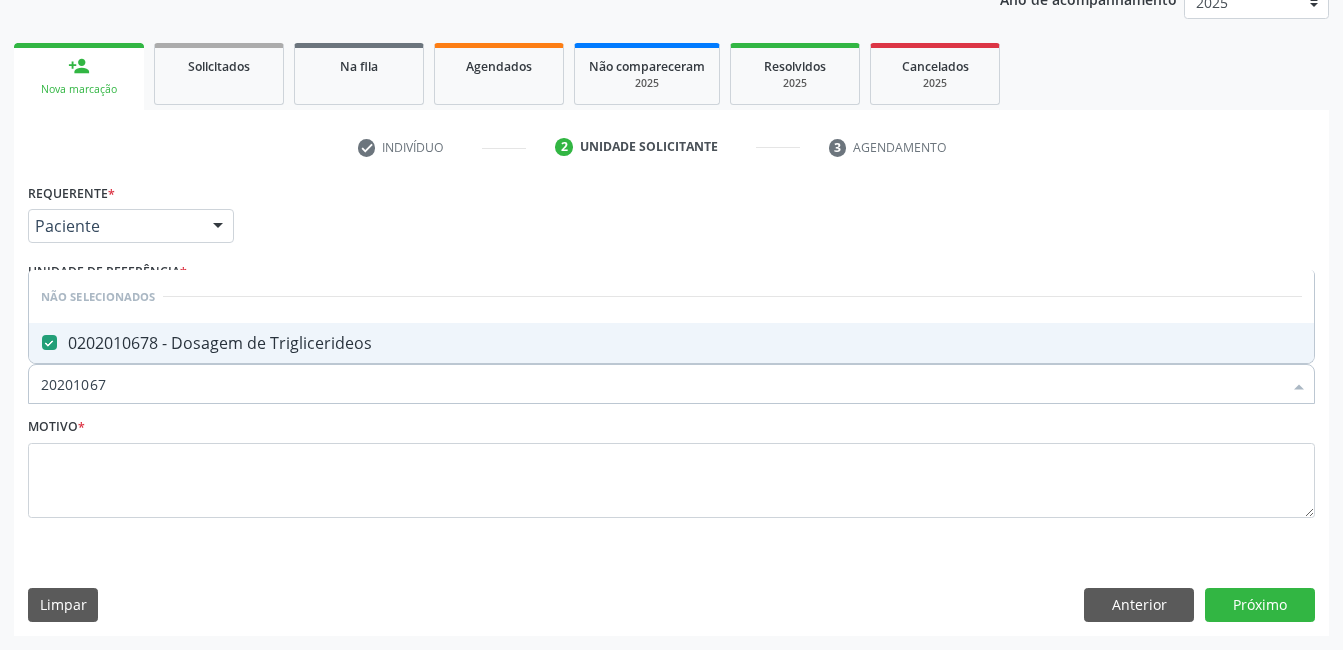 type on "2020106" 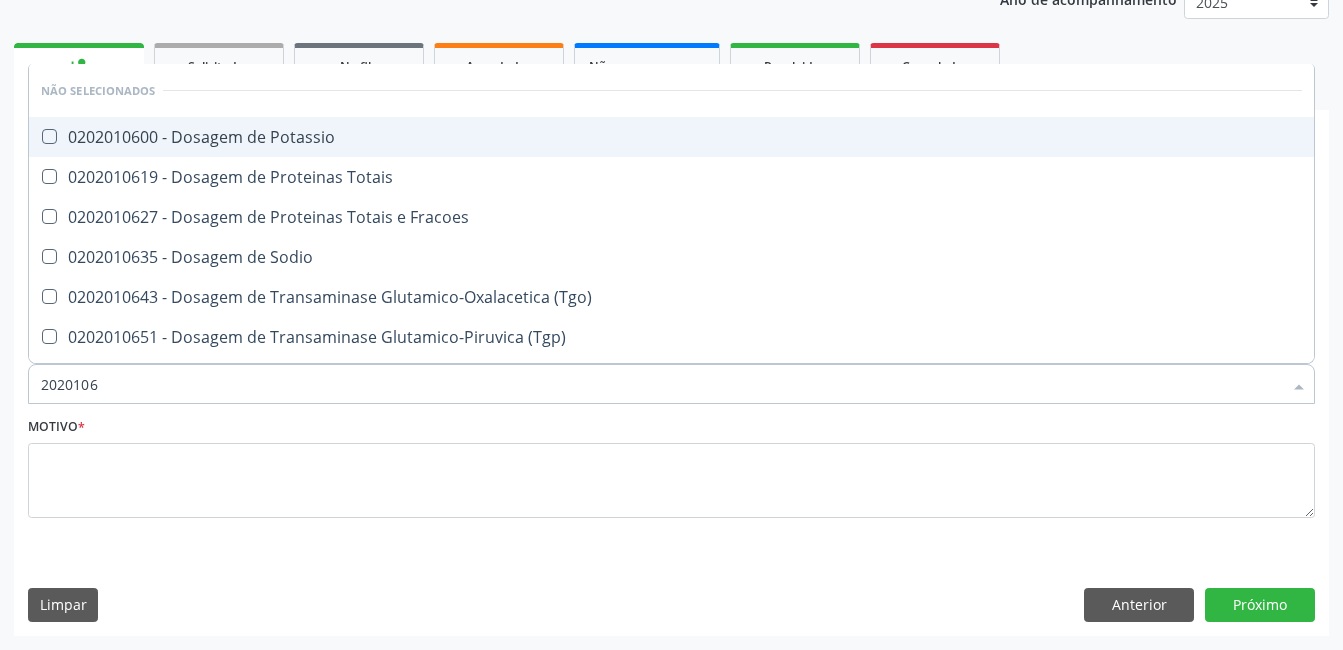 type on "202010" 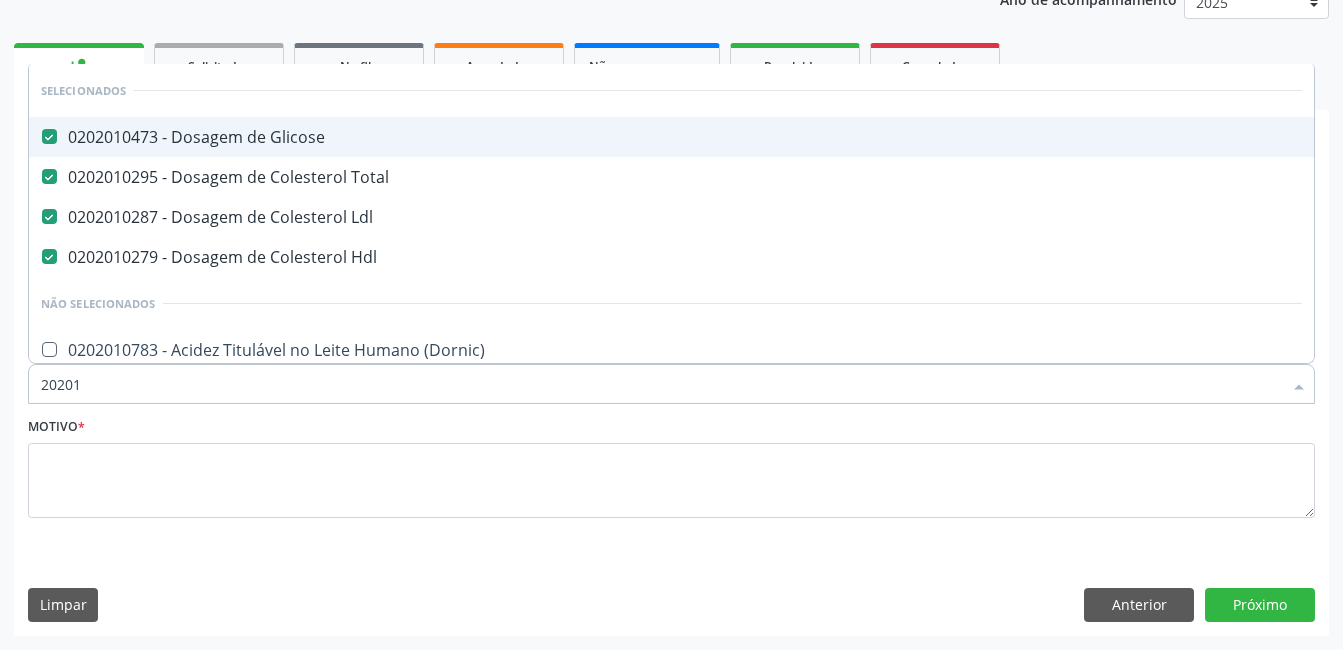type on "2020" 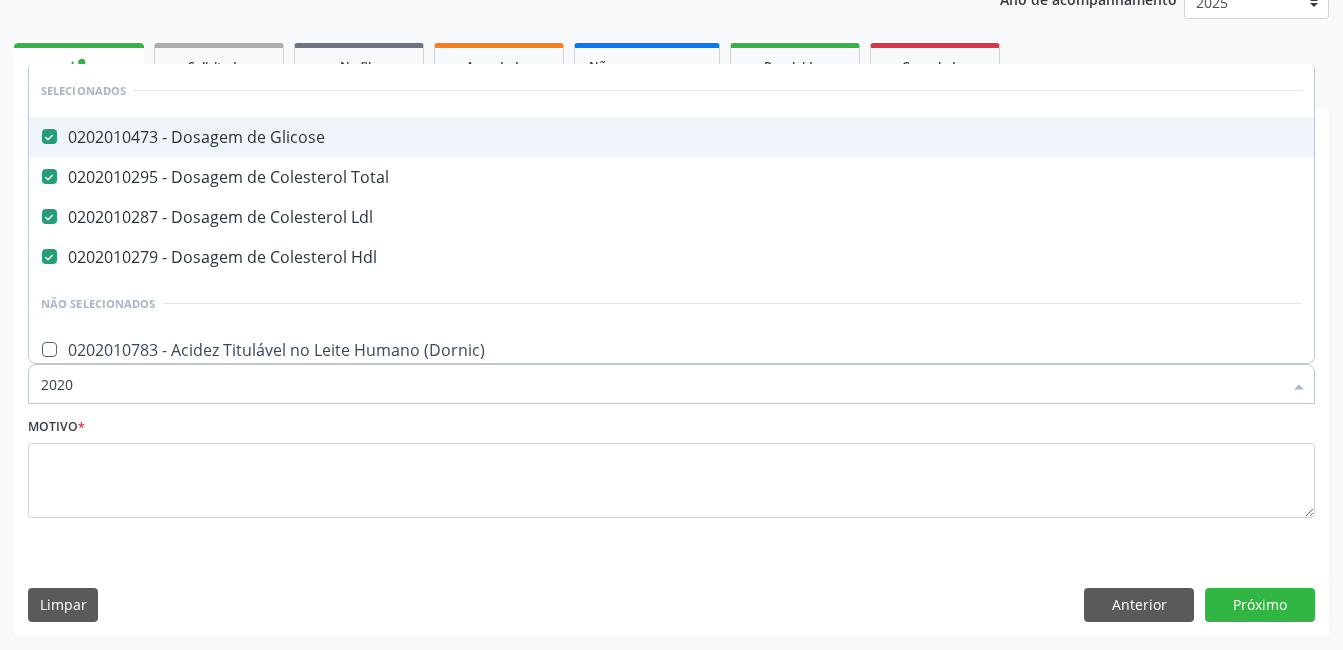 checkbox on "false" 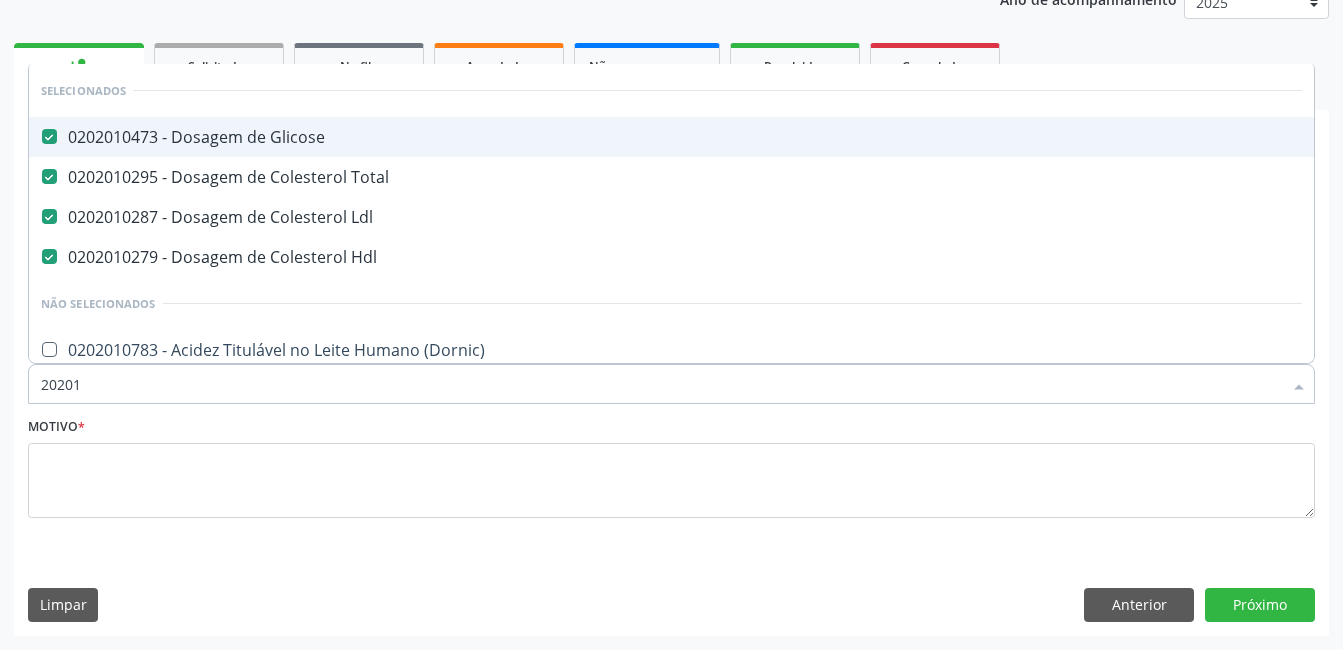 checkbox on "true" 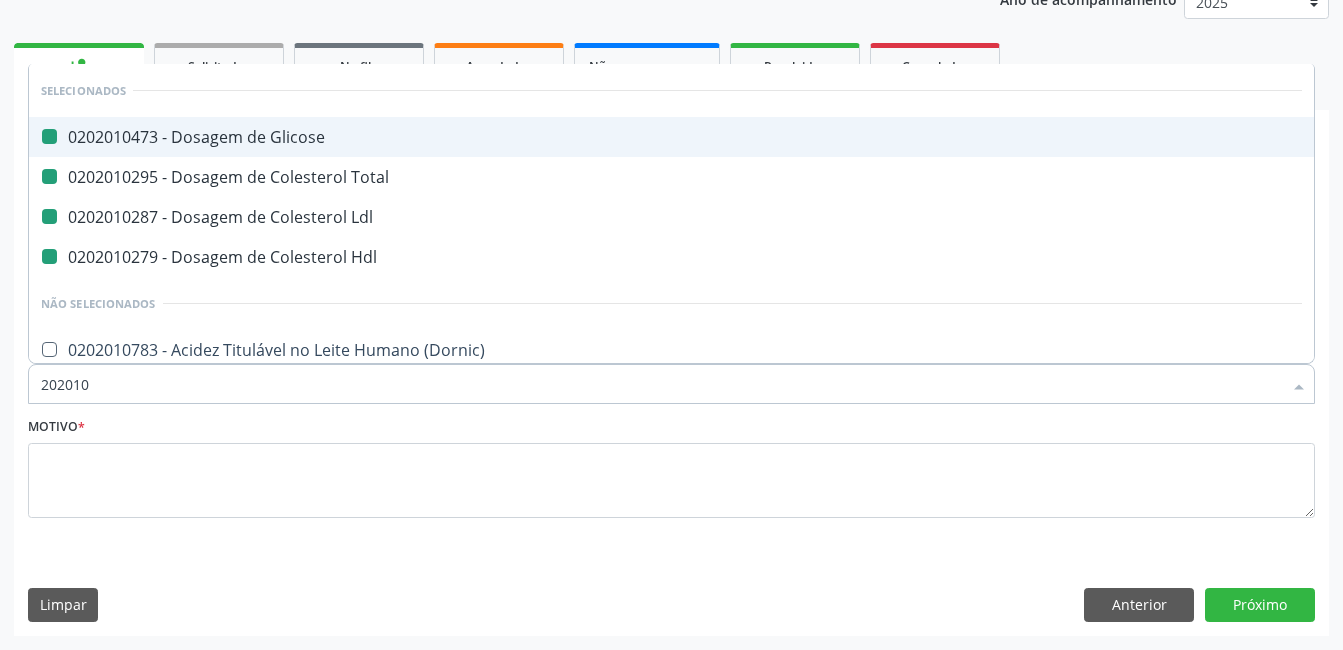 type on "2020103" 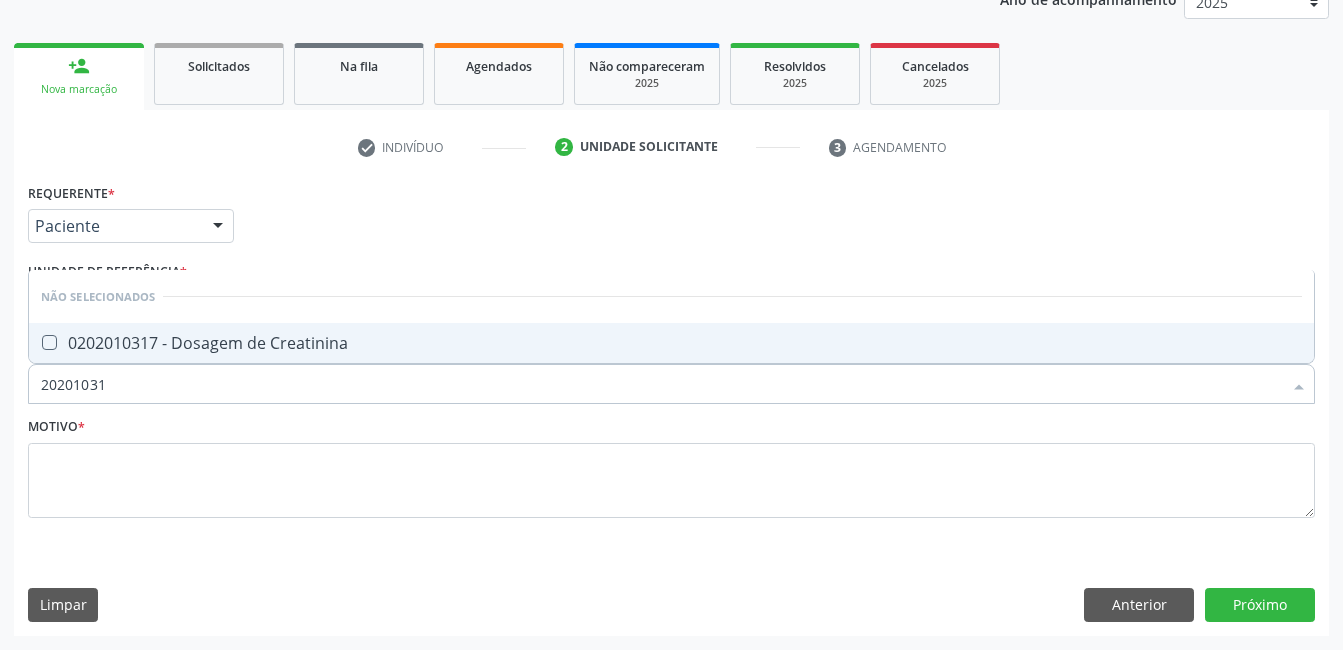 type on "202010317" 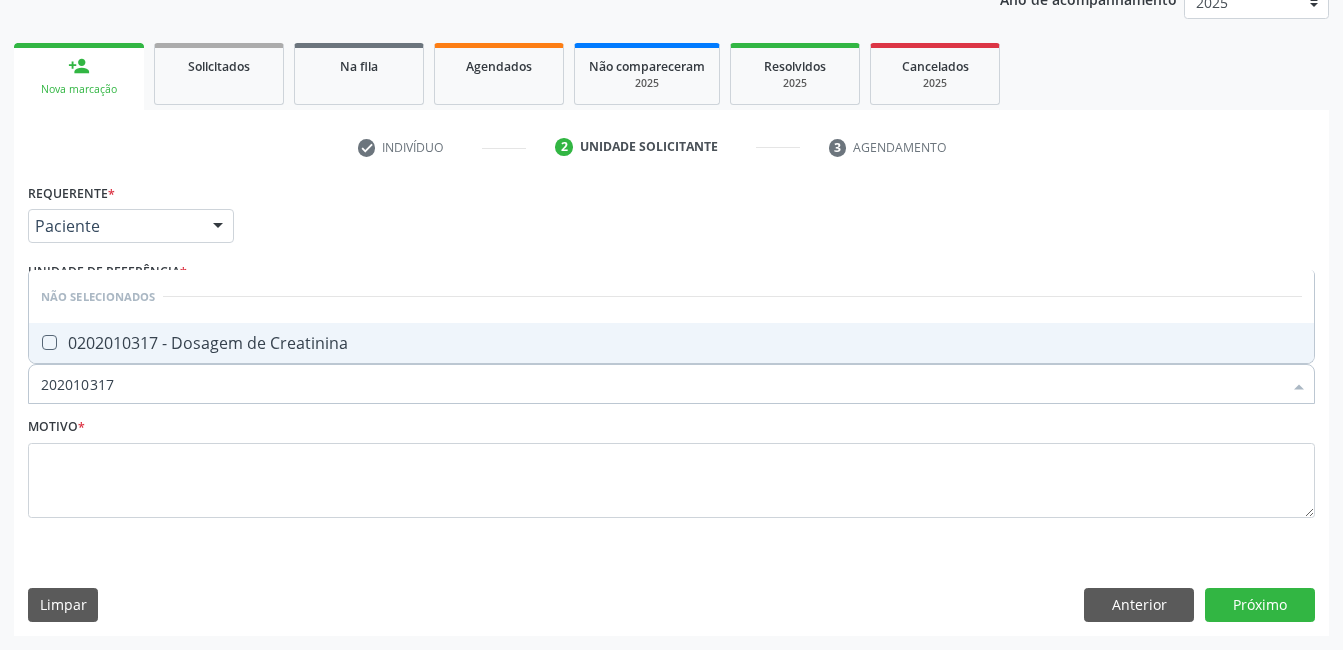 click on "0202010317 - Dosagem de Creatinina" at bounding box center (671, 343) 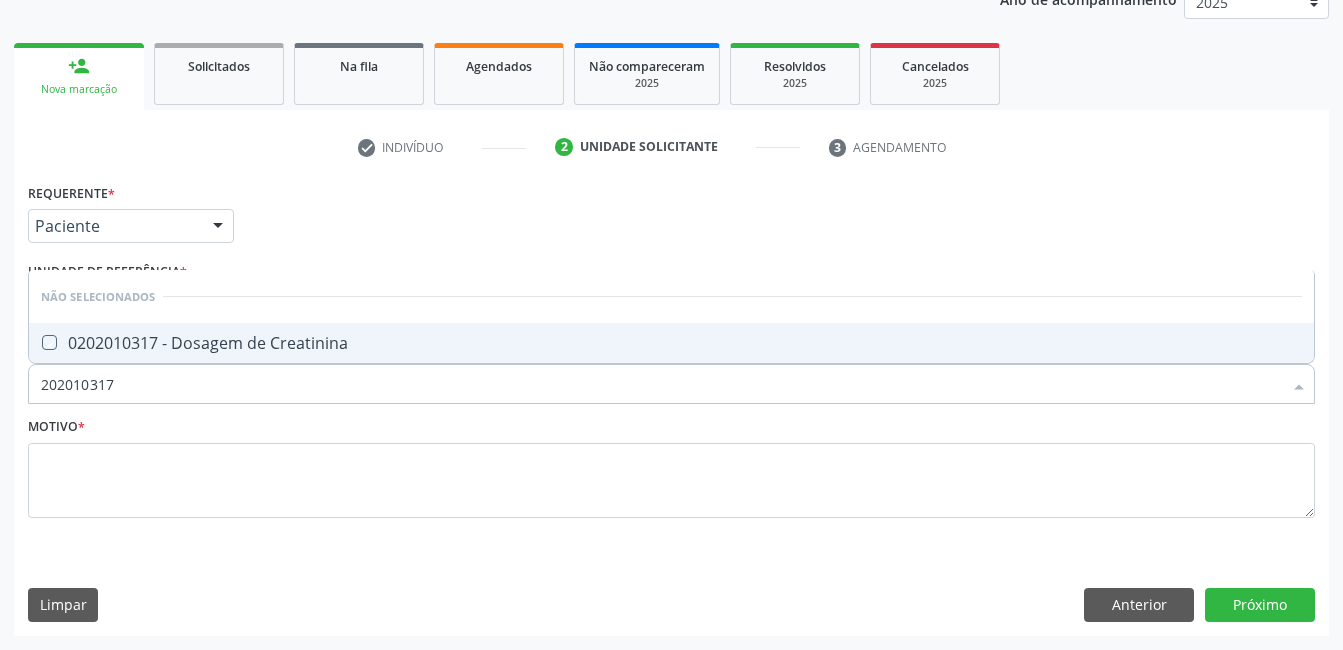checkbox on "true" 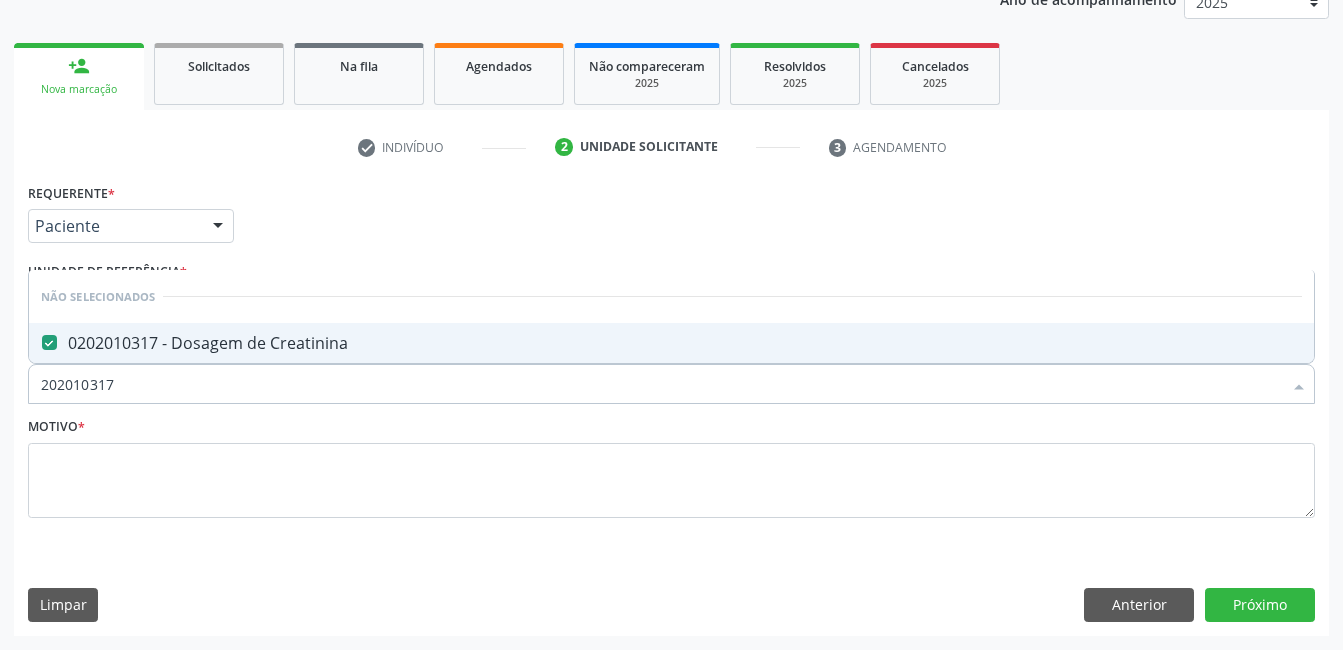 click on "202010317" at bounding box center [661, 384] 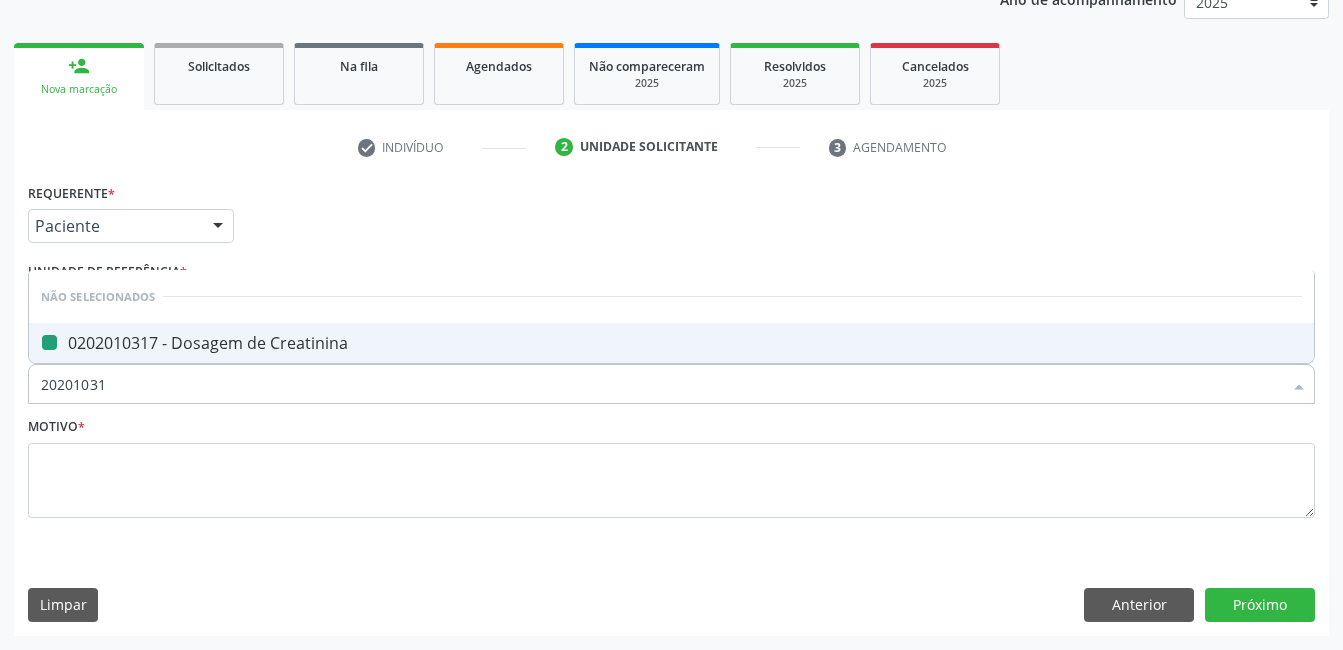 type on "2020103" 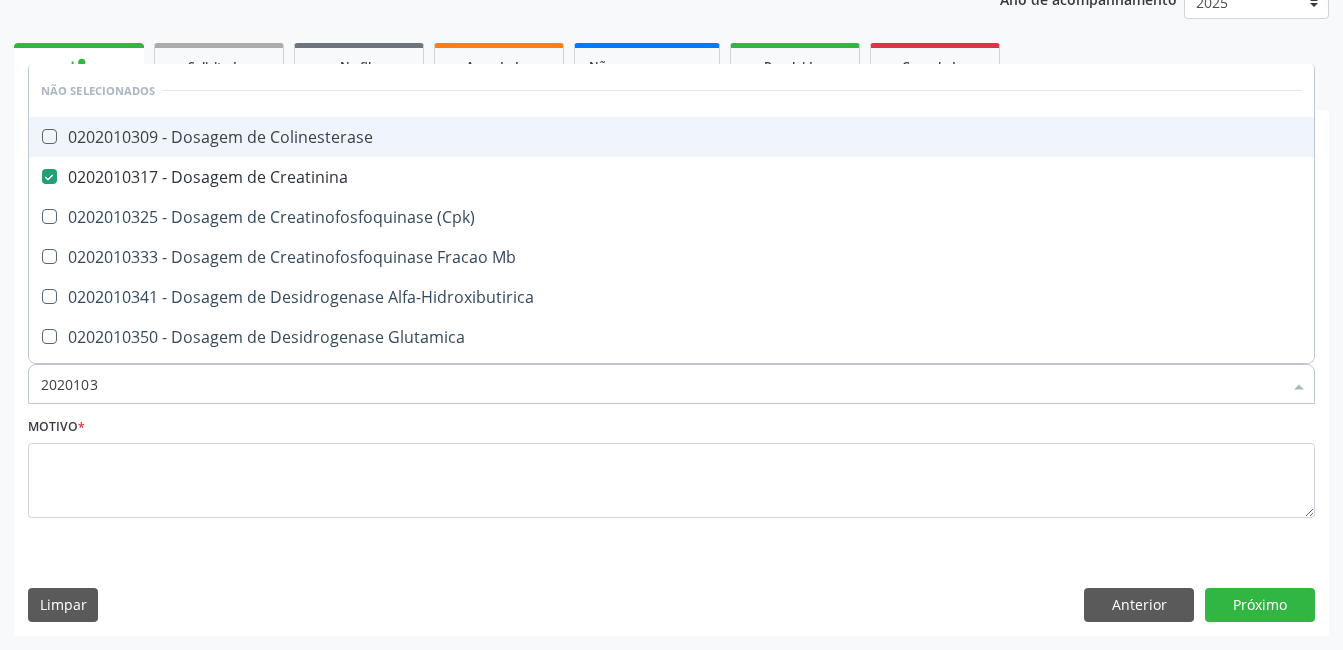 type on "202010" 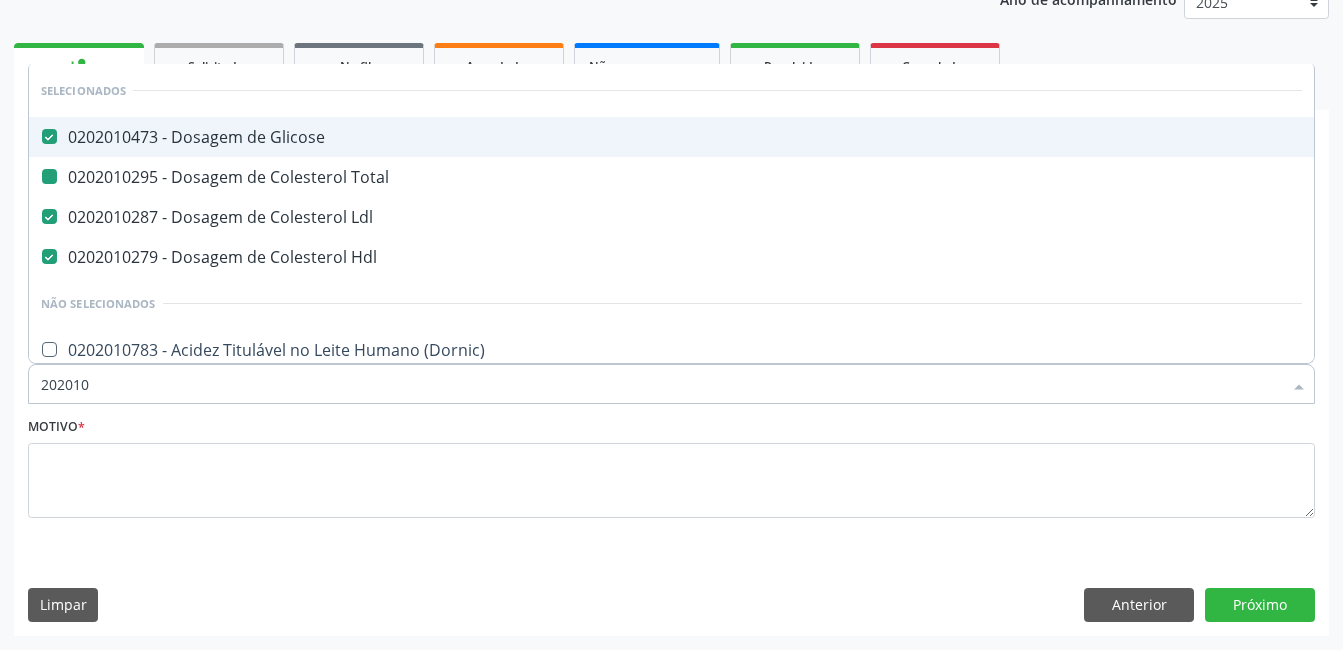 type on "2020105" 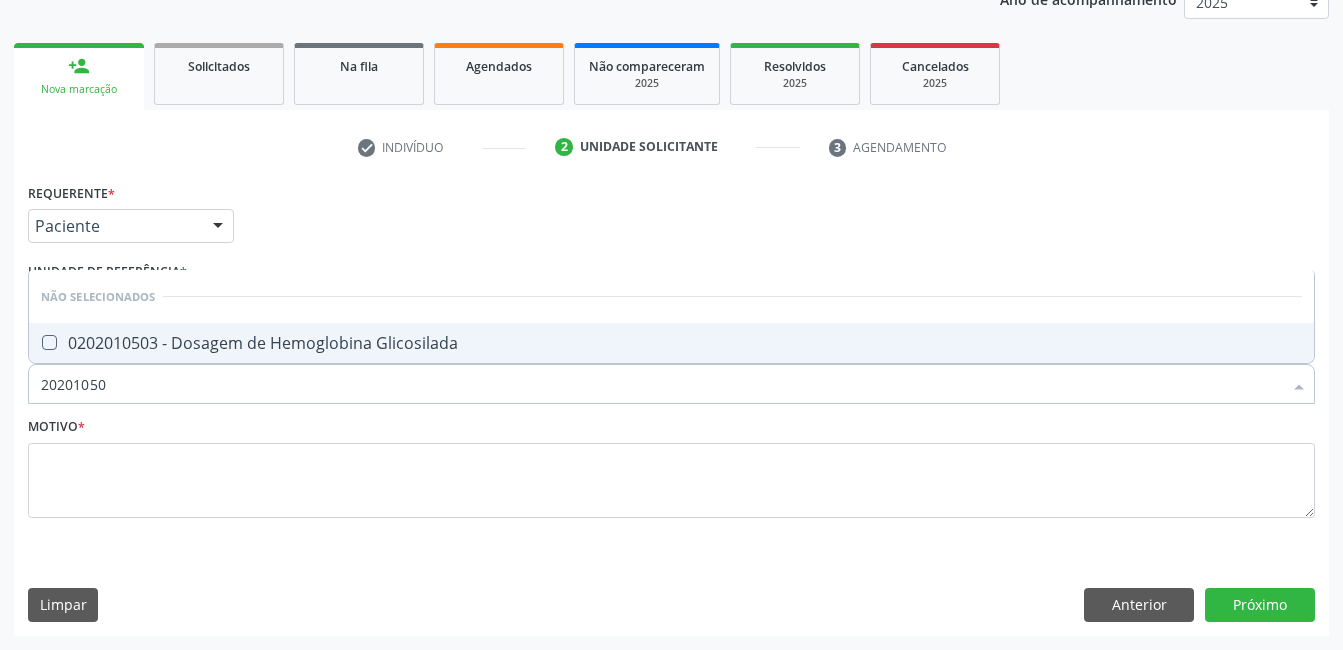 type on "202010503" 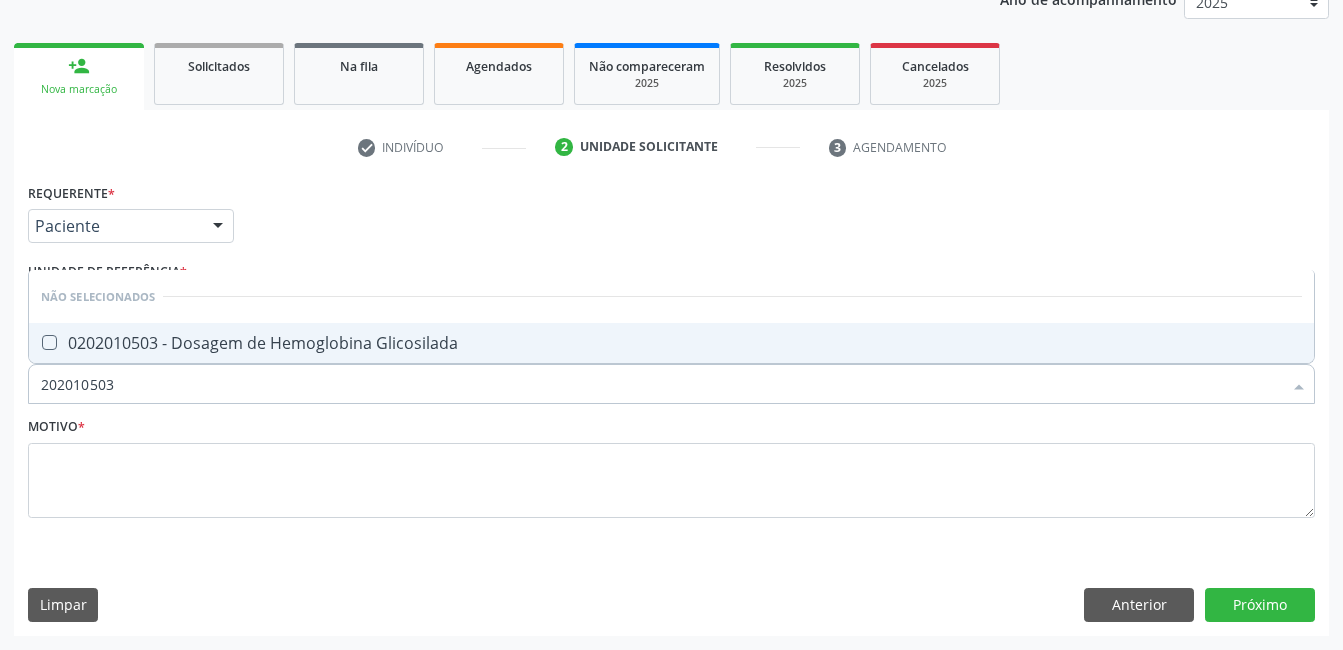 click on "0202010503 - Dosagem de Hemoglobina Glicosilada" at bounding box center [671, 343] 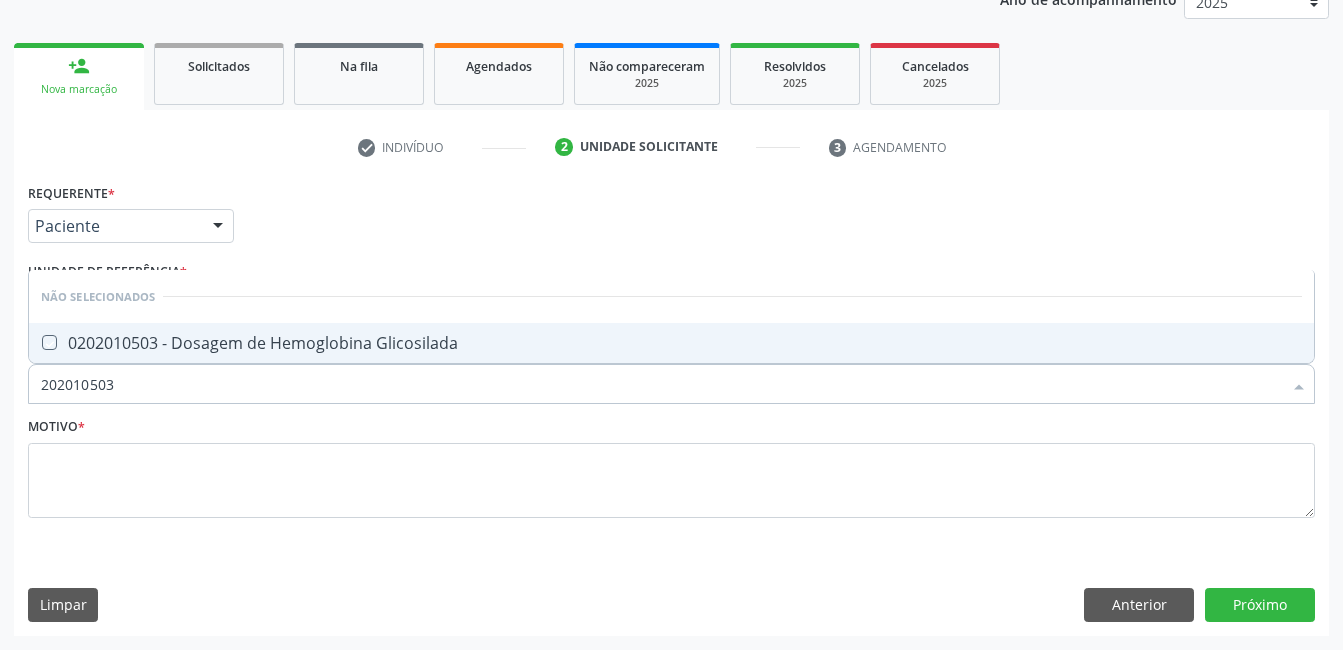 checkbox on "true" 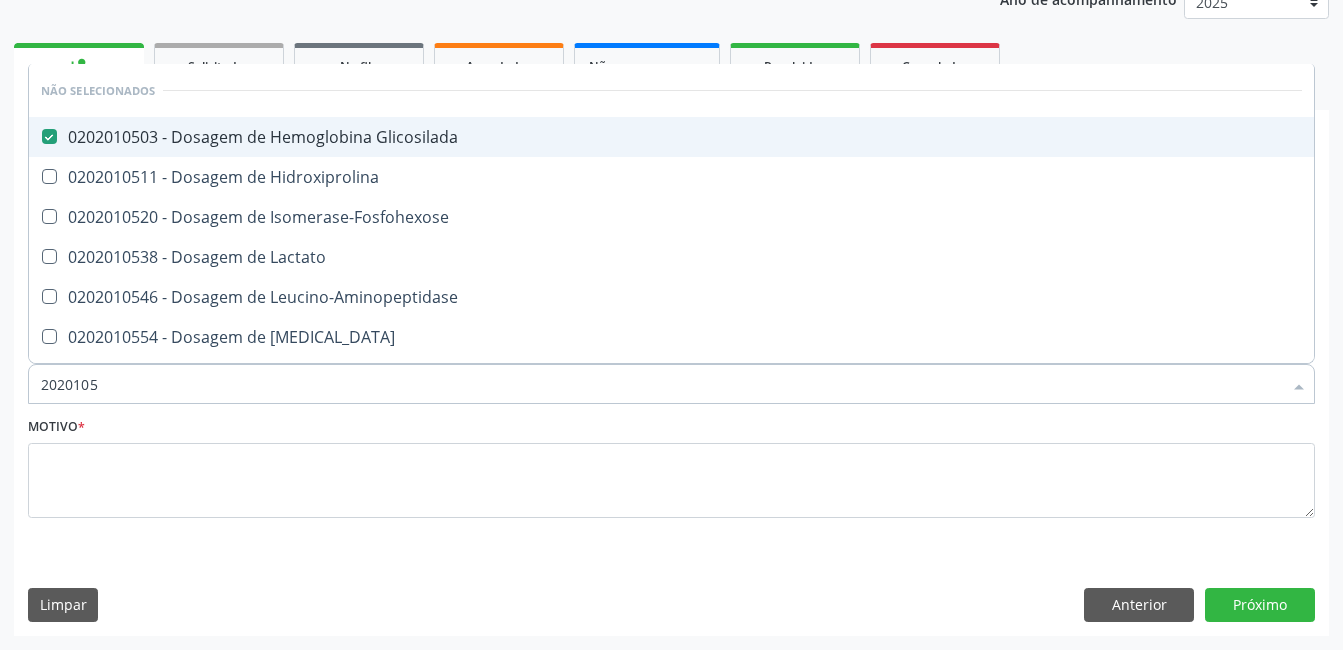 type on "202010" 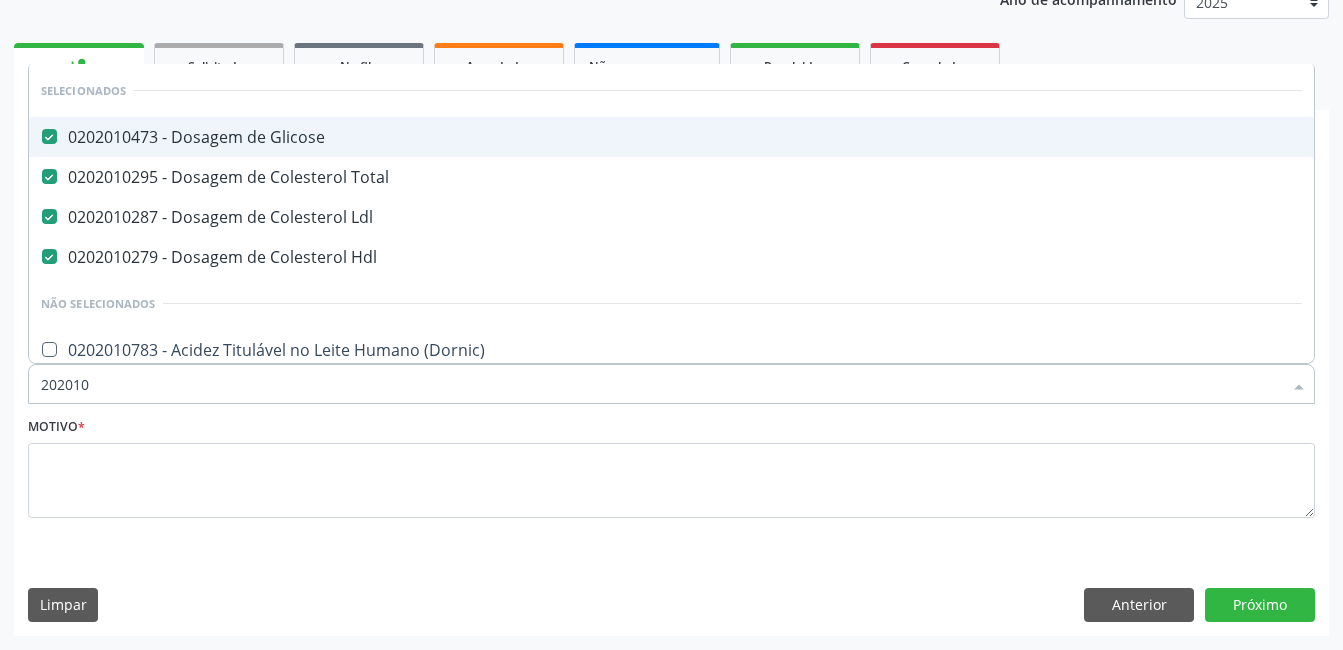type on "20201" 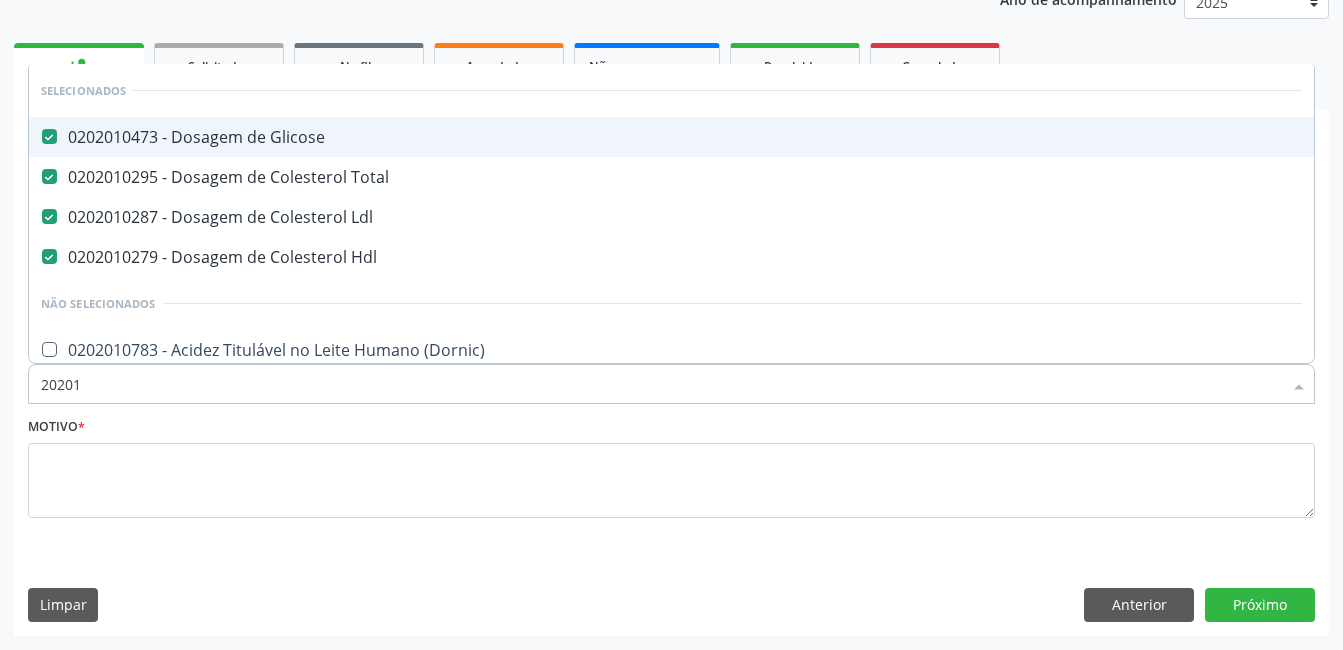 type on "2020" 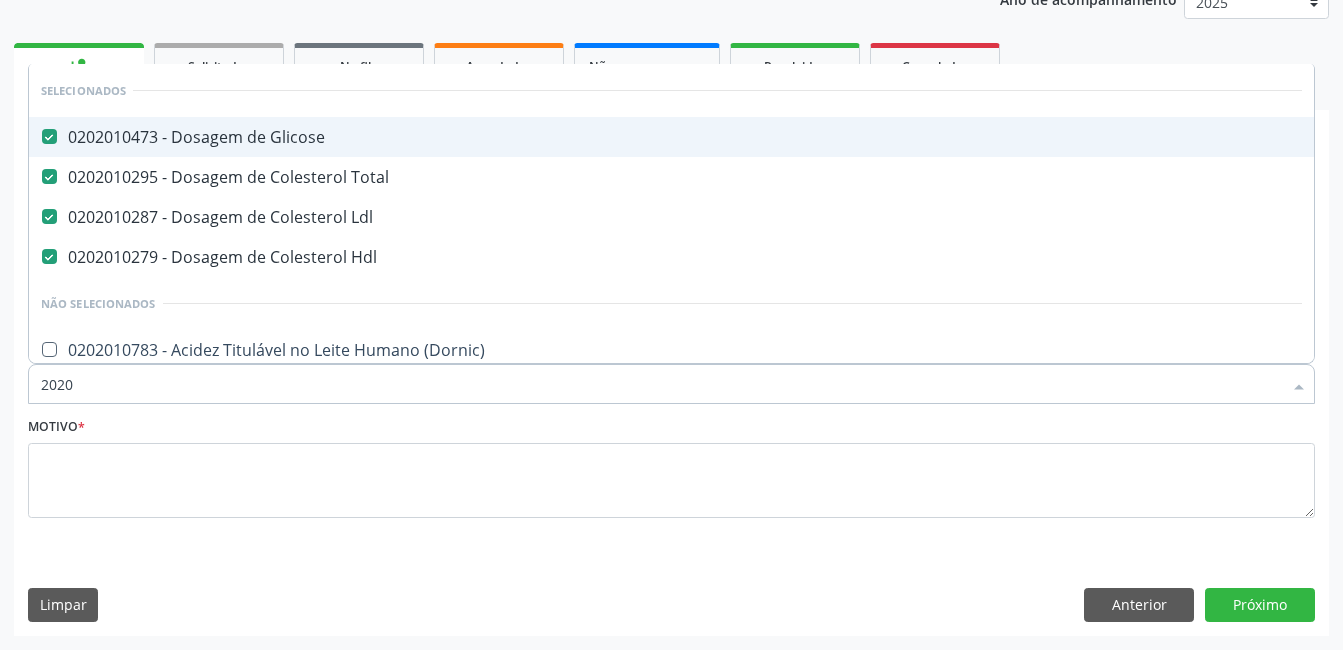 checkbox on "false" 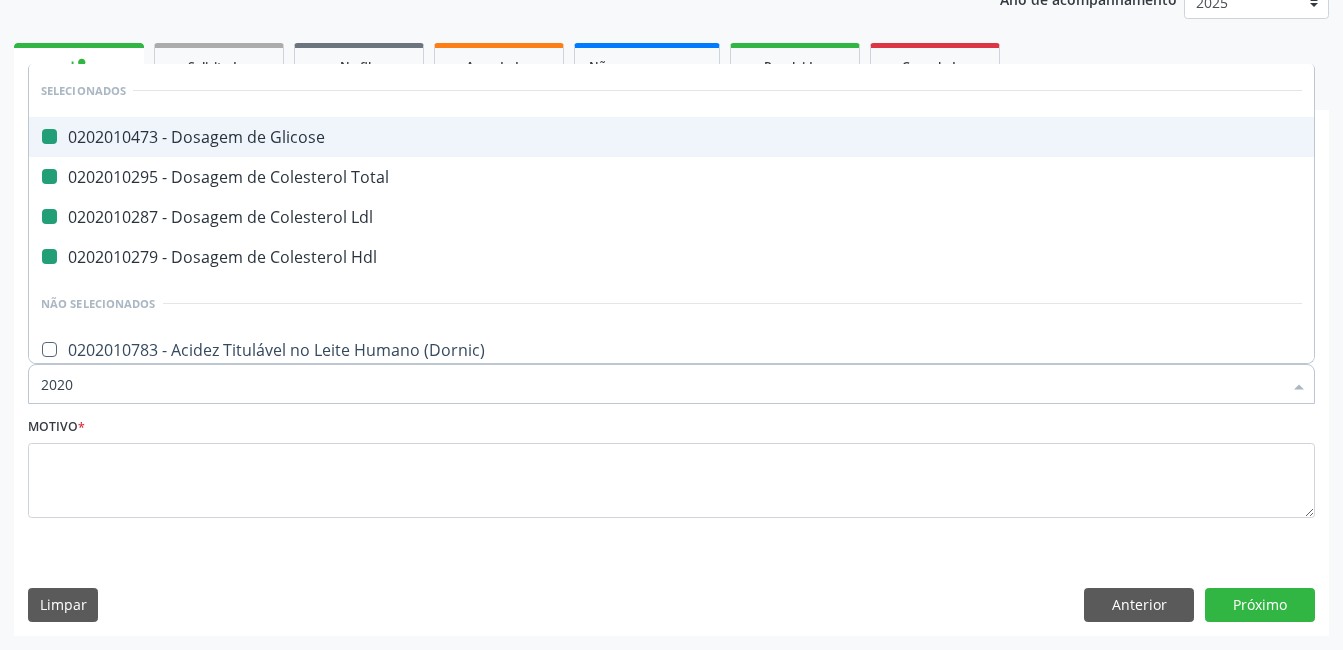type on "20202" 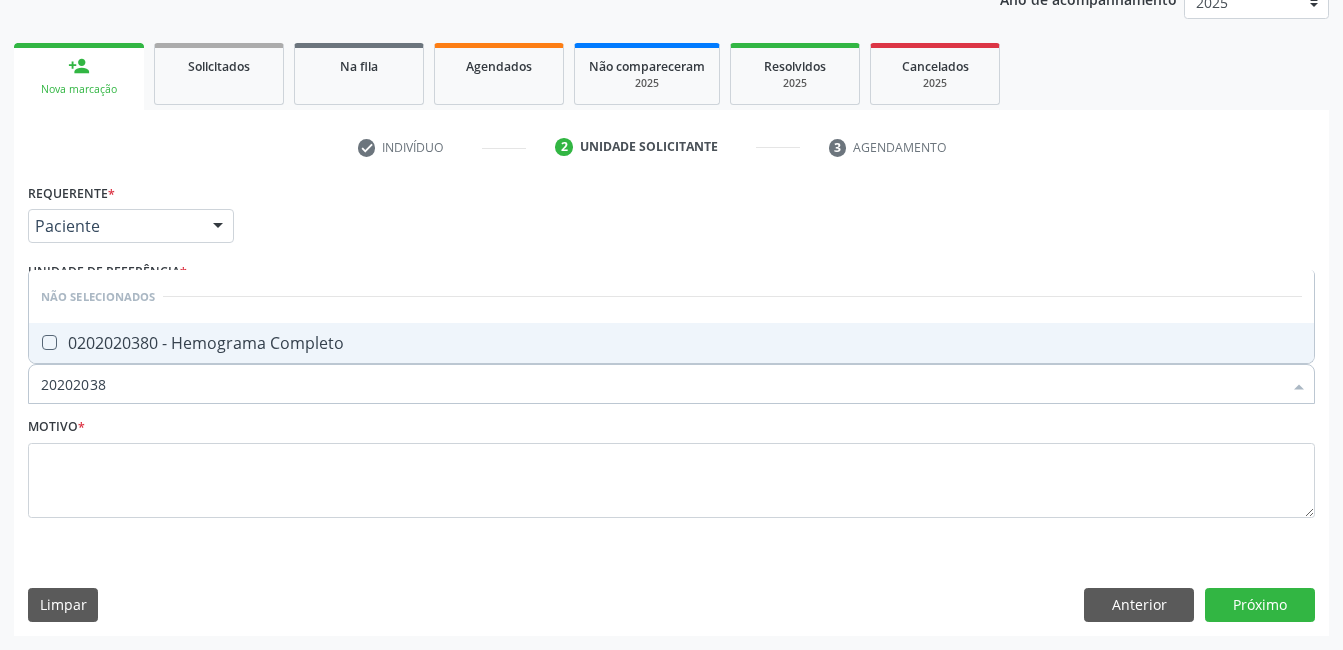 type on "202020380" 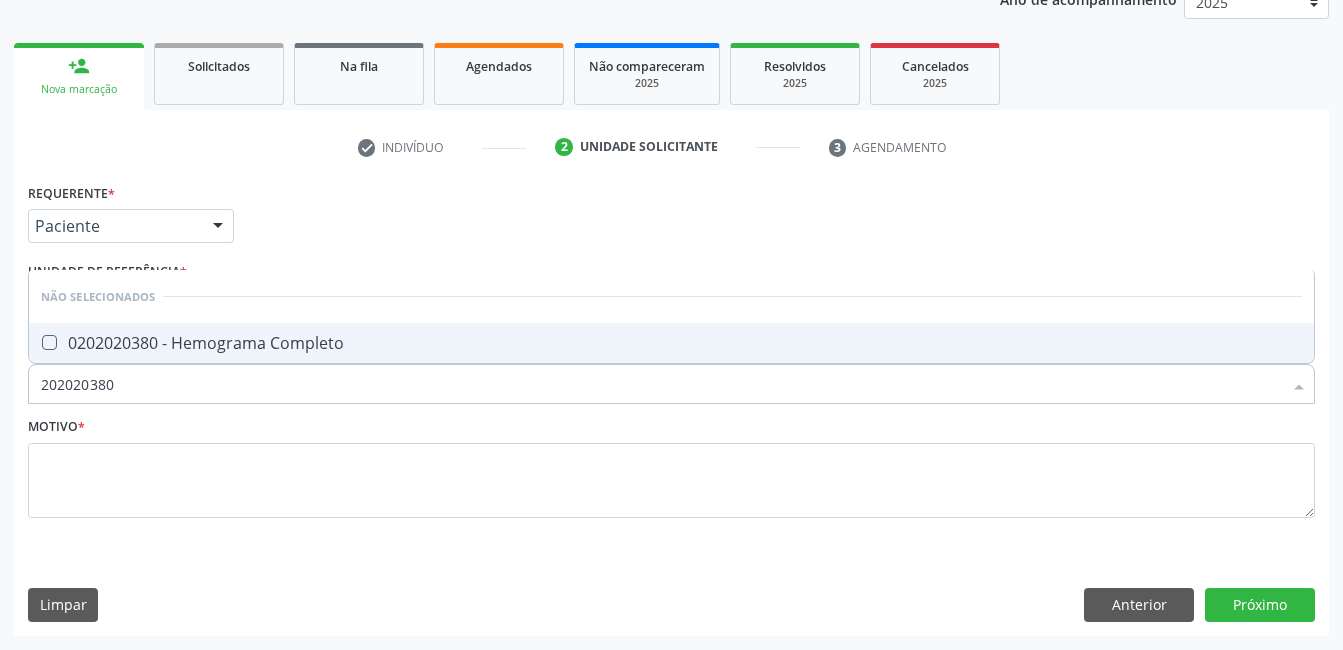 click on "0202020380 - Hemograma Completo" at bounding box center (671, 343) 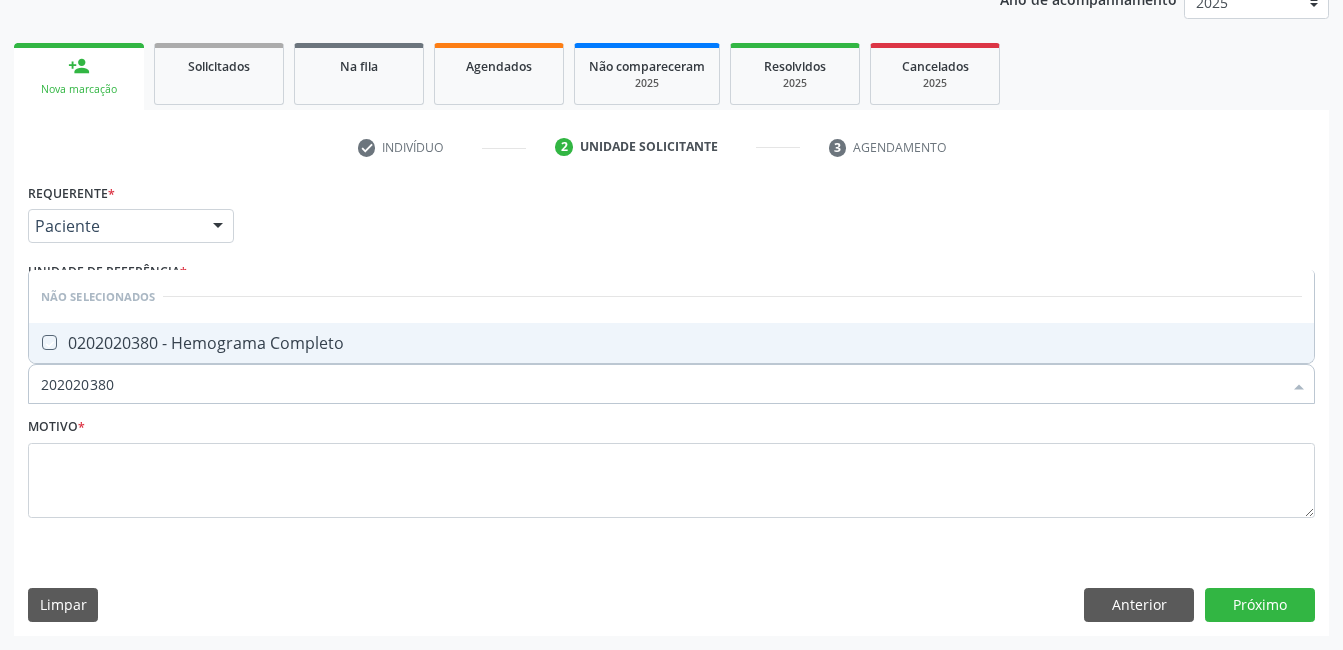 checkbox on "true" 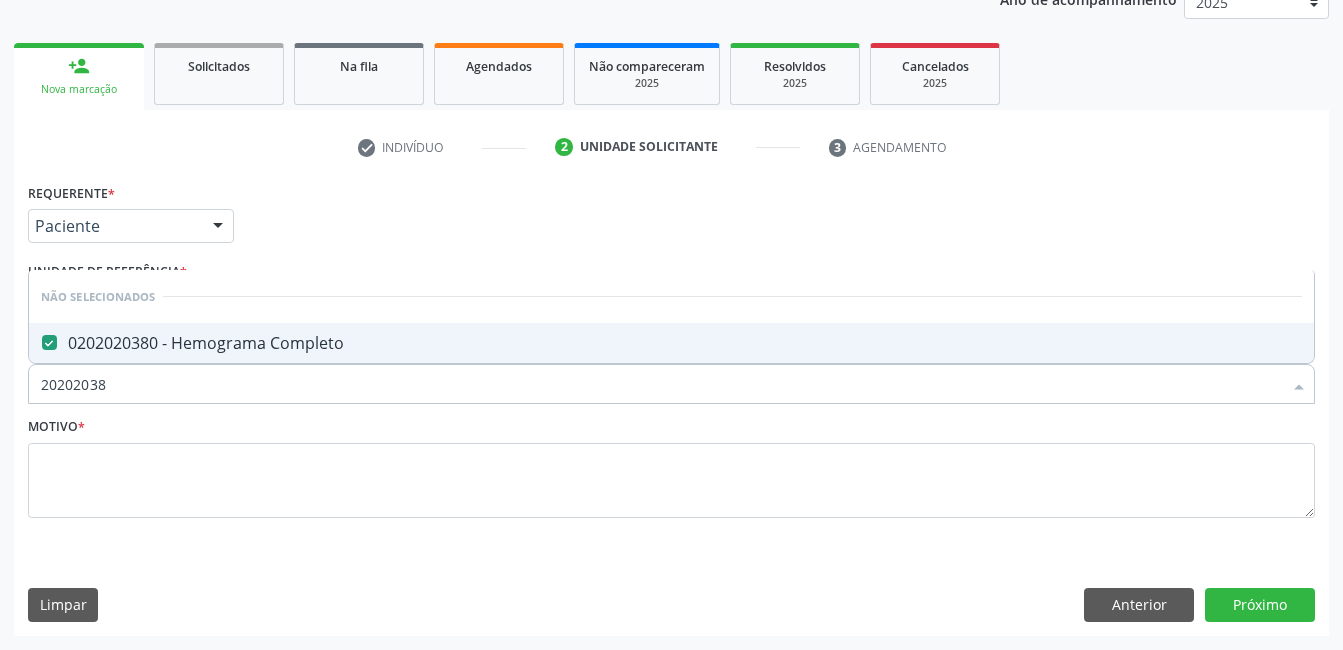 type on "2020203" 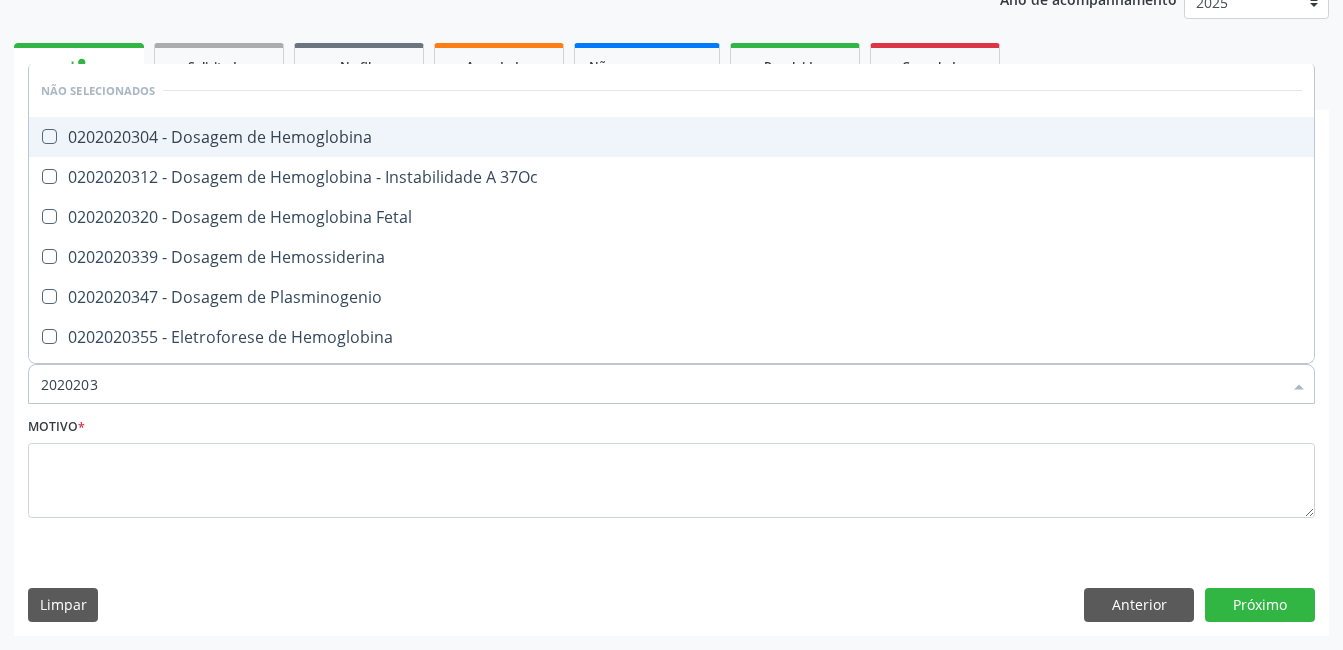 type on "202020" 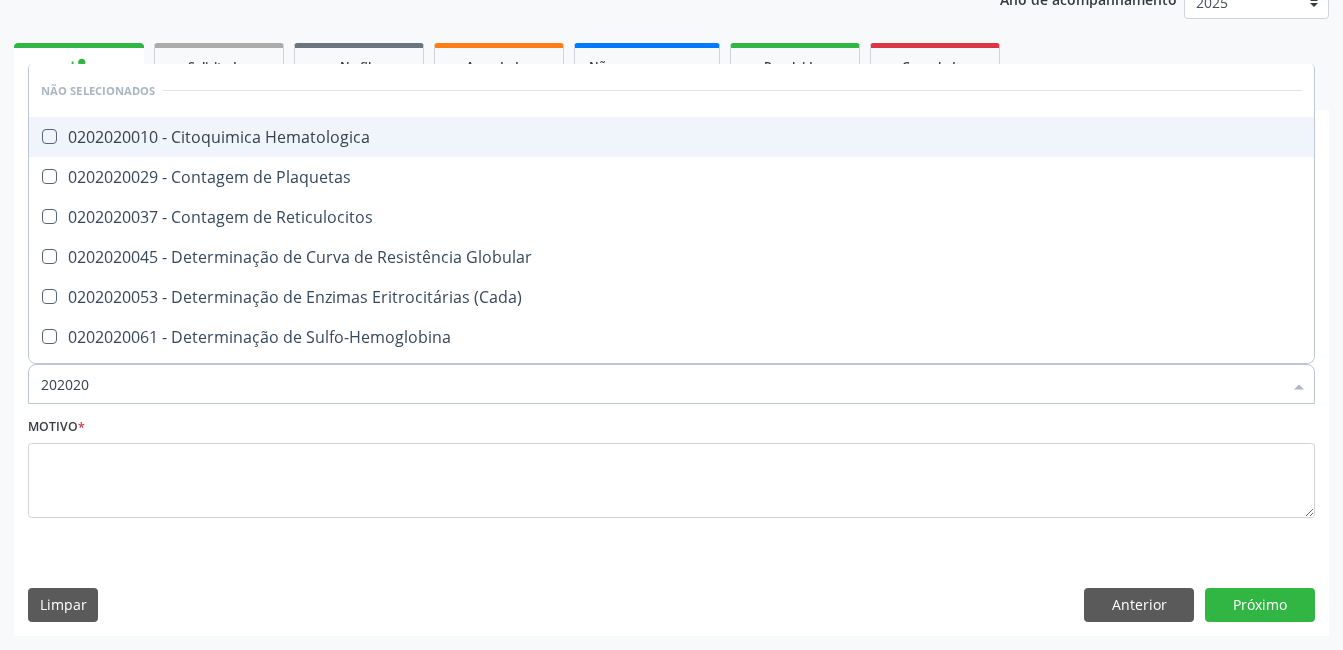 type on "20202" 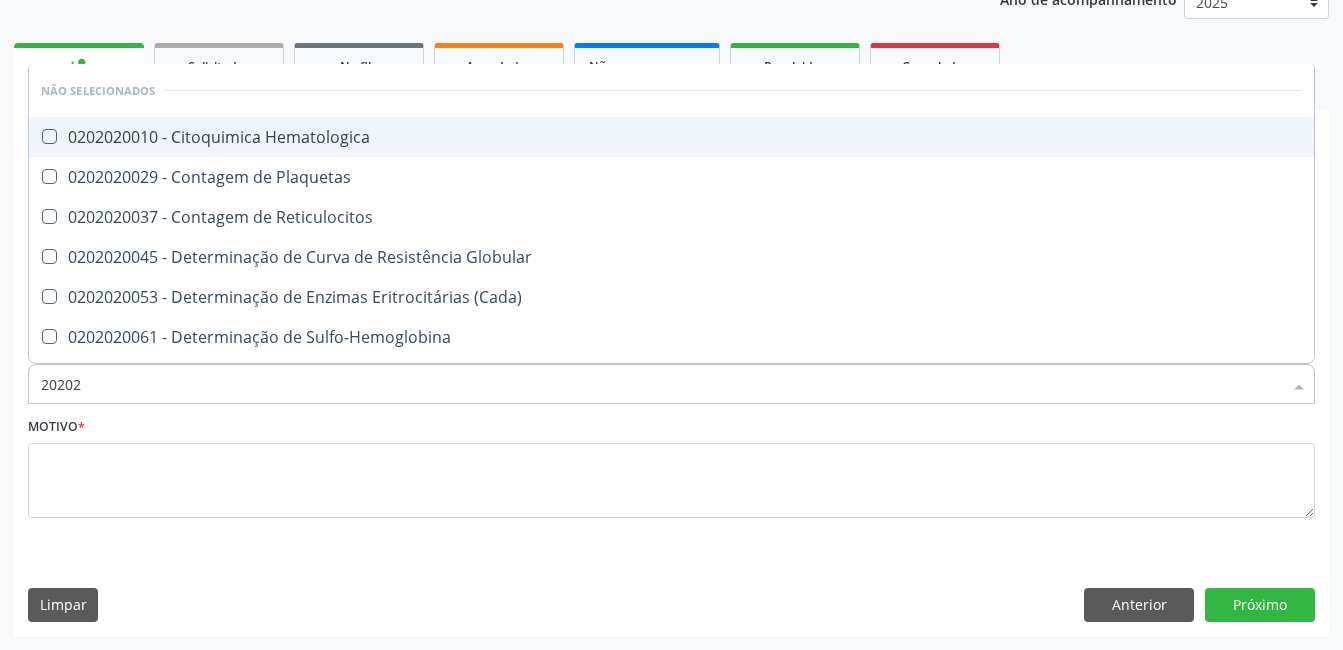 type on "2020" 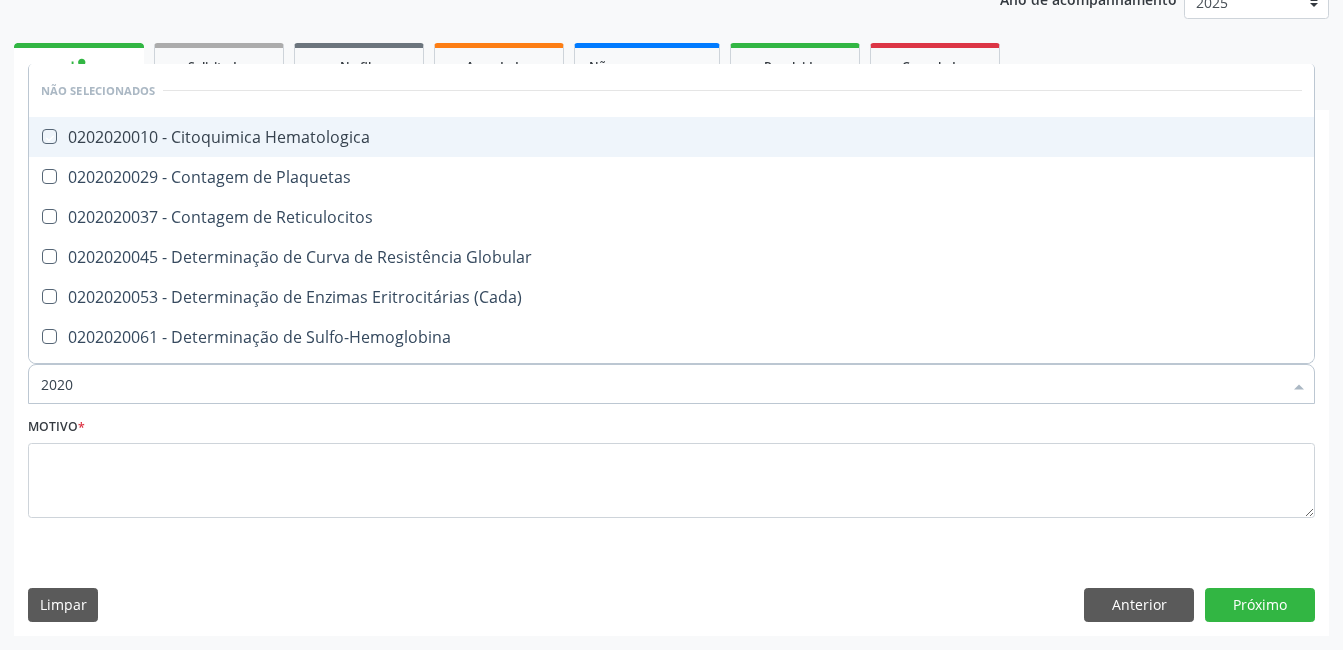 checkbox on "true" 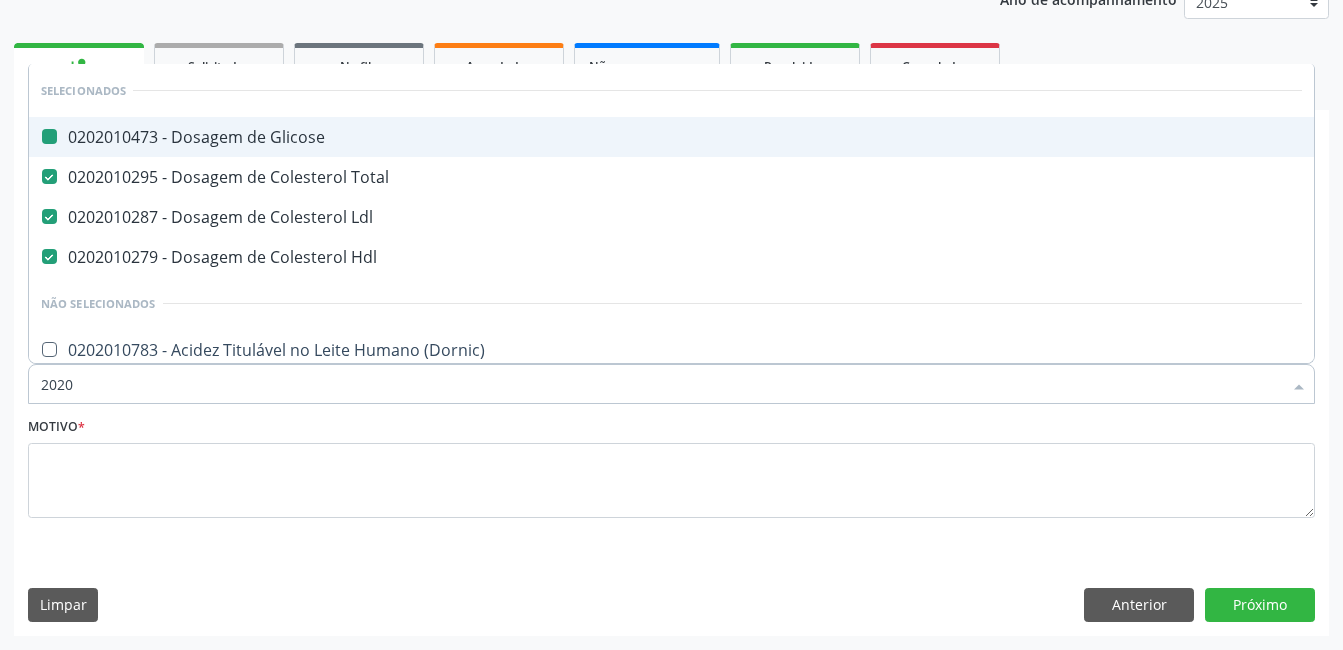 type on "20205" 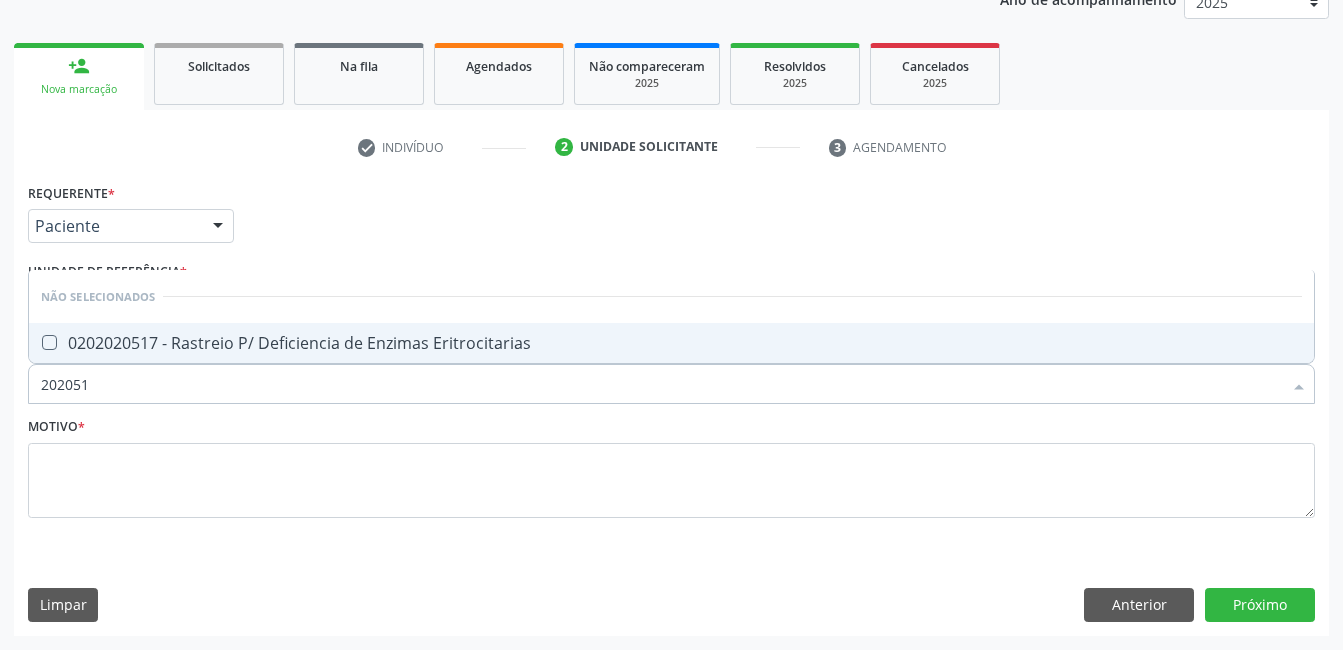 type on "2020517" 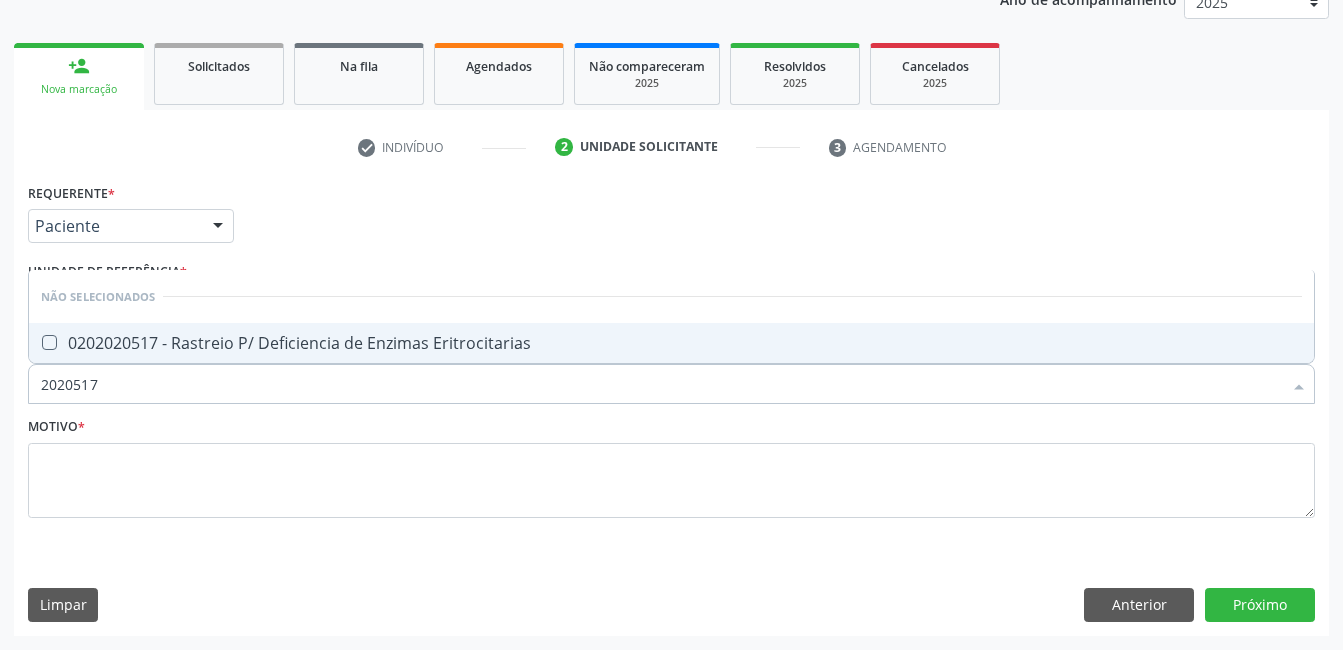 click on "0202020517 - Rastreio P/ Deficiencia de Enzimas Eritrocitarias" at bounding box center [671, 343] 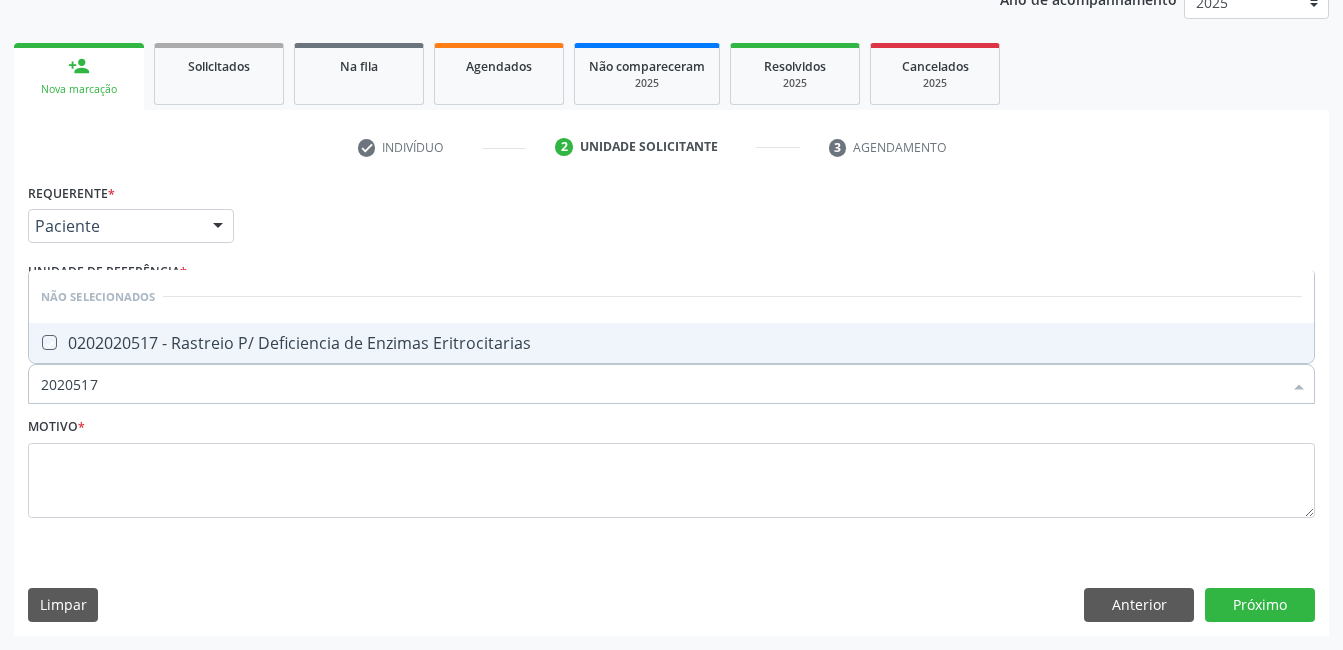 checkbox on "true" 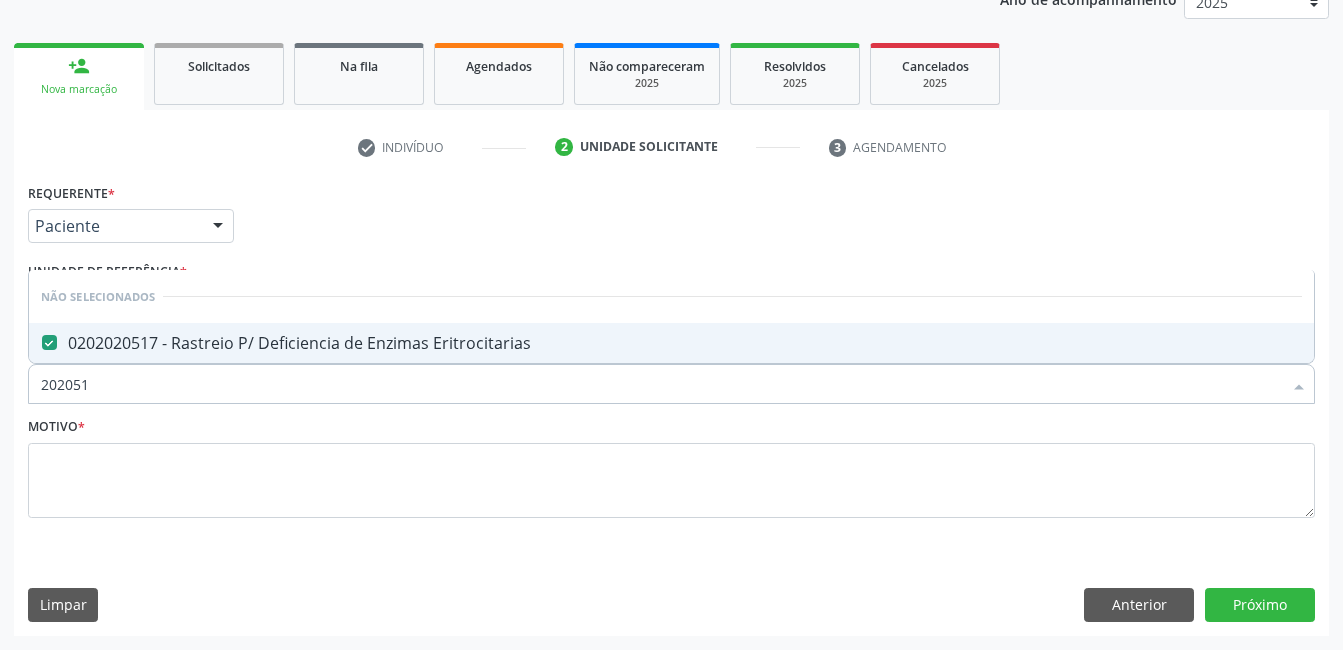 type on "20205" 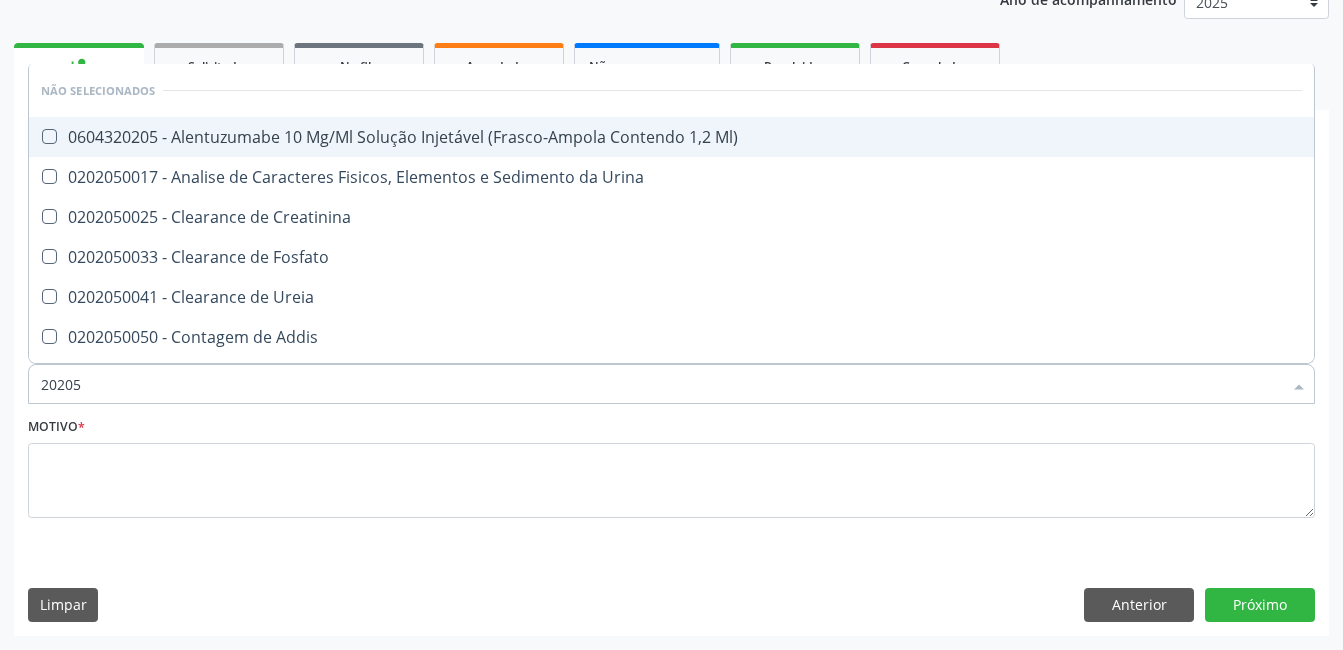 type on "2020" 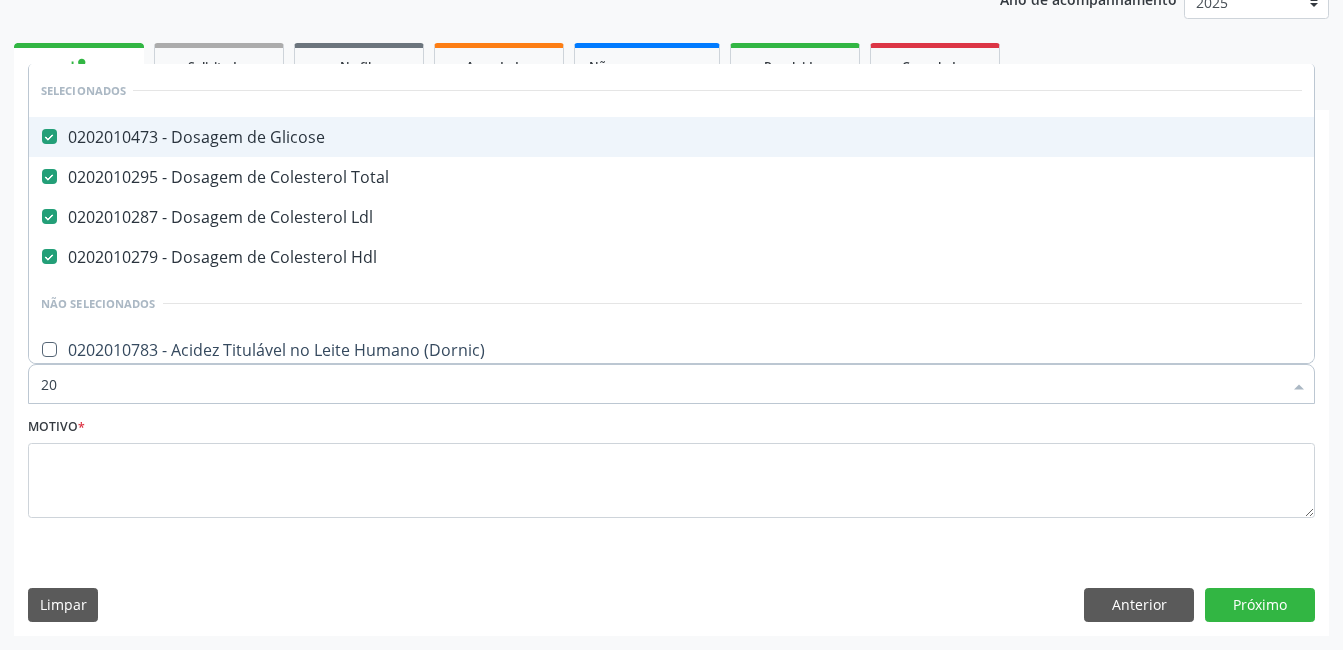 type on "2" 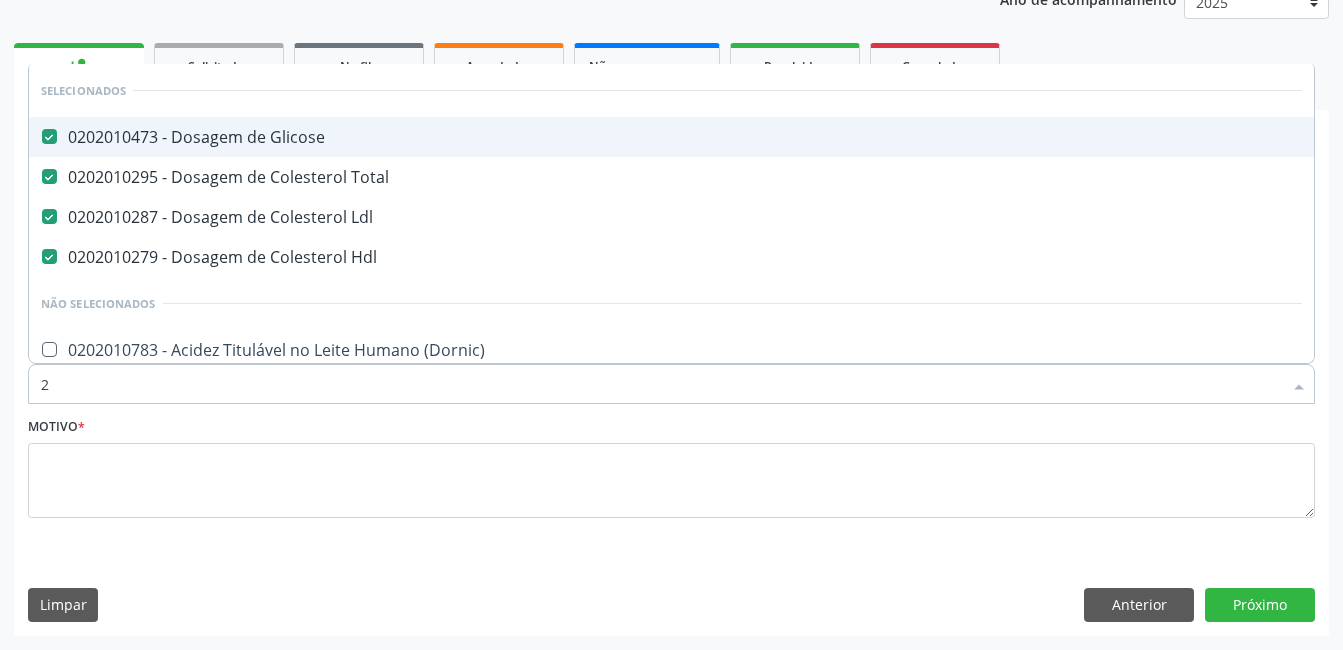 type 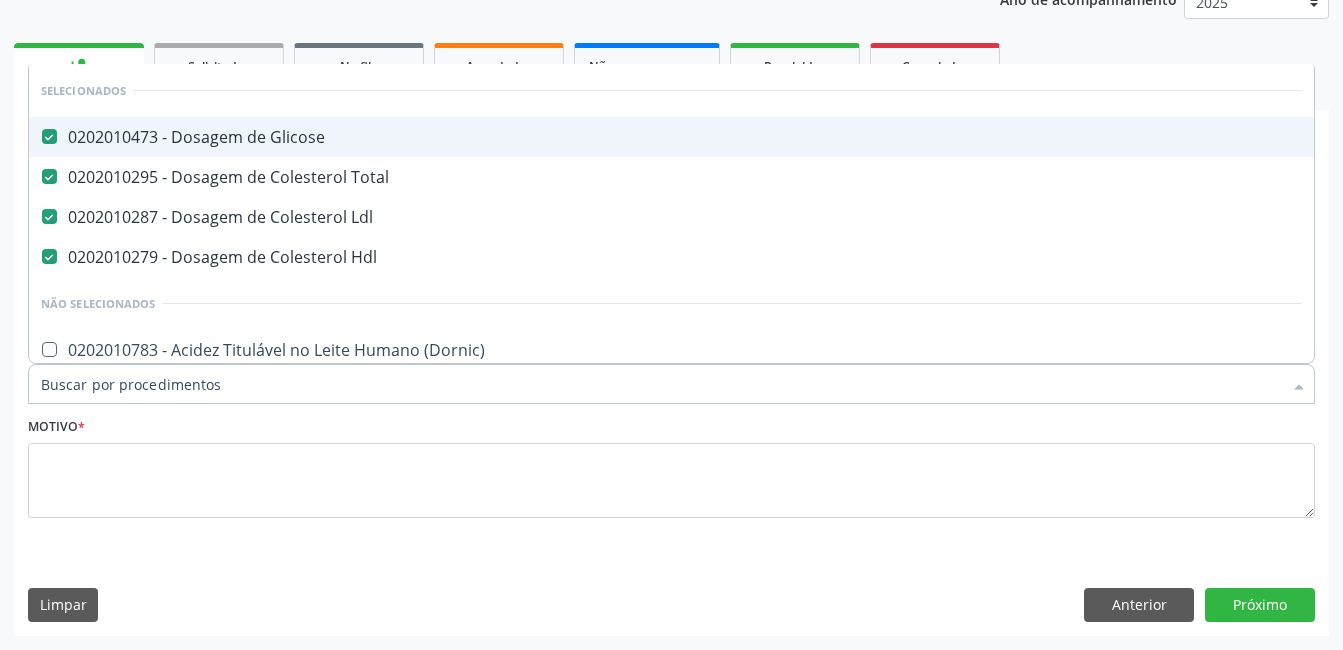 checkbox on "false" 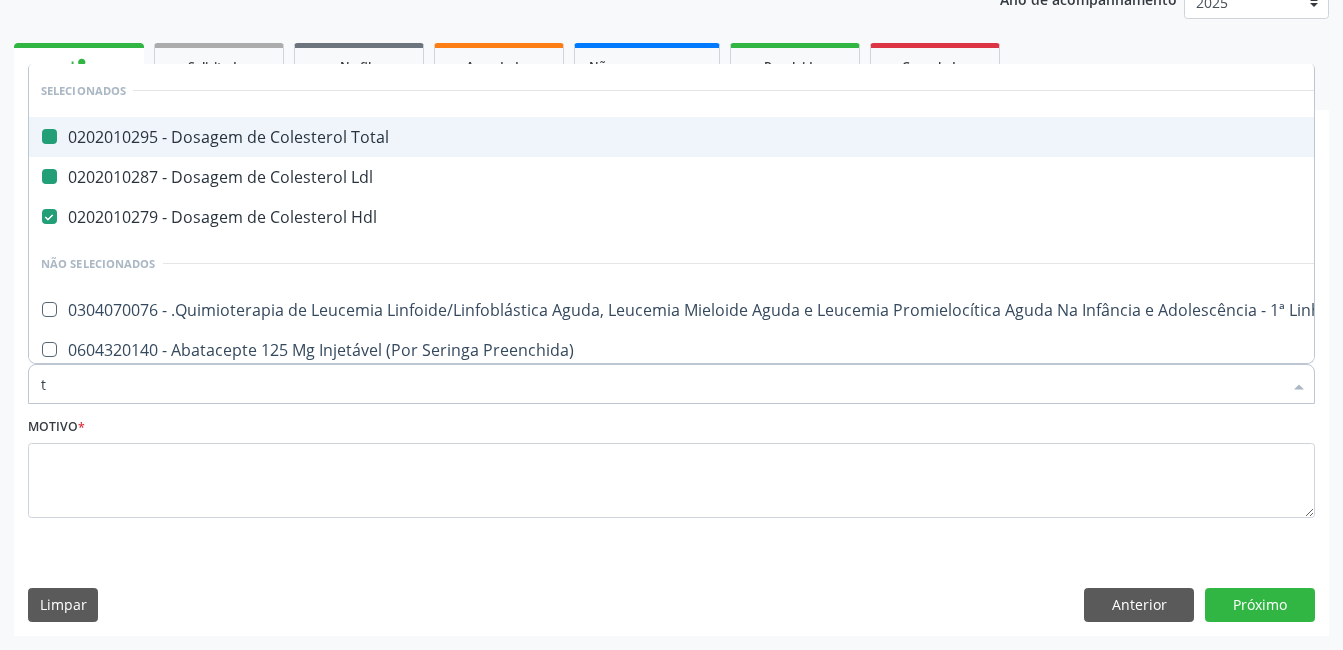type on "tg" 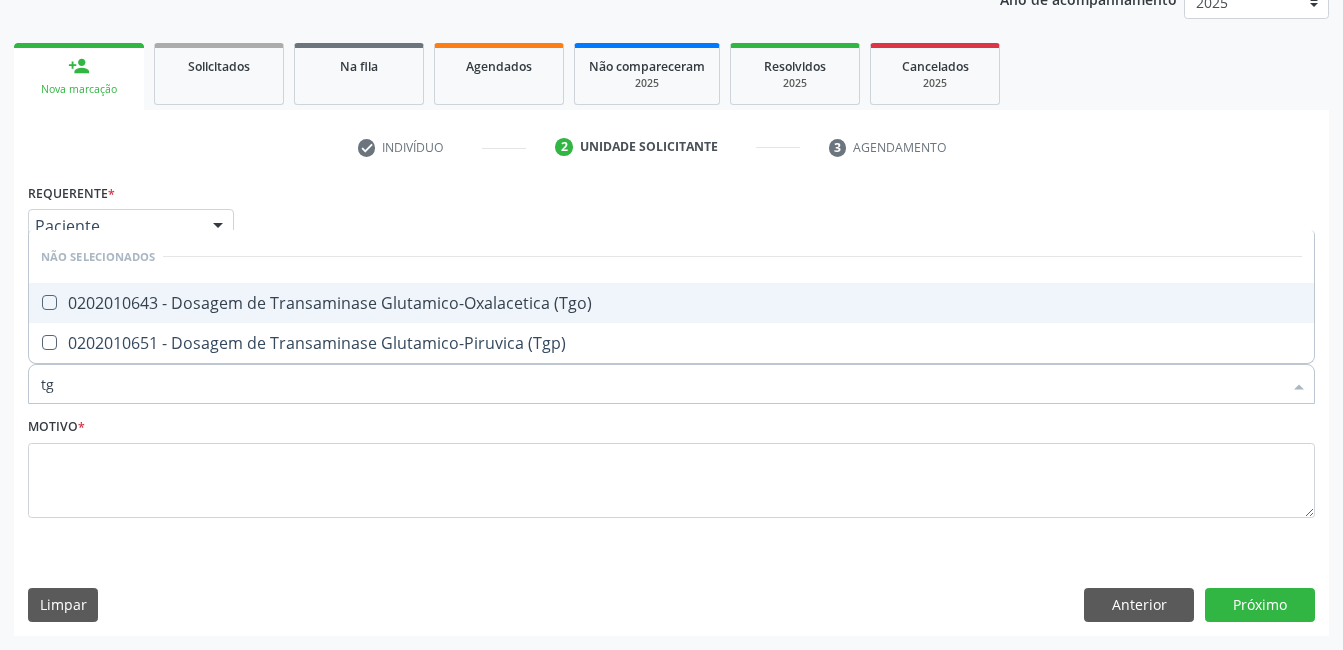 click on "0202010643 - Dosagem de Transaminase Glutamico-Oxalacetica (Tgo)" at bounding box center (671, 303) 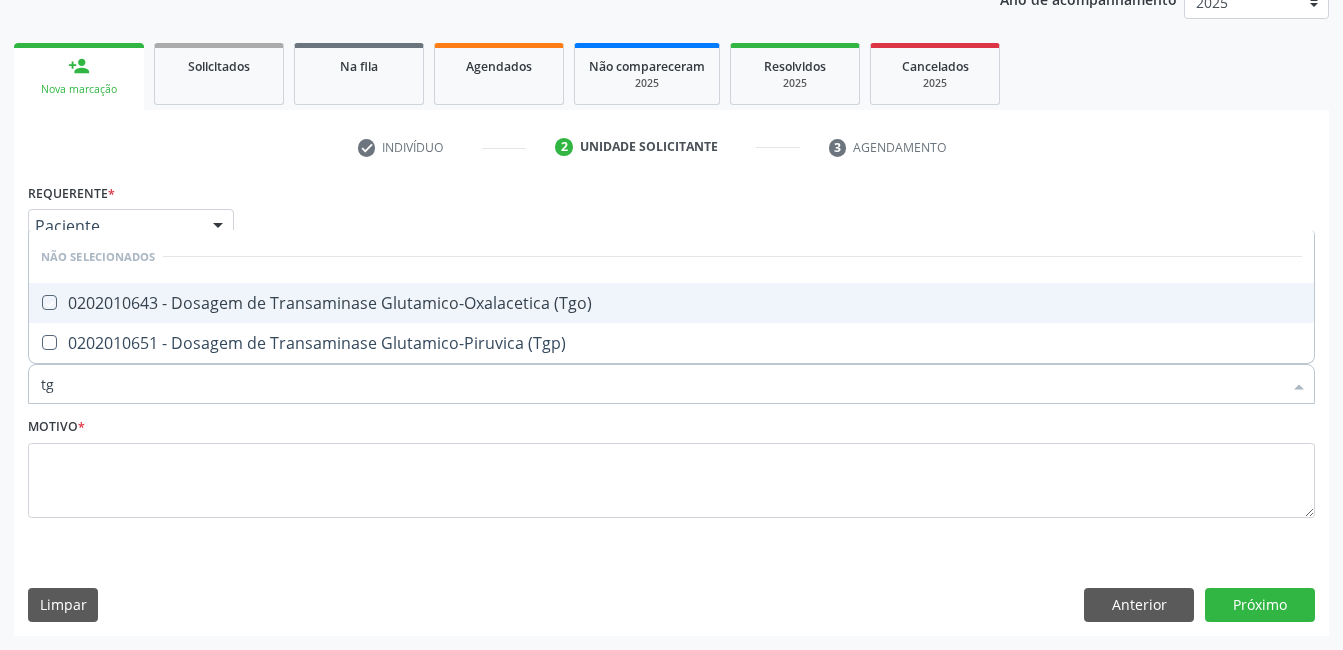 type 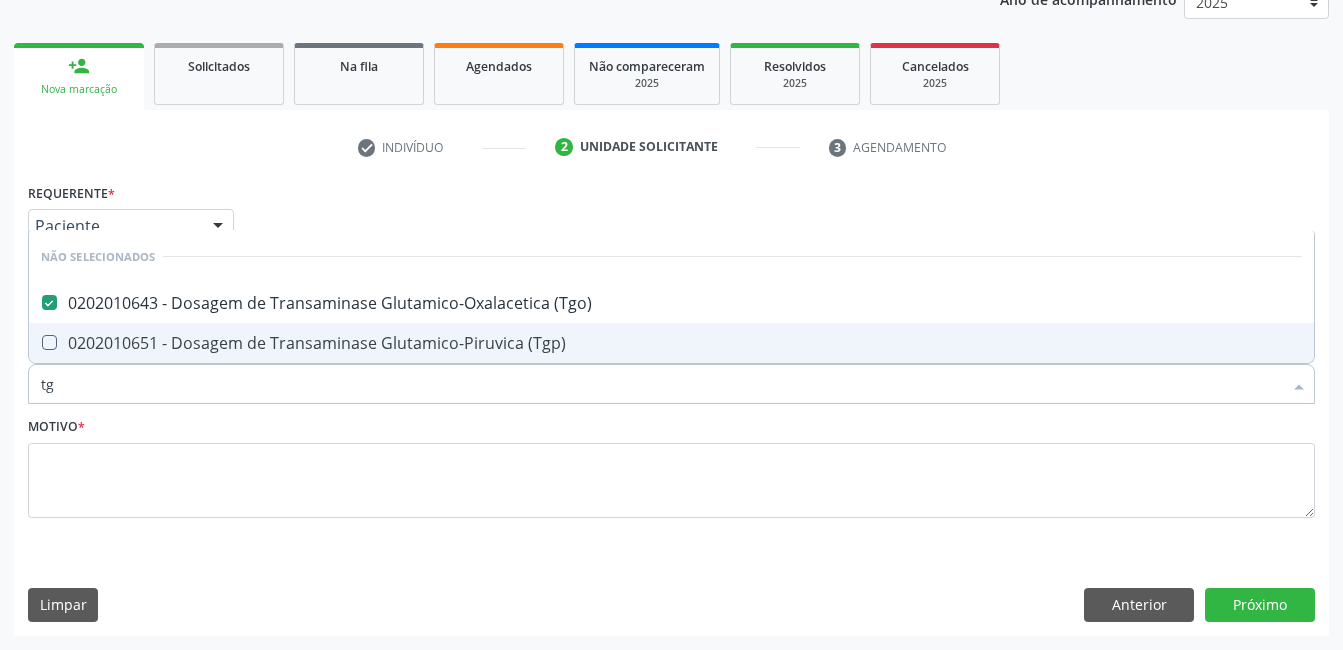 click on "0202010651 - Dosagem de Transaminase Glutamico-Piruvica (Tgp)" at bounding box center [671, 343] 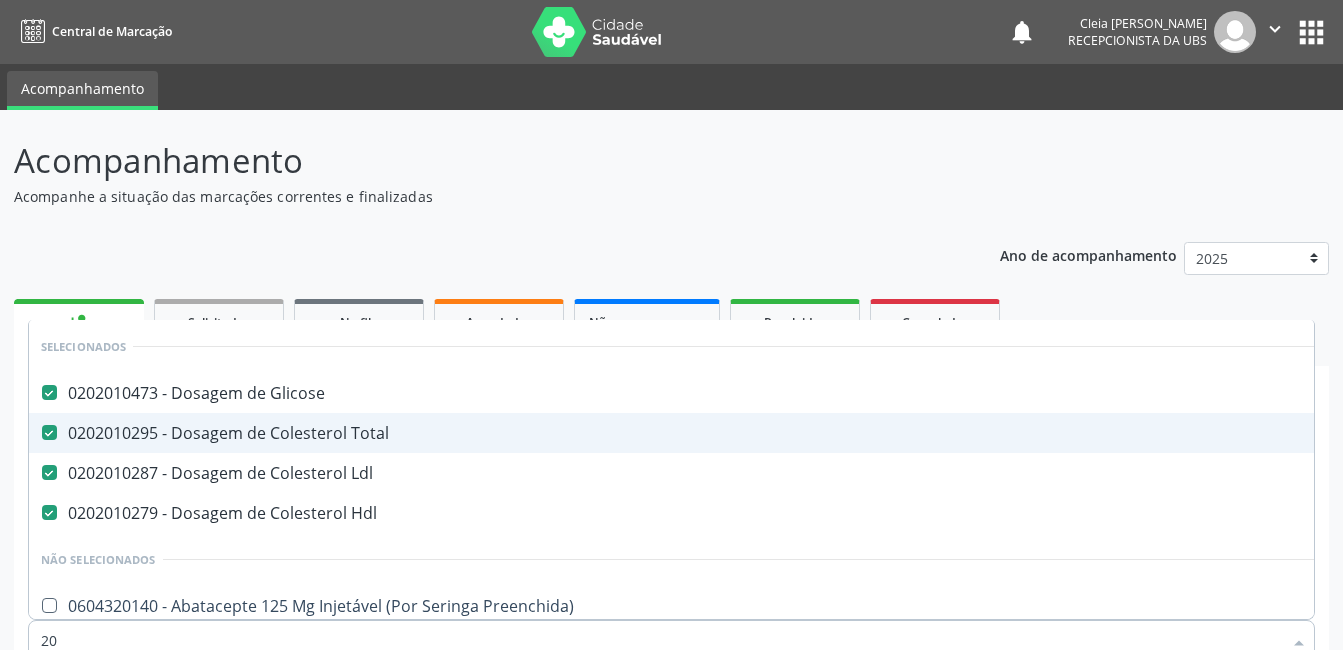 type on "202" 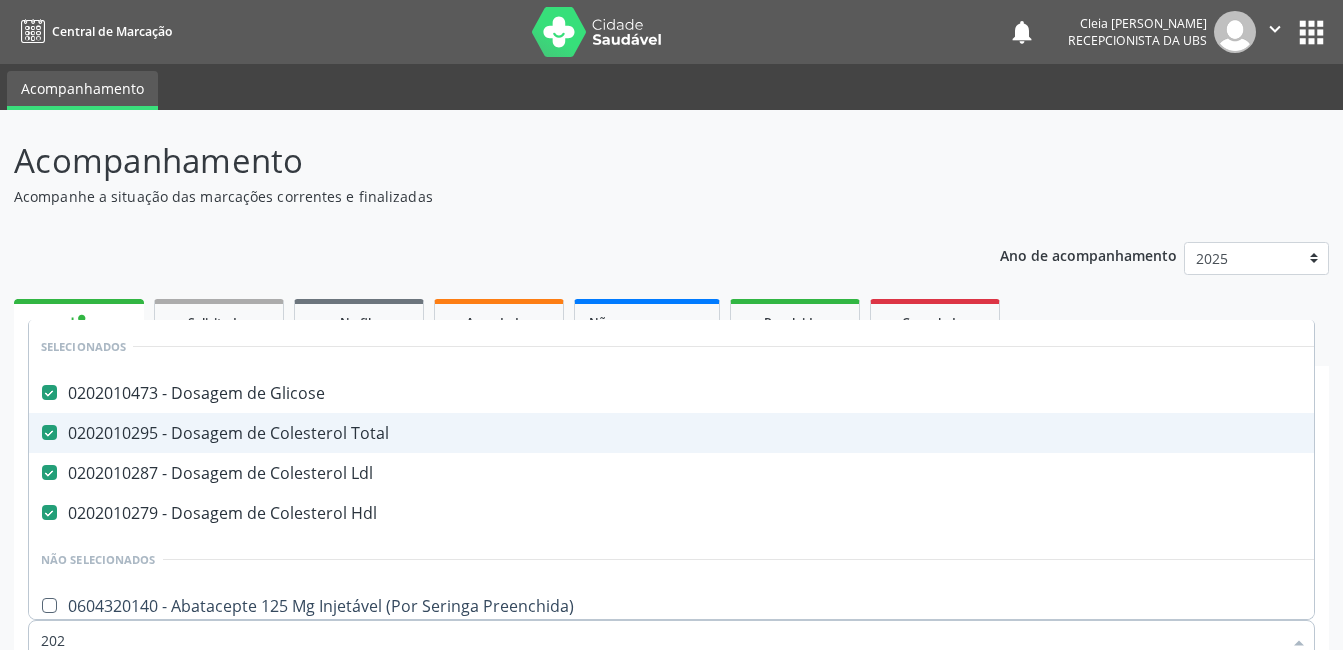checkbox on "true" 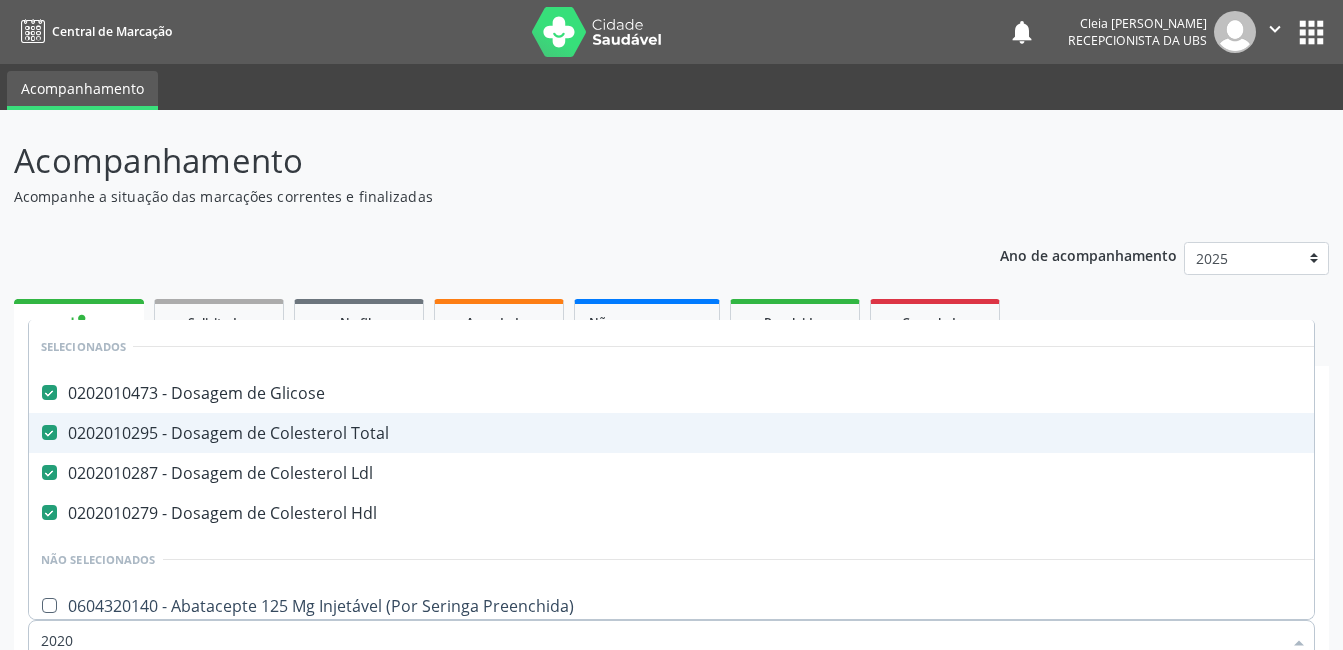 scroll, scrollTop: 256, scrollLeft: 0, axis: vertical 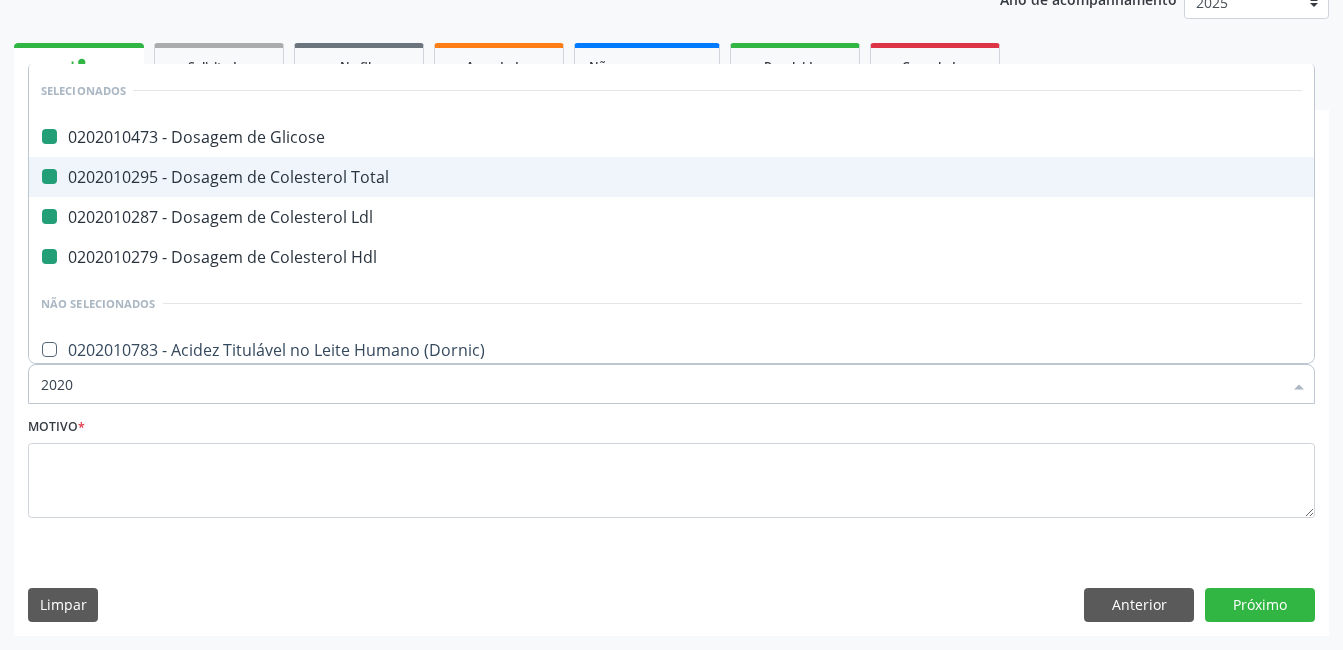type on "20204" 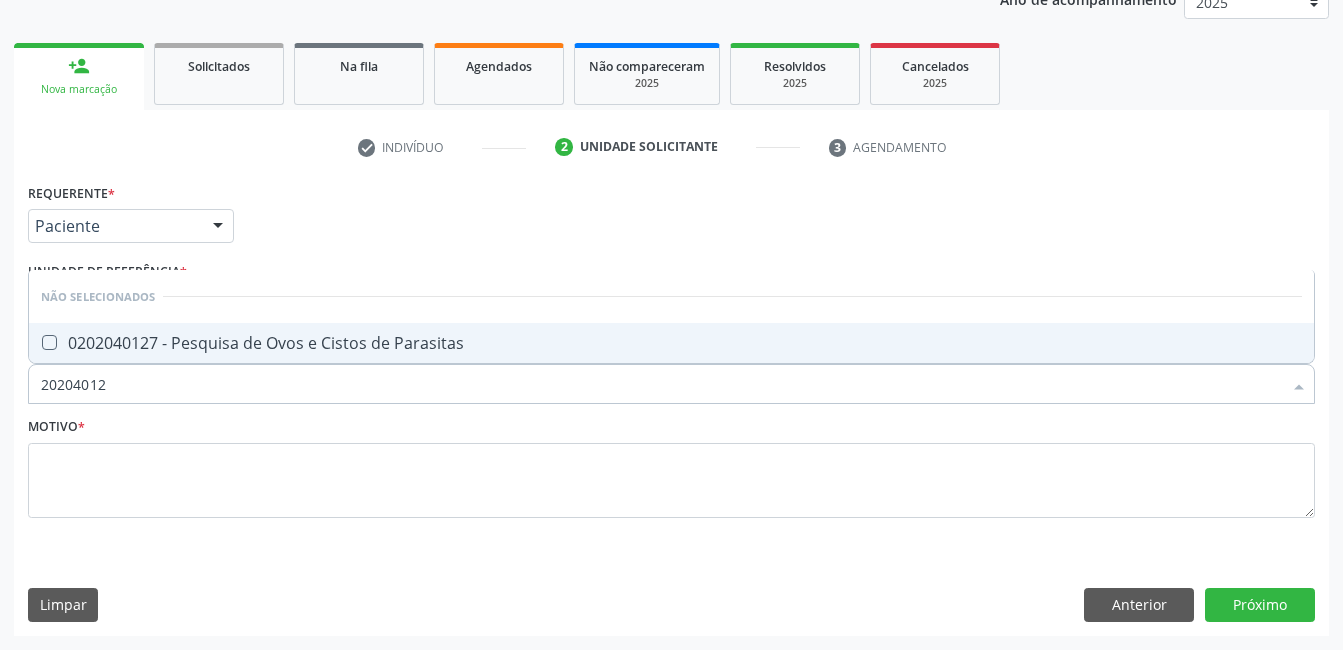 type on "202040127" 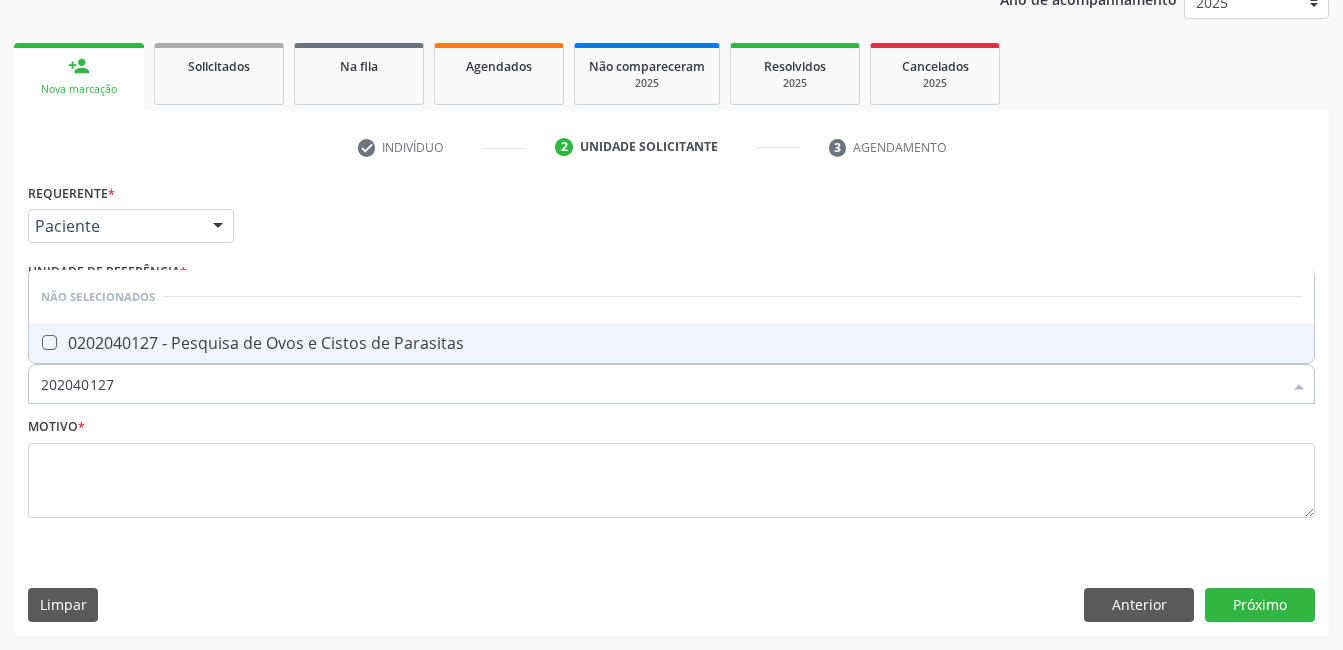 click on "0202040127 - Pesquisa de Ovos e Cistos de Parasitas" at bounding box center (671, 343) 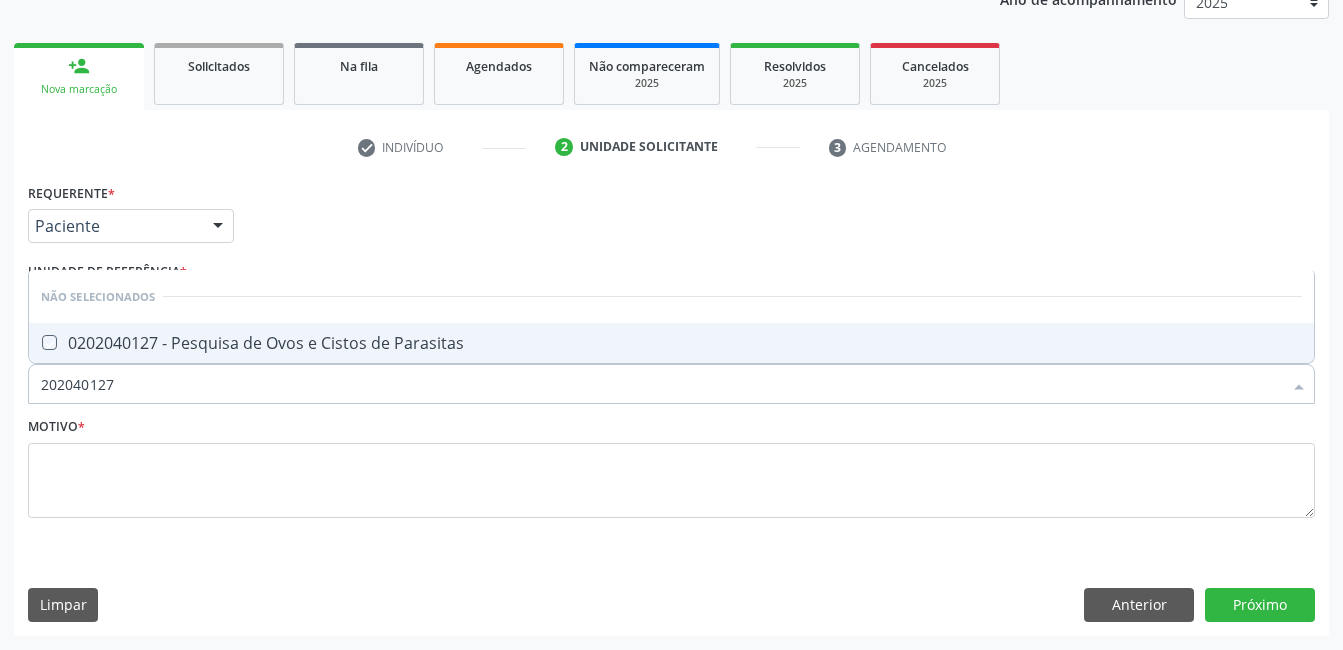 checkbox on "true" 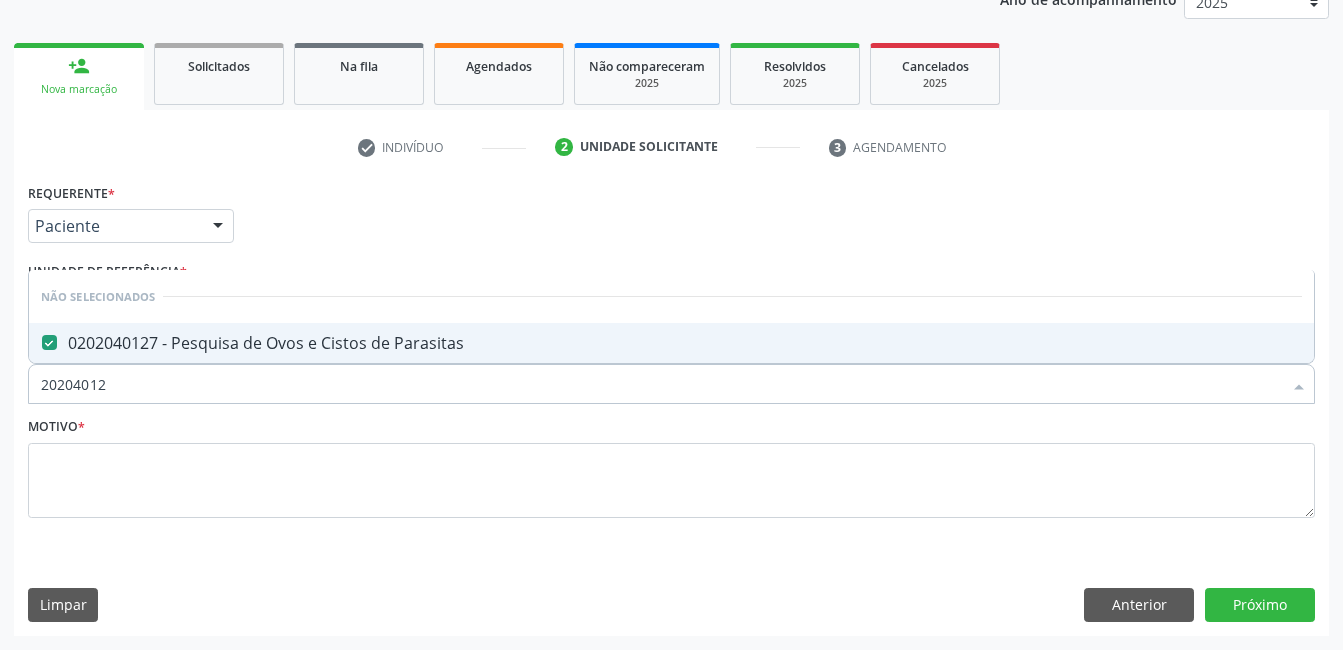 type on "2020401" 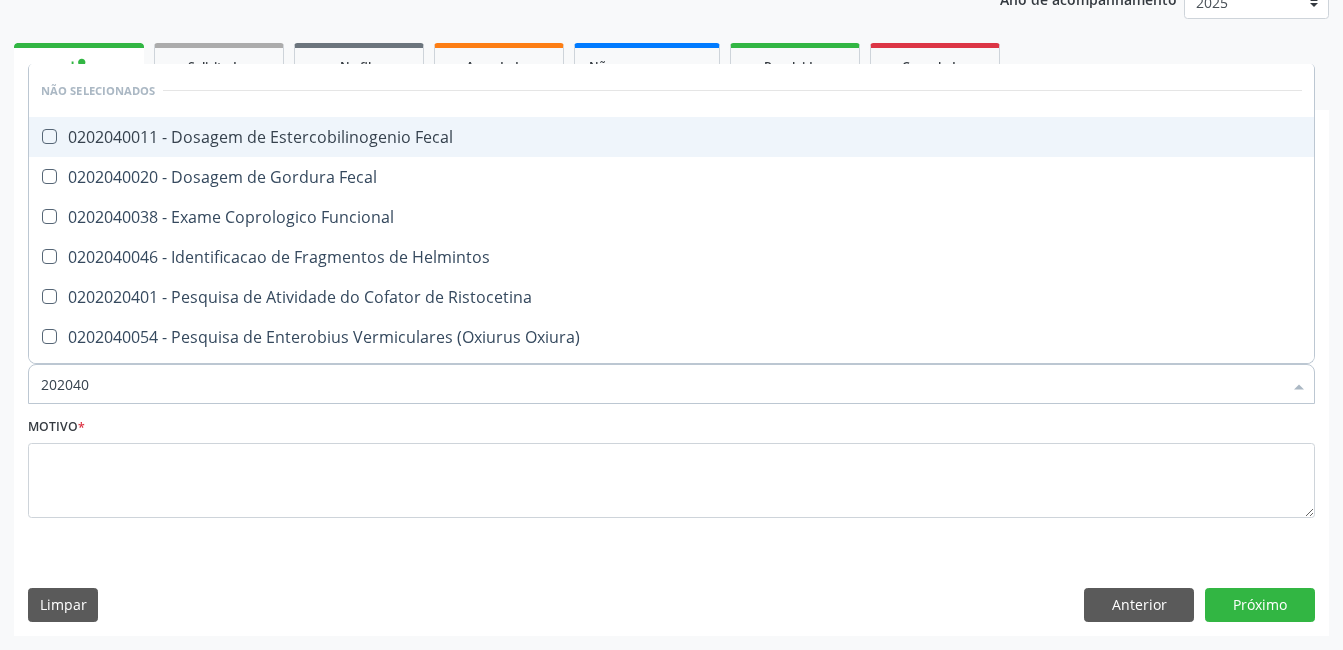 type on "20204" 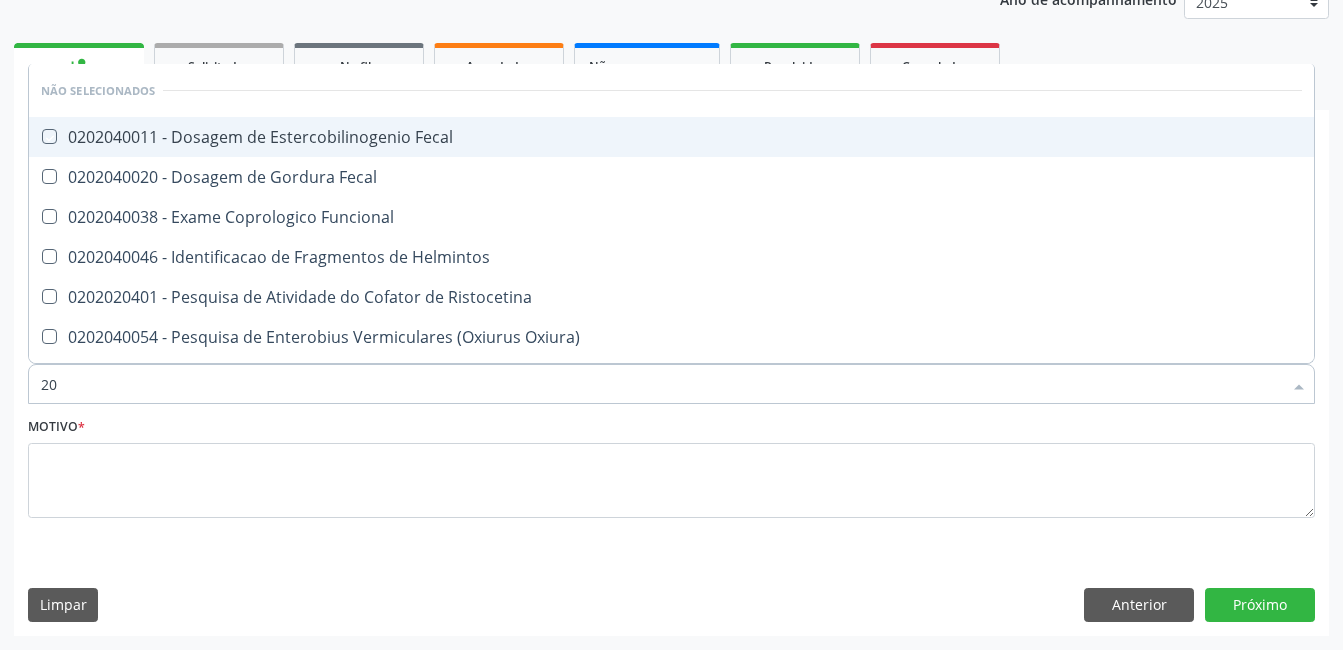 type on "2" 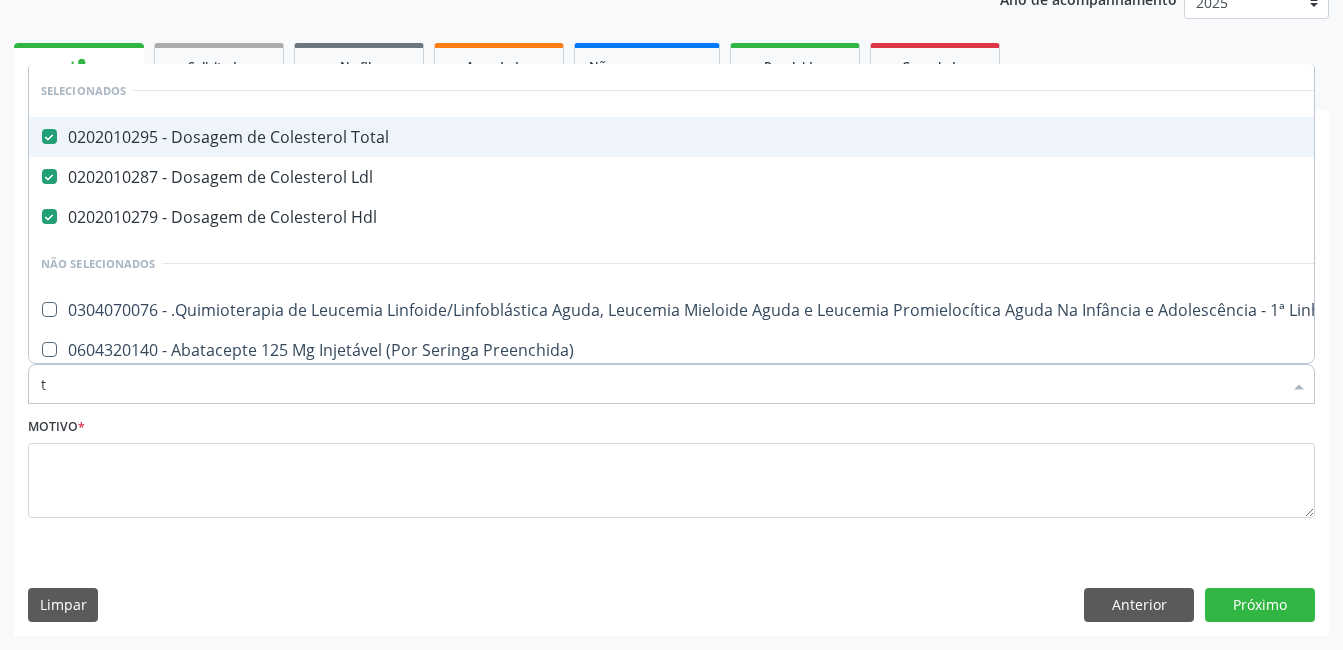 type on "ts" 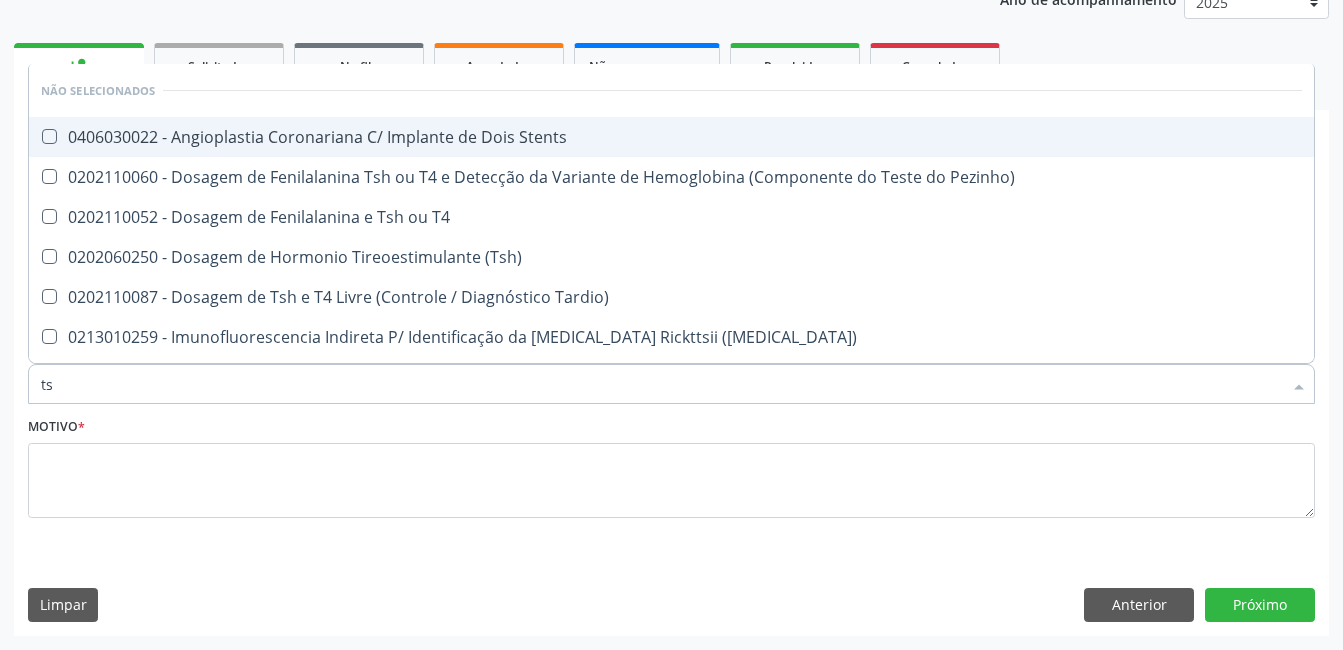 type on "tsh" 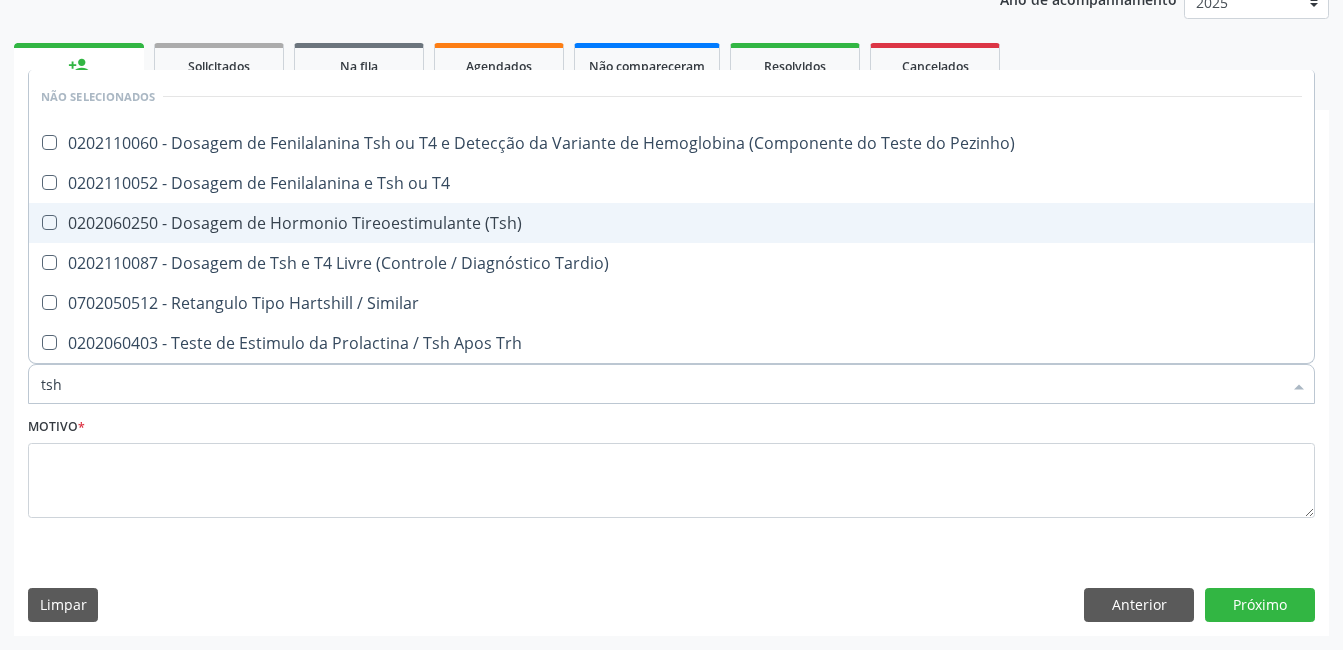 click on "0202060250 - Dosagem de Hormonio Tireoestimulante (Tsh)" at bounding box center [671, 223] 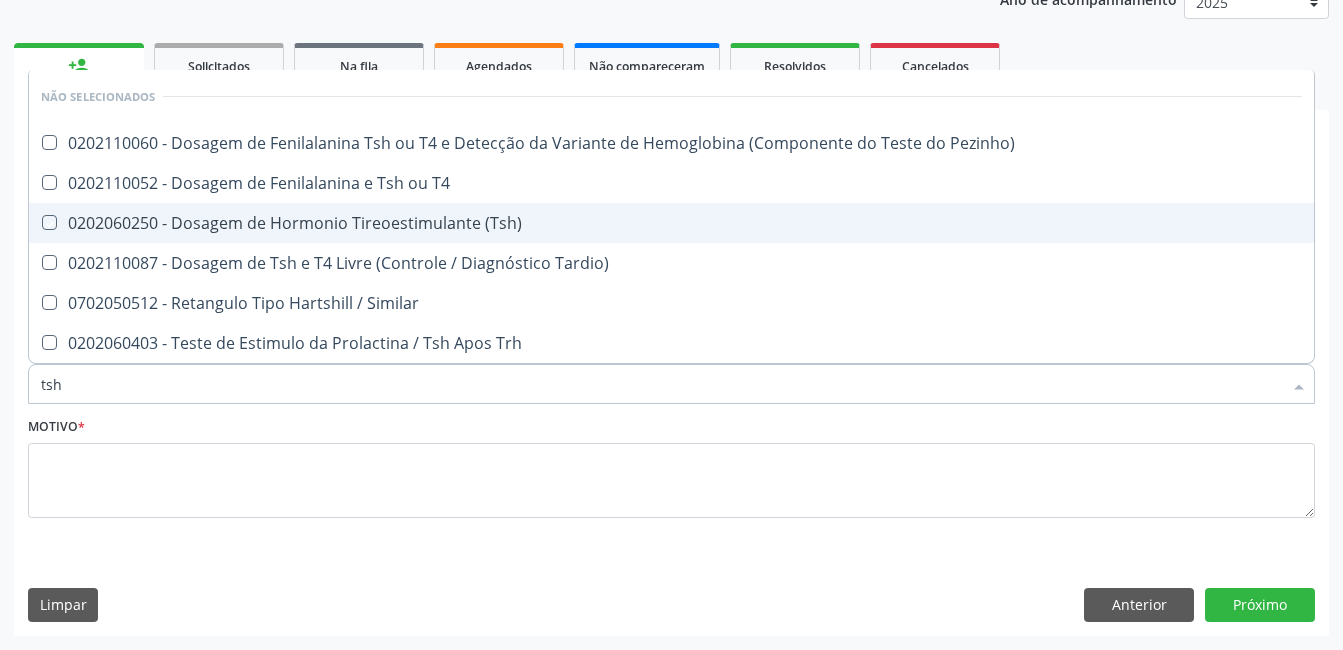 checkbox on "true" 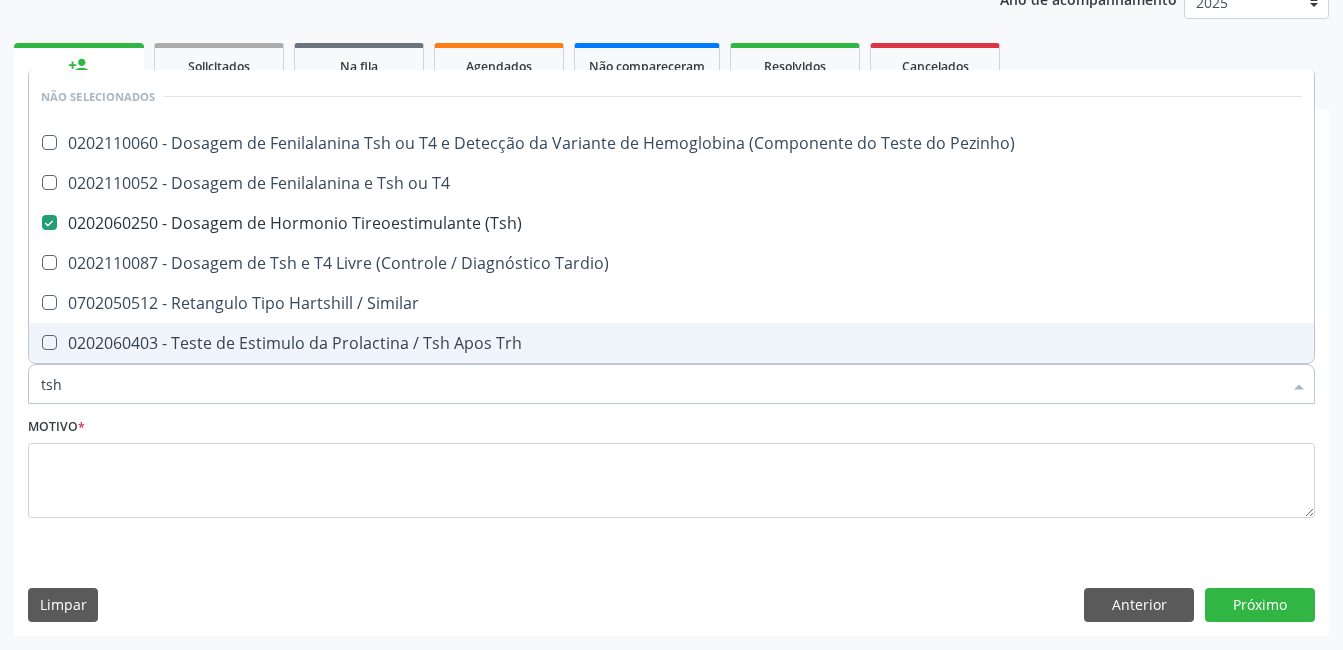 type on "ts" 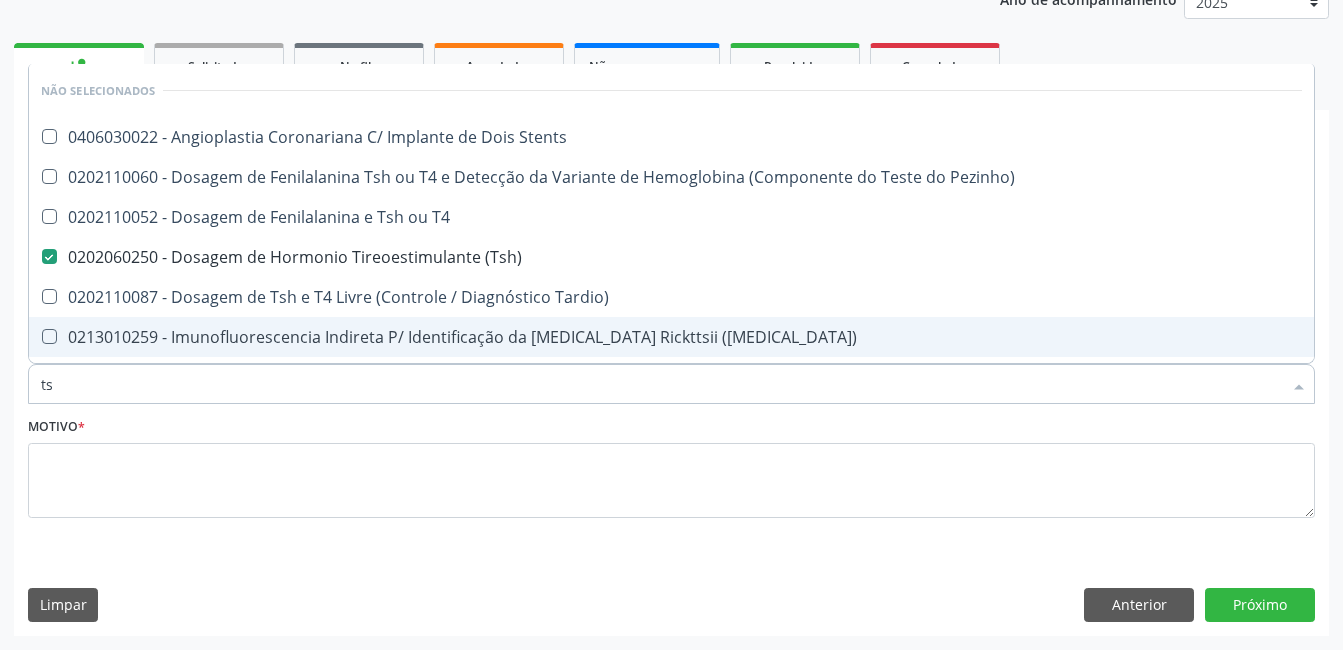 type on "t" 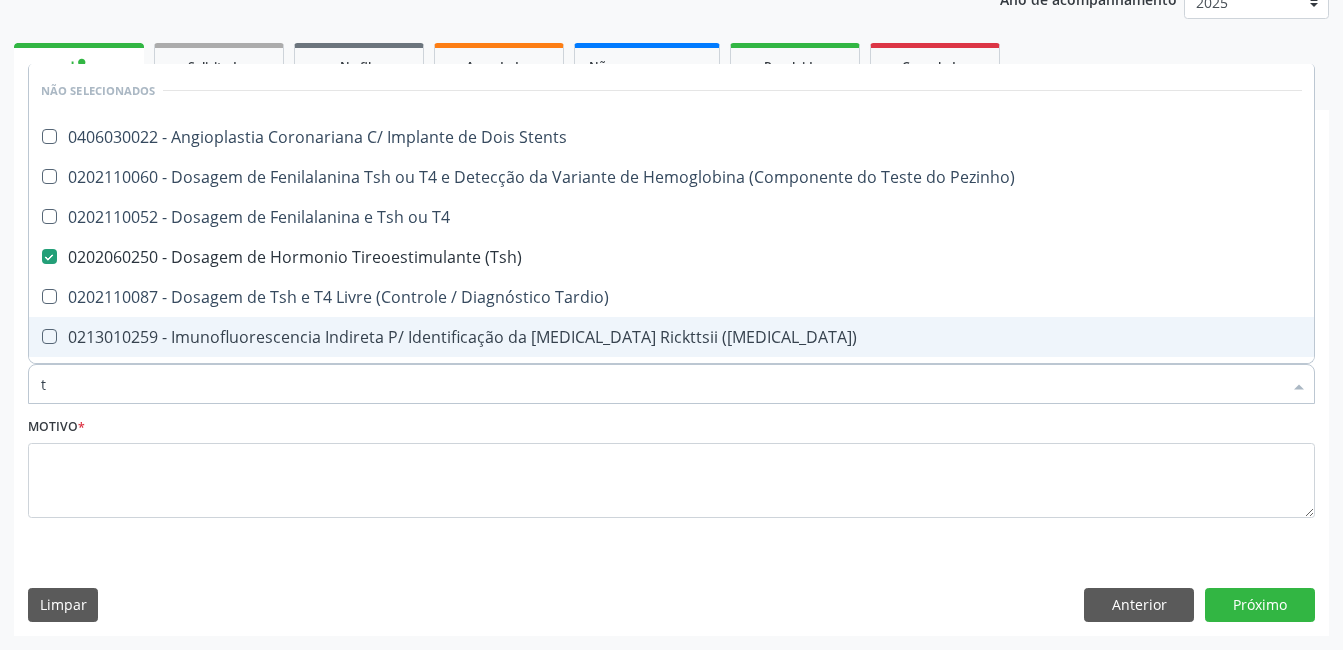 type 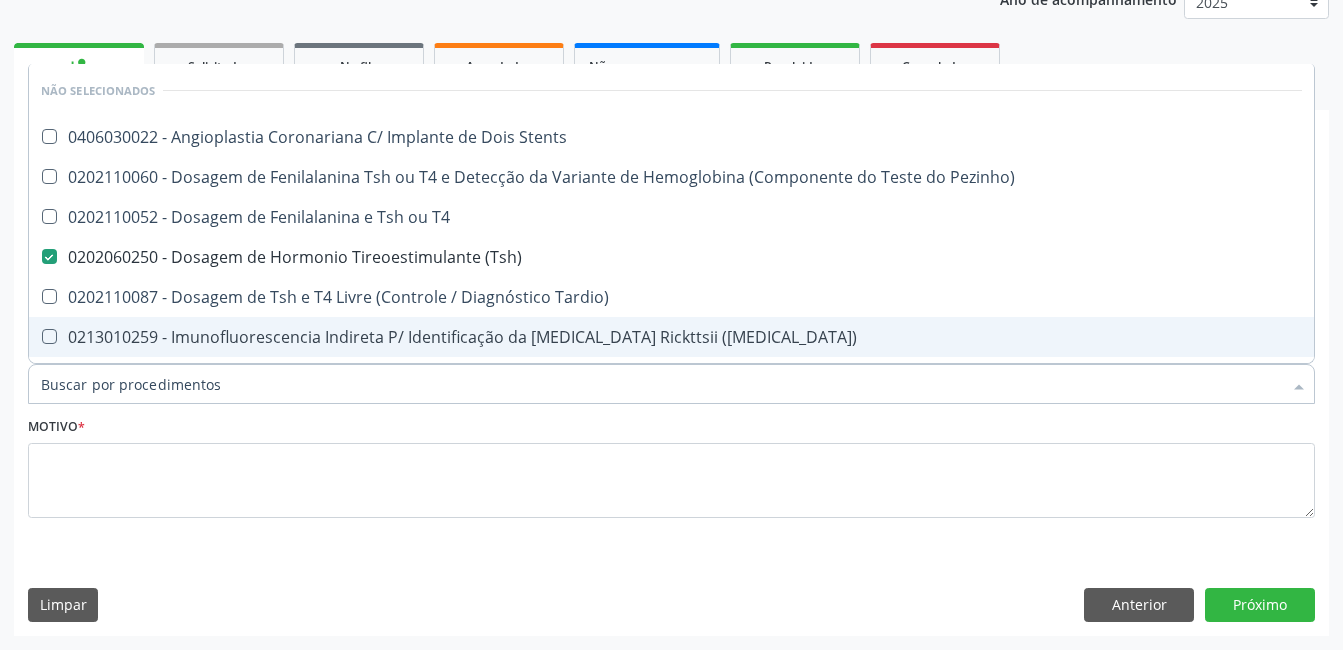 checkbox on "true" 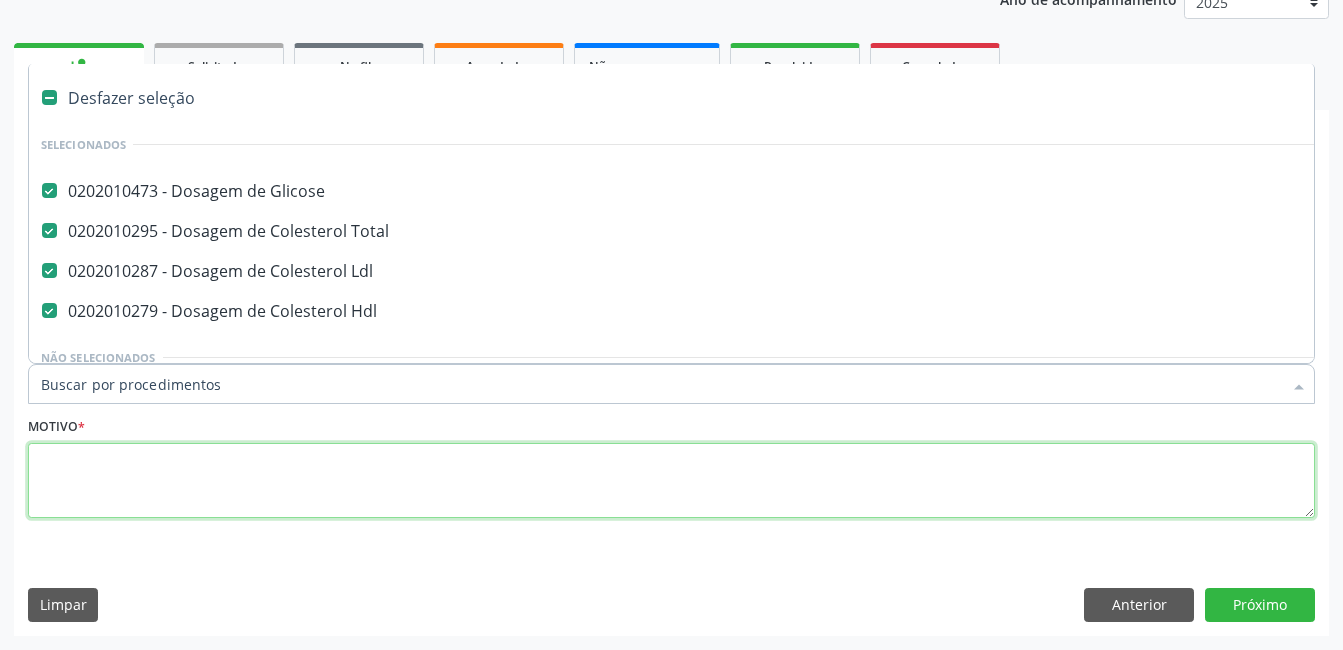 click at bounding box center (671, 481) 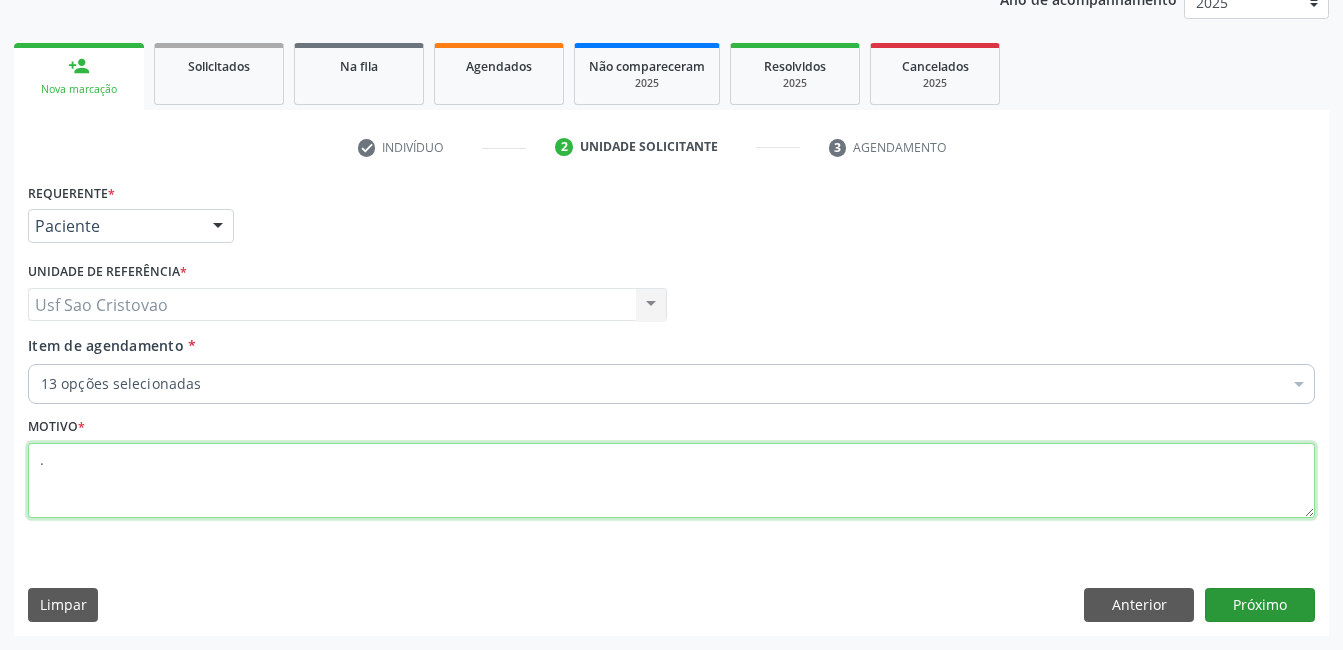 type on "." 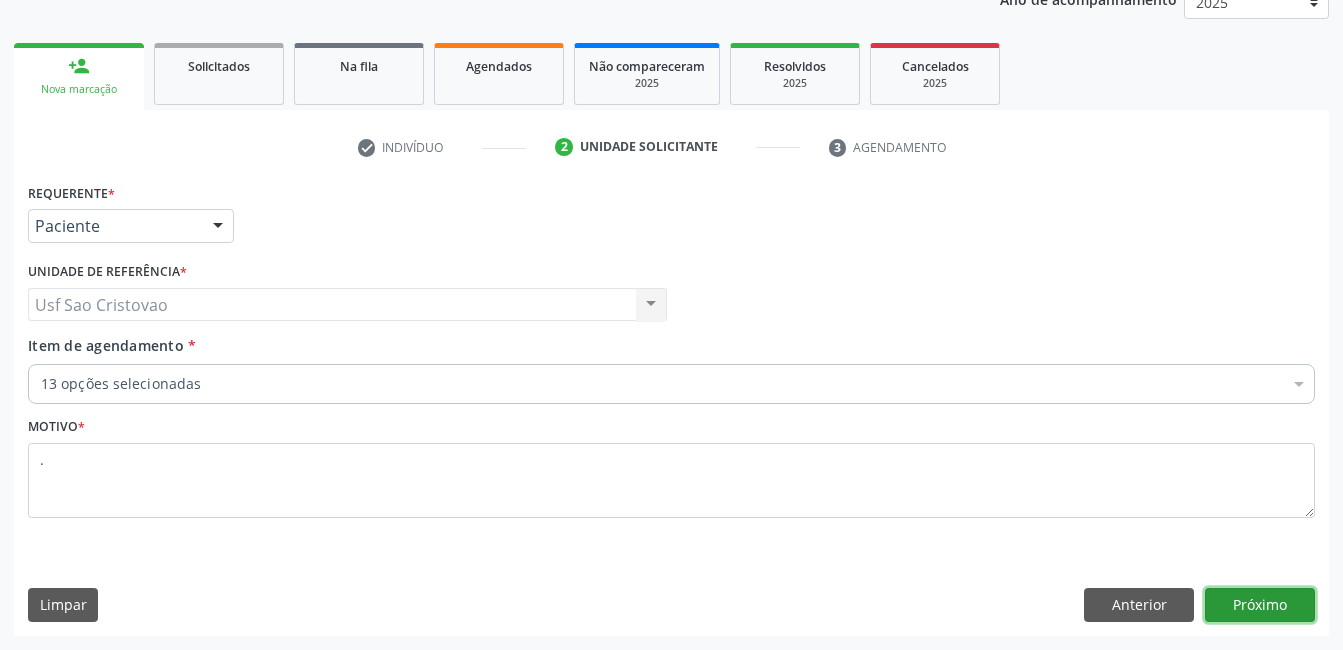 click on "Próximo" at bounding box center (1260, 605) 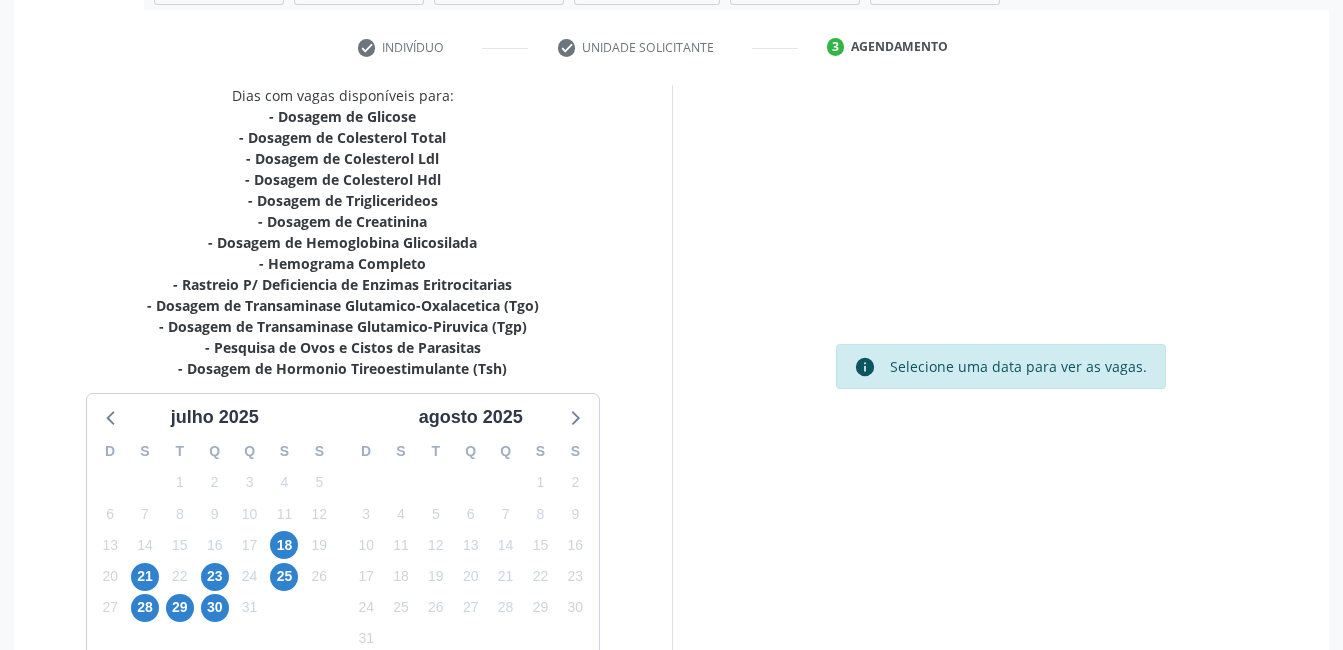 scroll, scrollTop: 472, scrollLeft: 0, axis: vertical 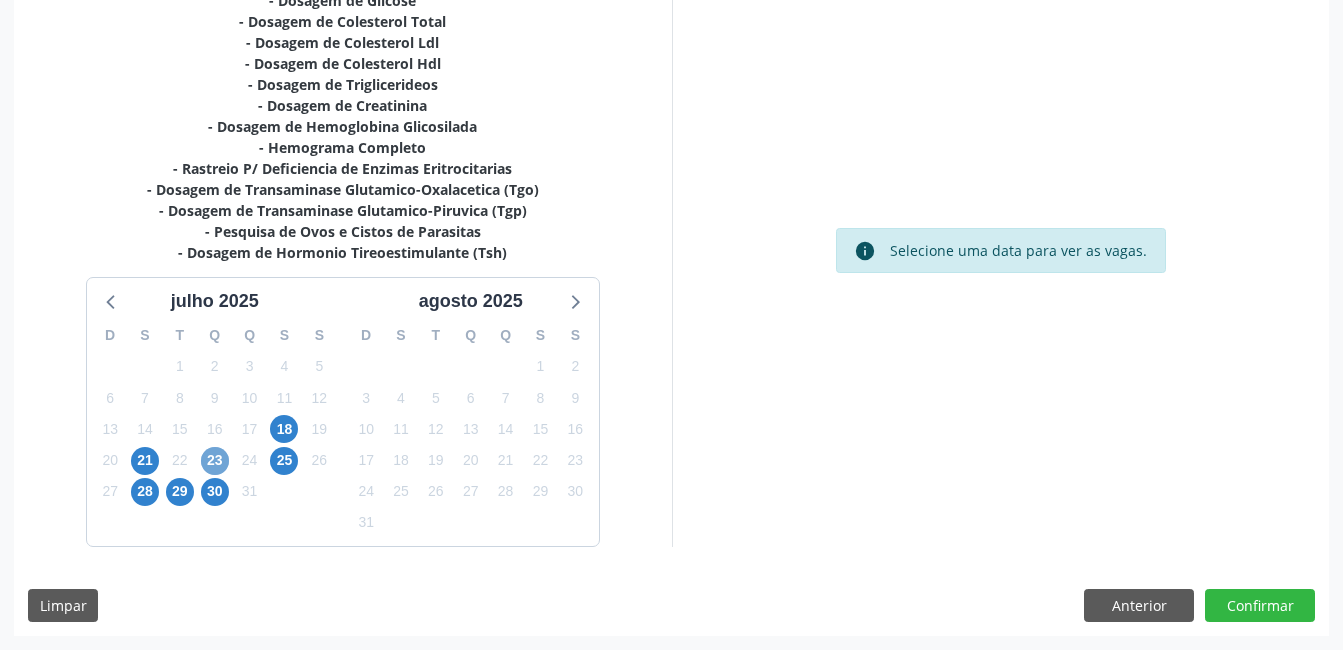 click on "23" at bounding box center [215, 461] 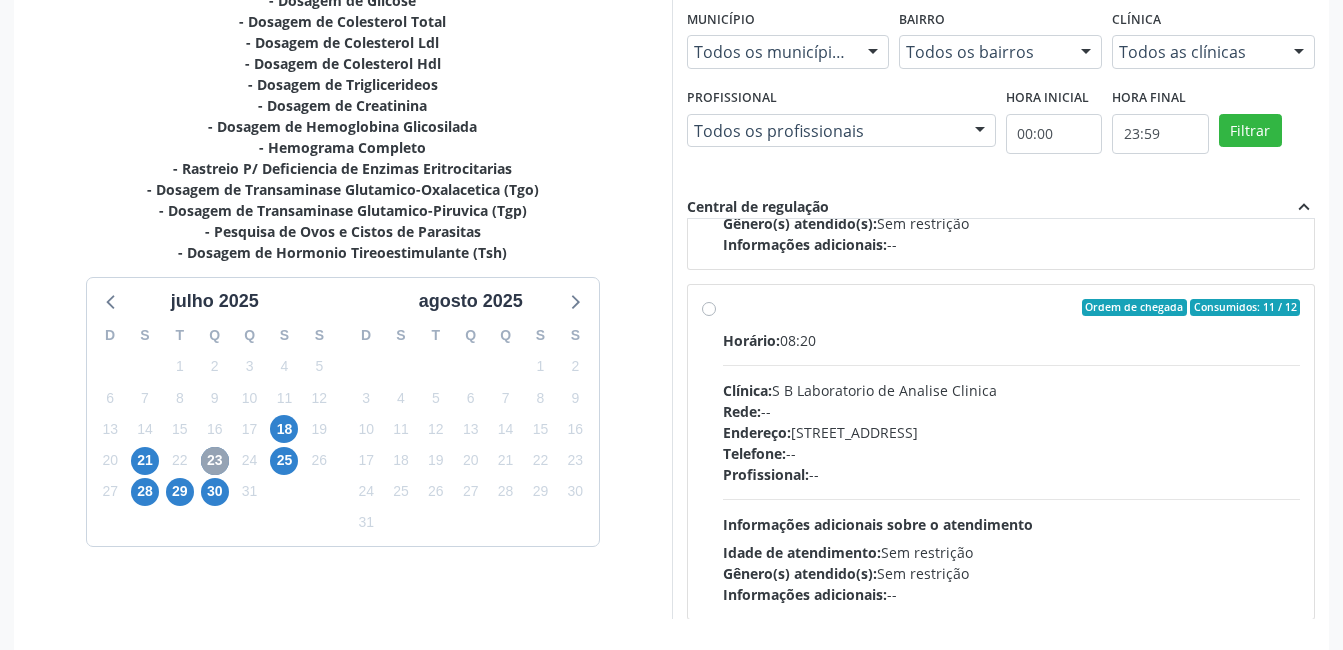 scroll, scrollTop: 315, scrollLeft: 0, axis: vertical 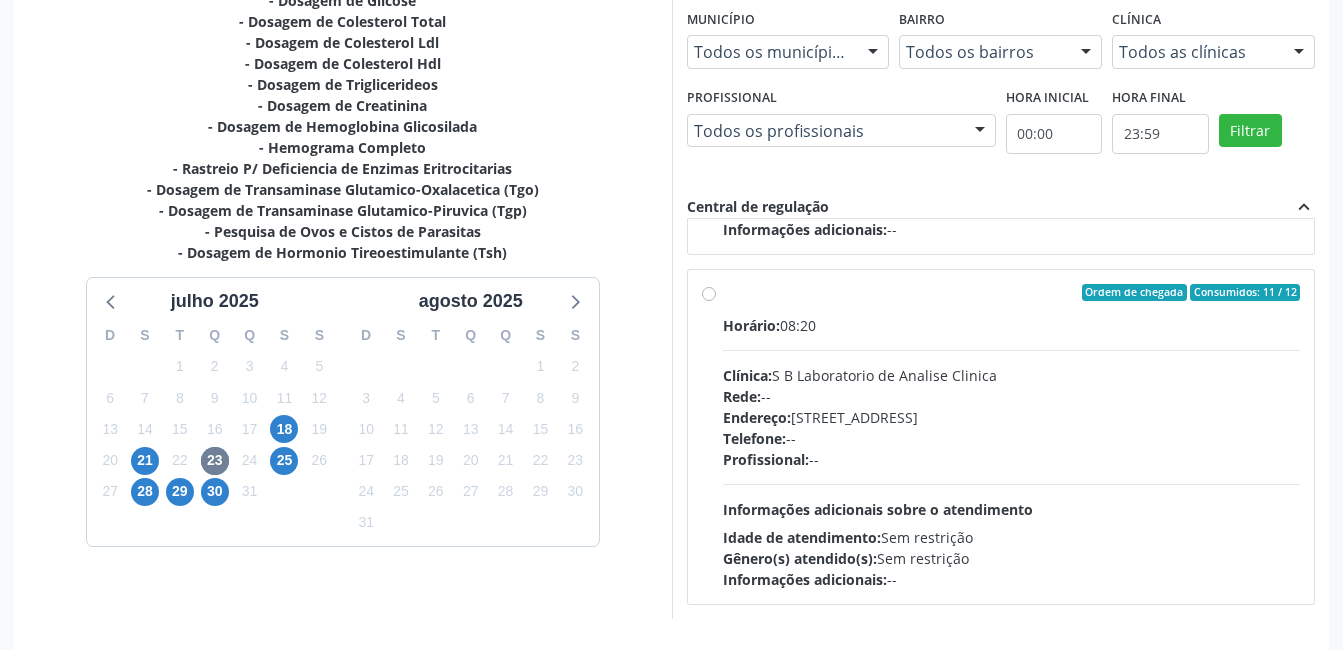 click on "Ordem de chegada
Consumidos: 11 / 12
Horário:   08:20
Clínica:  S B Laboratorio de Analise Clinica
Rede:
--
Endereço:   Casa, nº 679, Centro, Serra Talhada - PE
Telefone:   --
Profissional:
--
Informações adicionais sobre o atendimento
Idade de atendimento:
Sem restrição
Gênero(s) atendido(s):
Sem restrição
Informações adicionais:
--" at bounding box center [1001, 437] 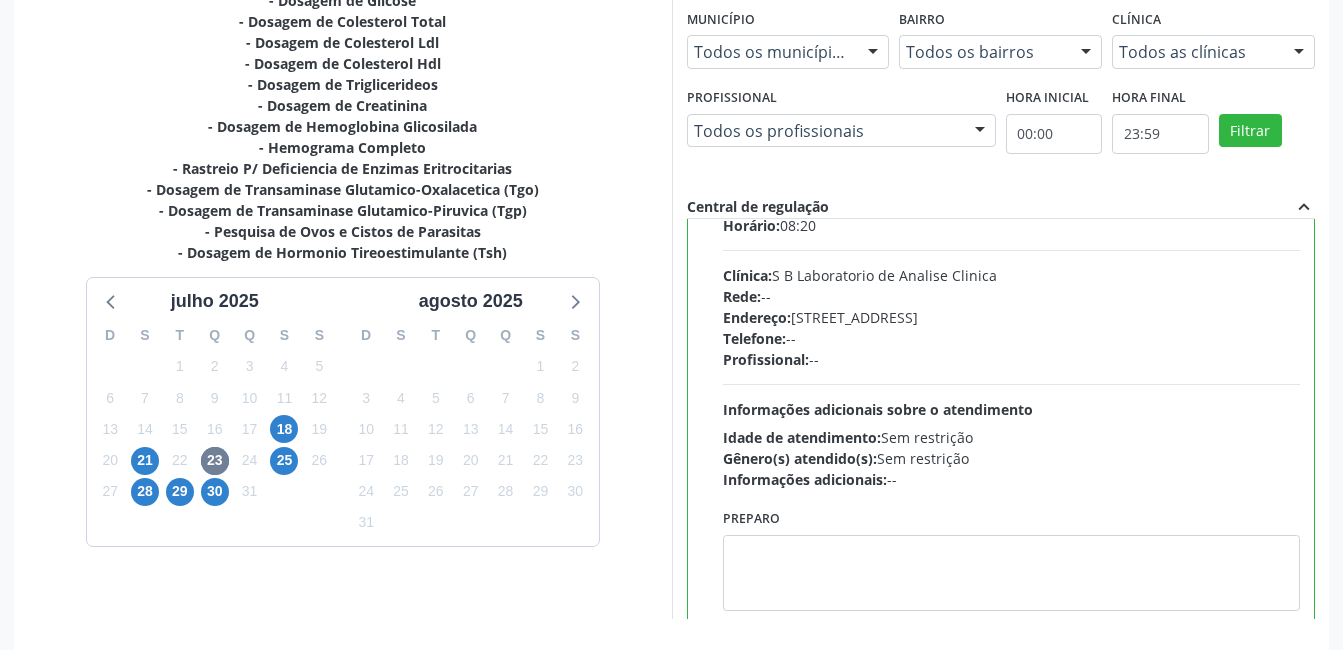 scroll, scrollTop: 450, scrollLeft: 0, axis: vertical 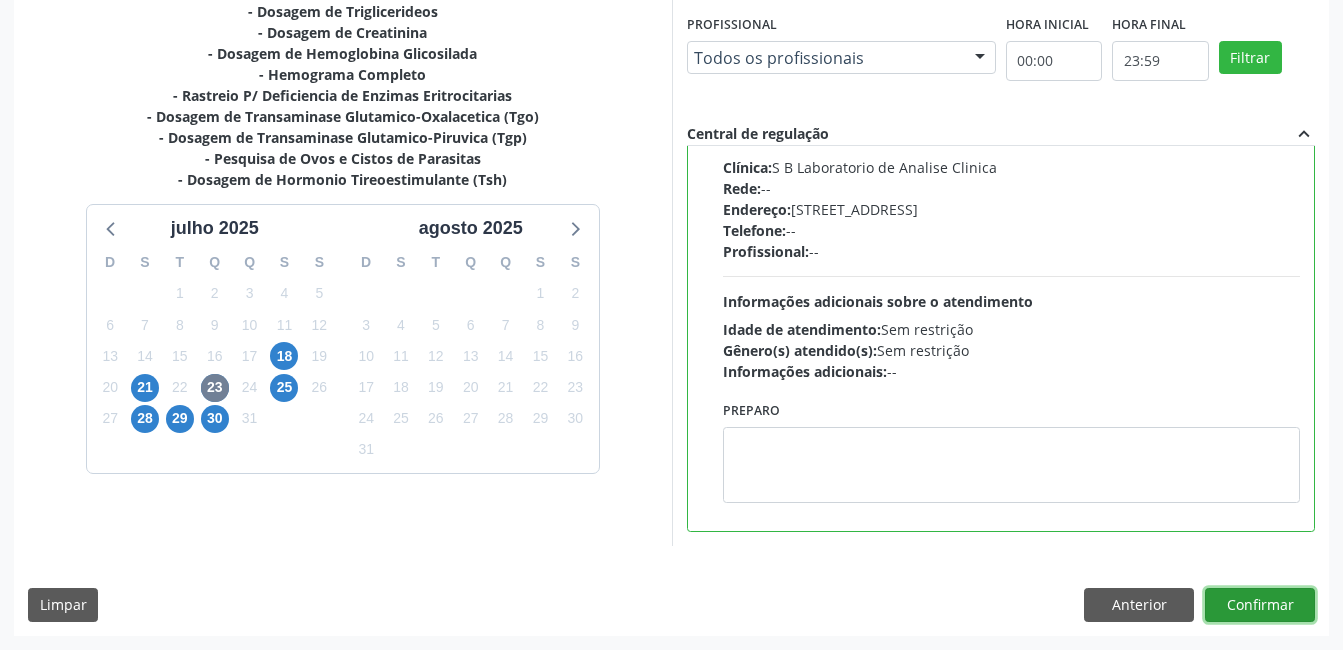 click on "Confirmar" at bounding box center [1260, 605] 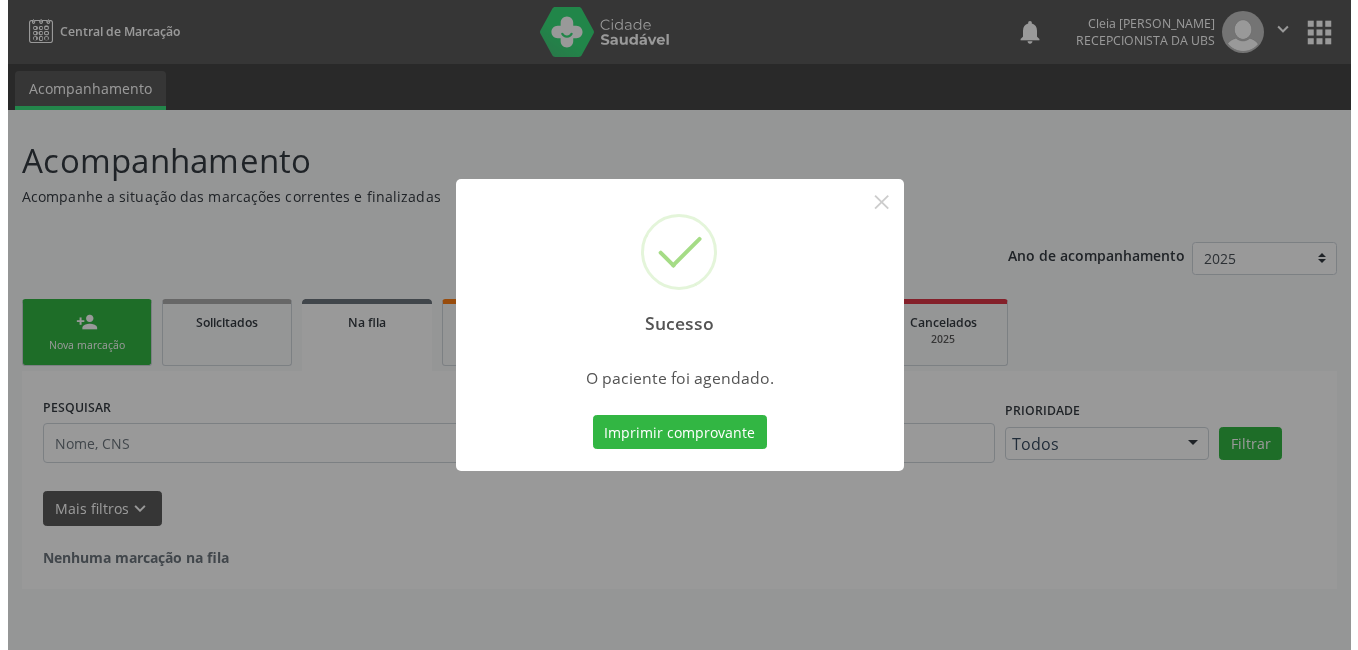 scroll, scrollTop: 0, scrollLeft: 0, axis: both 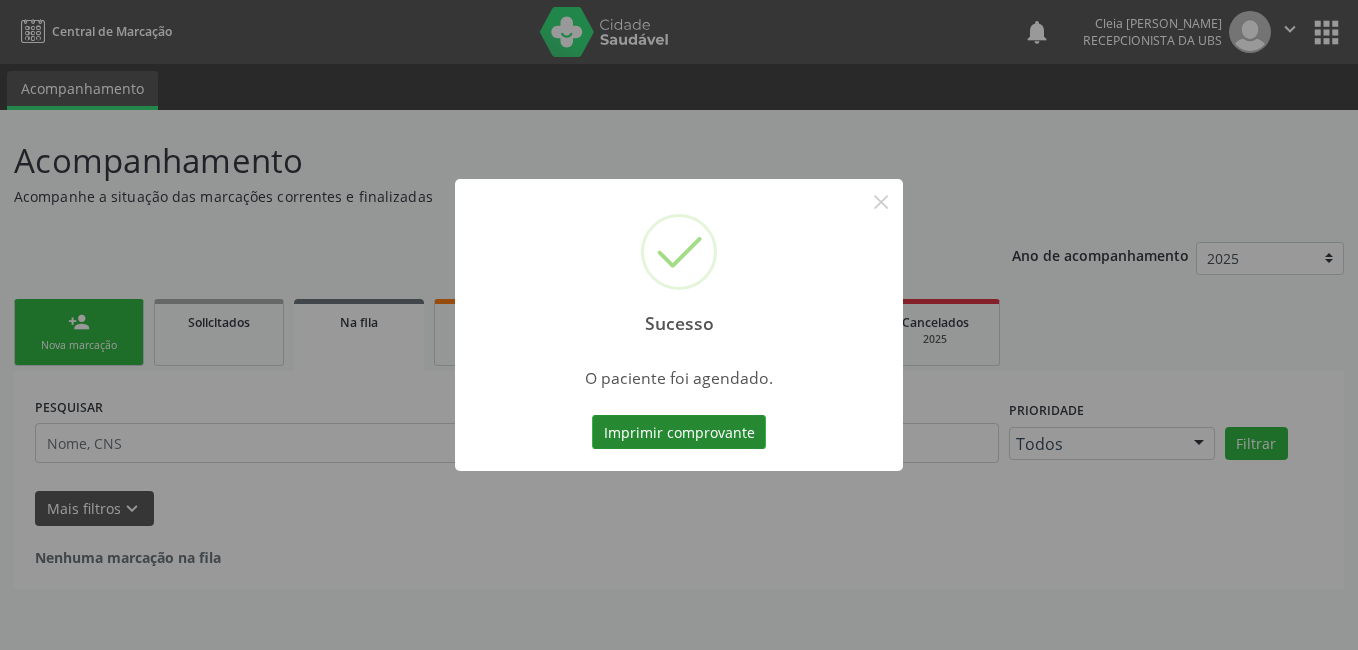 click on "Imprimir comprovante" at bounding box center [679, 432] 